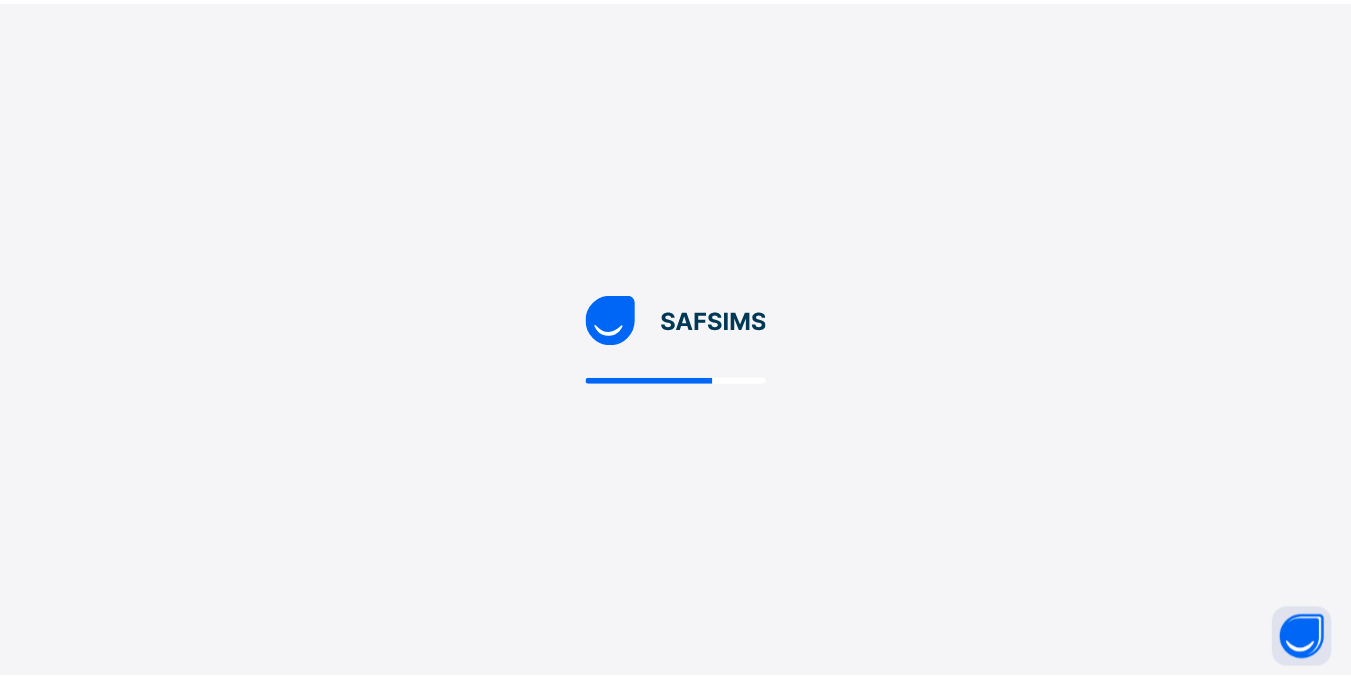 scroll, scrollTop: 0, scrollLeft: 0, axis: both 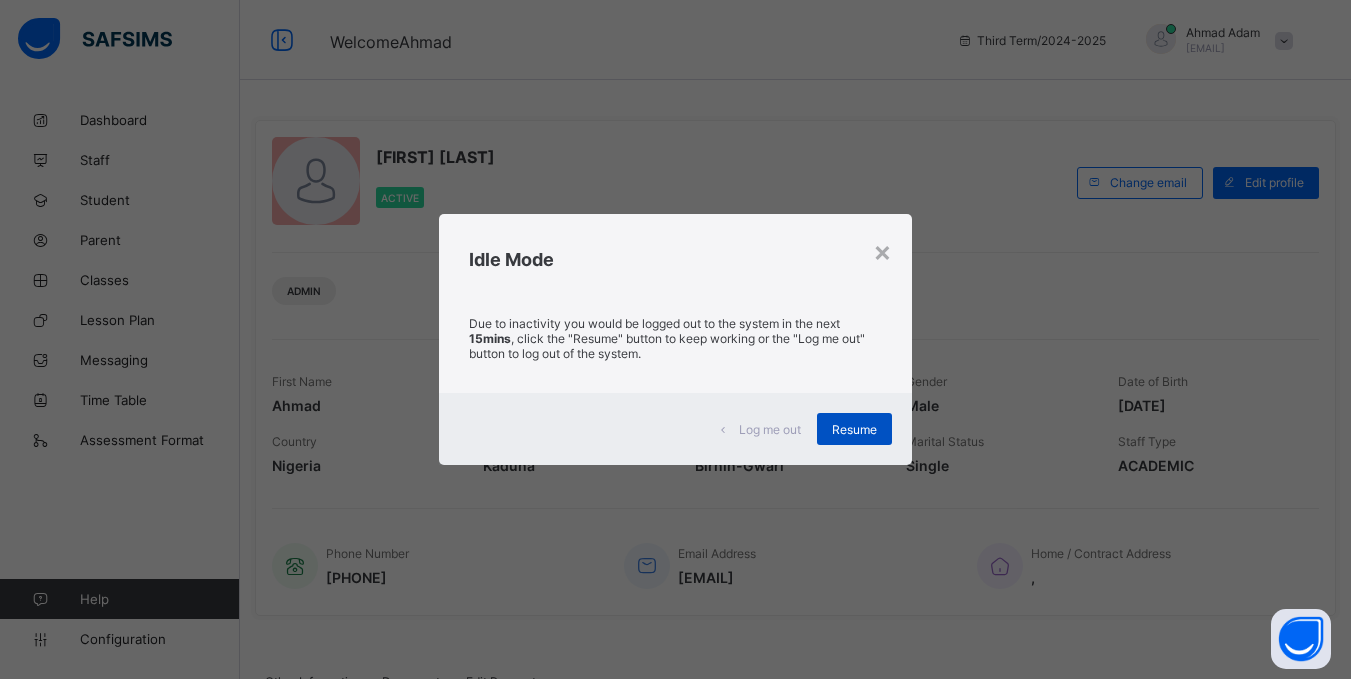click on "Resume" at bounding box center (854, 429) 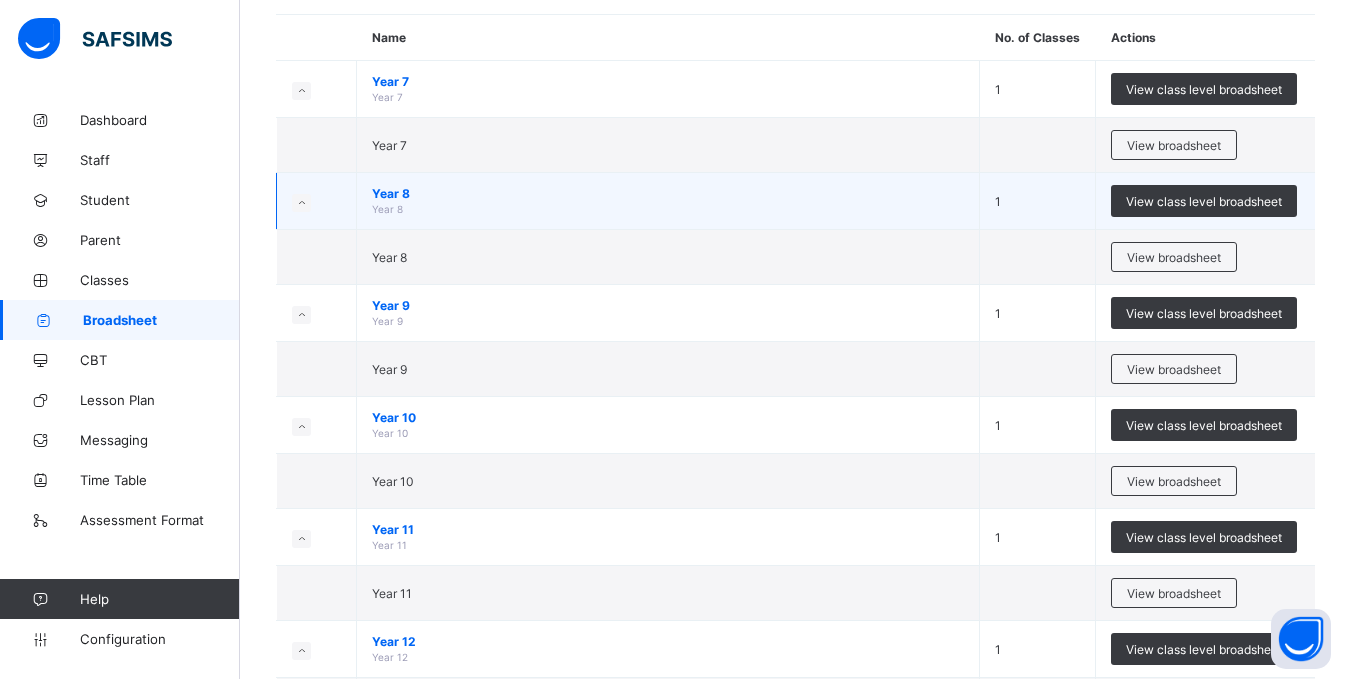 scroll, scrollTop: 175, scrollLeft: 0, axis: vertical 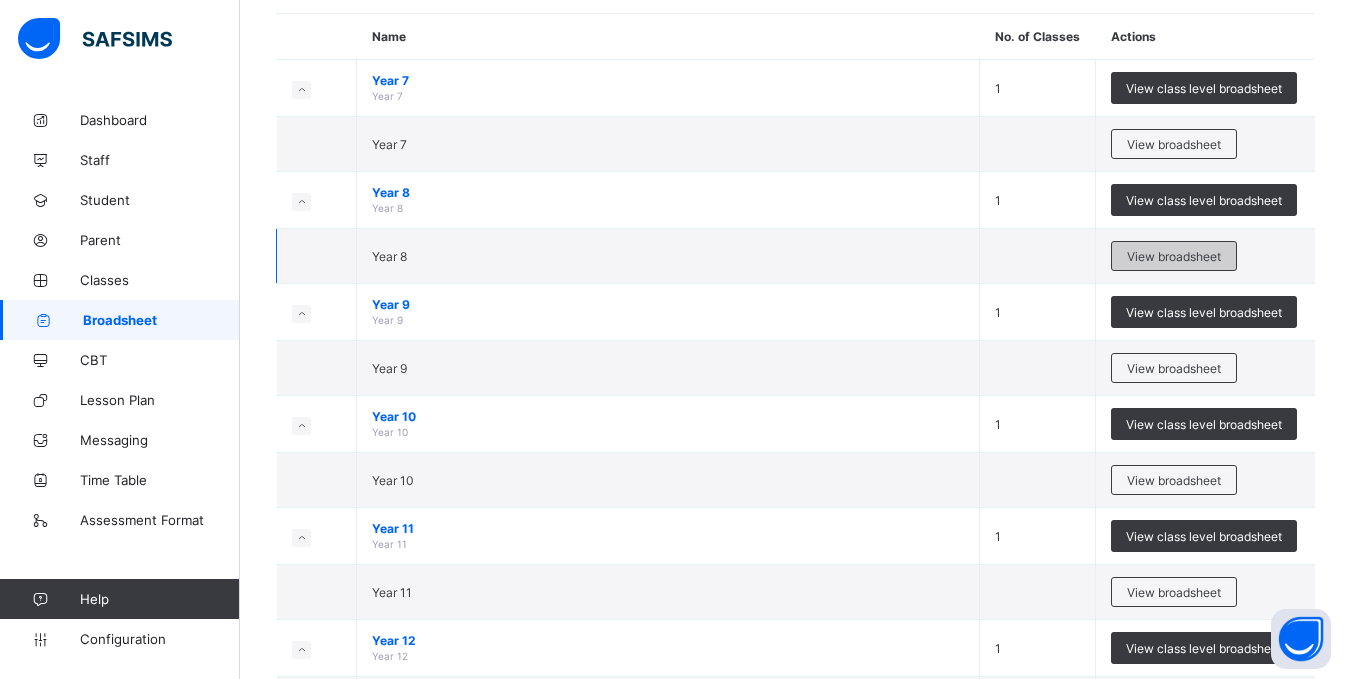 click on "View broadsheet" at bounding box center [1174, 256] 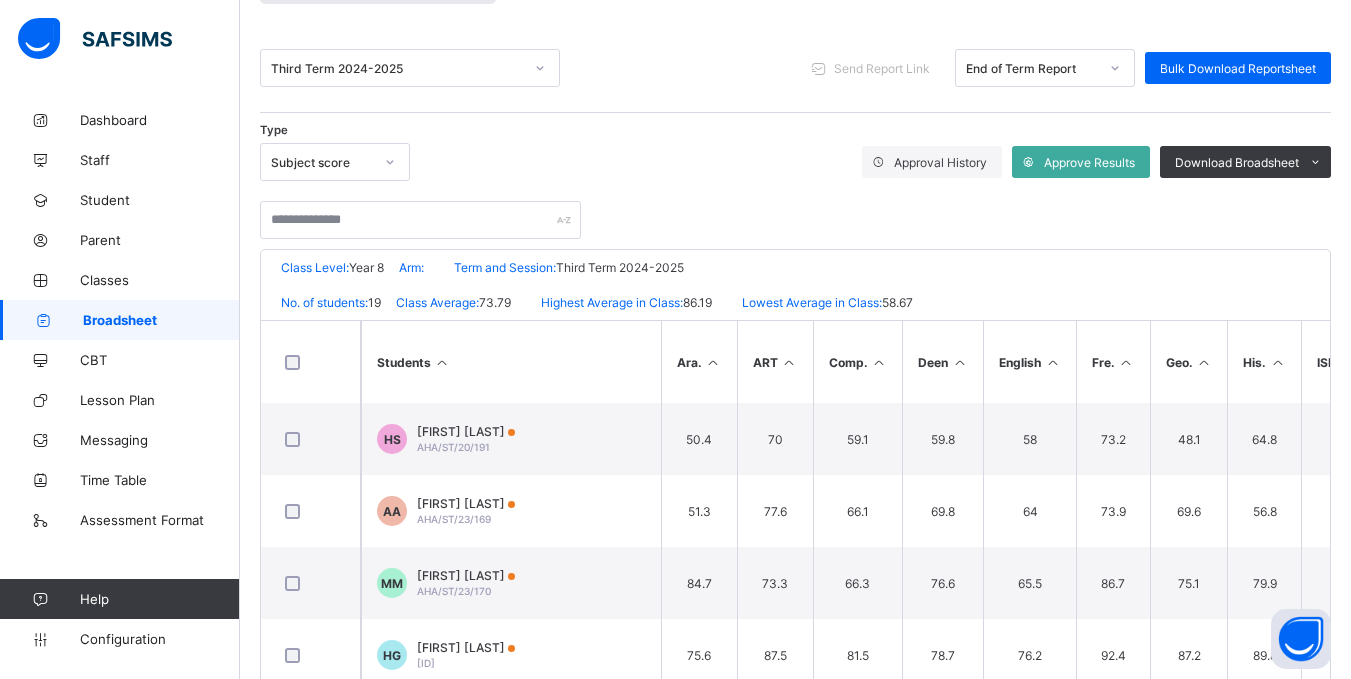 scroll, scrollTop: 227, scrollLeft: 0, axis: vertical 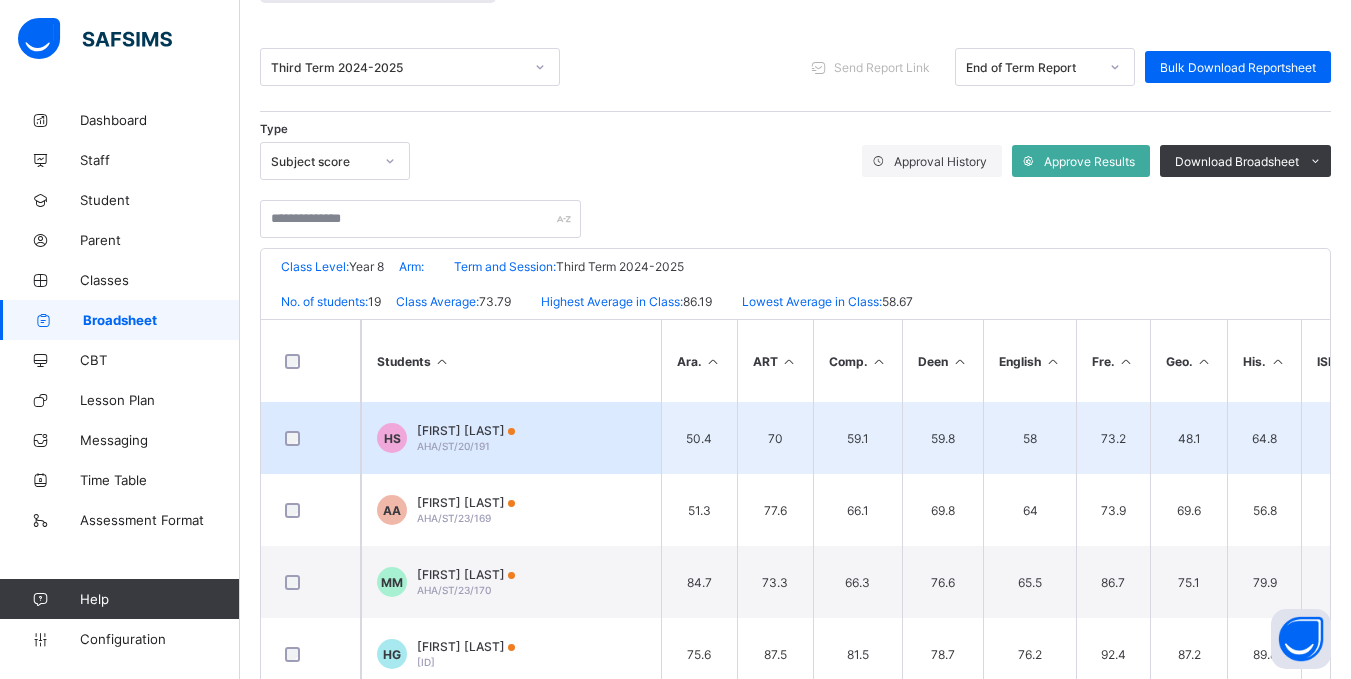 click on "[FIRST] [LAST]" at bounding box center [466, 430] 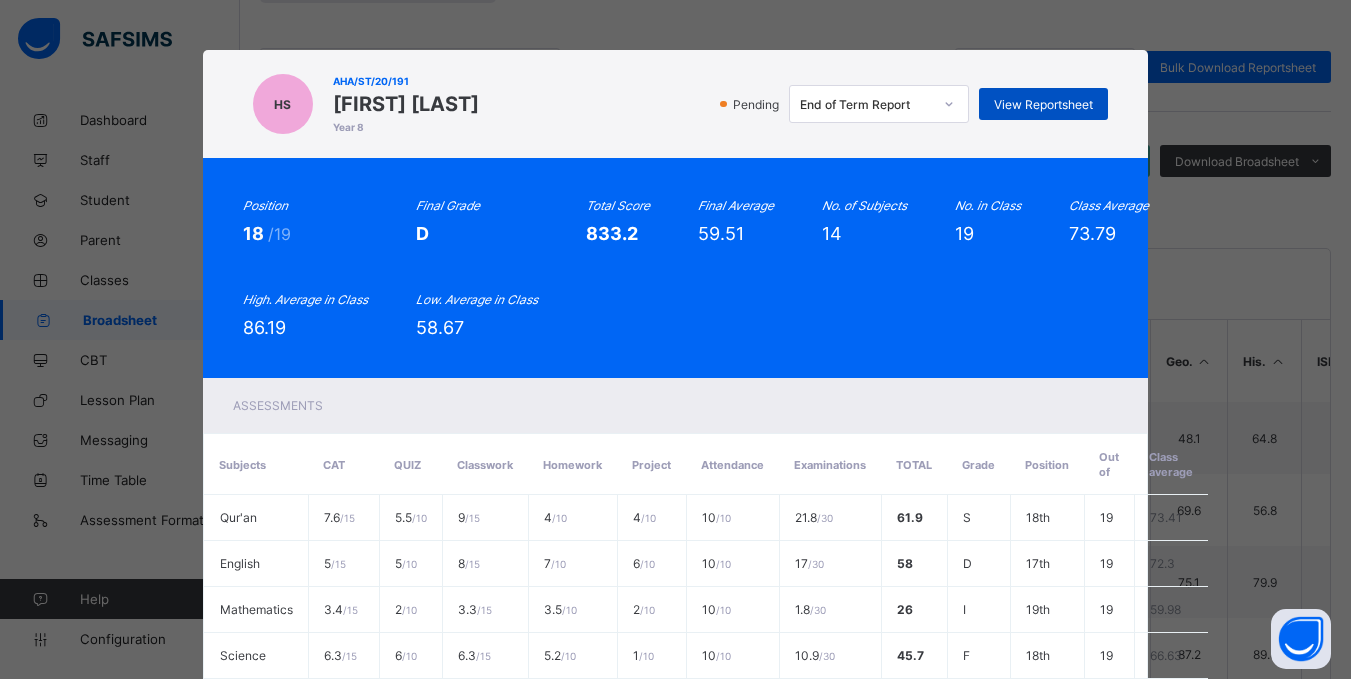 click on "View Reportsheet" at bounding box center [1043, 104] 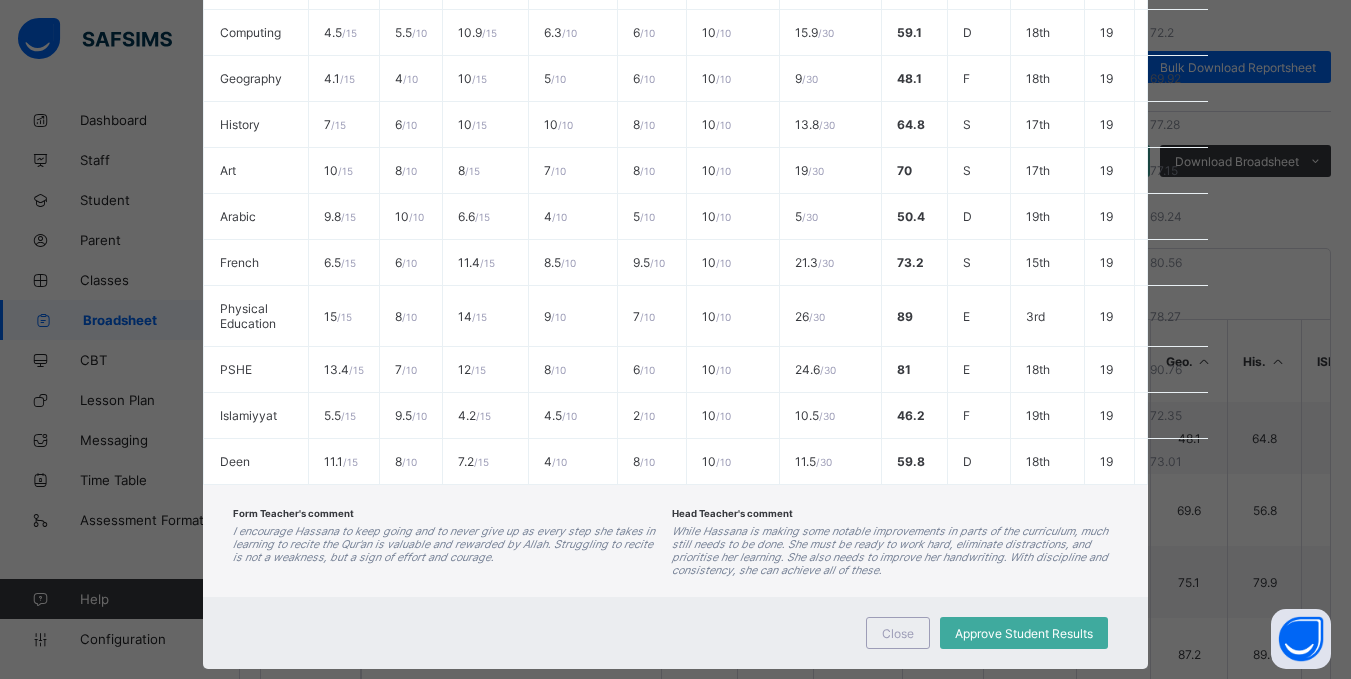 scroll, scrollTop: 709, scrollLeft: 0, axis: vertical 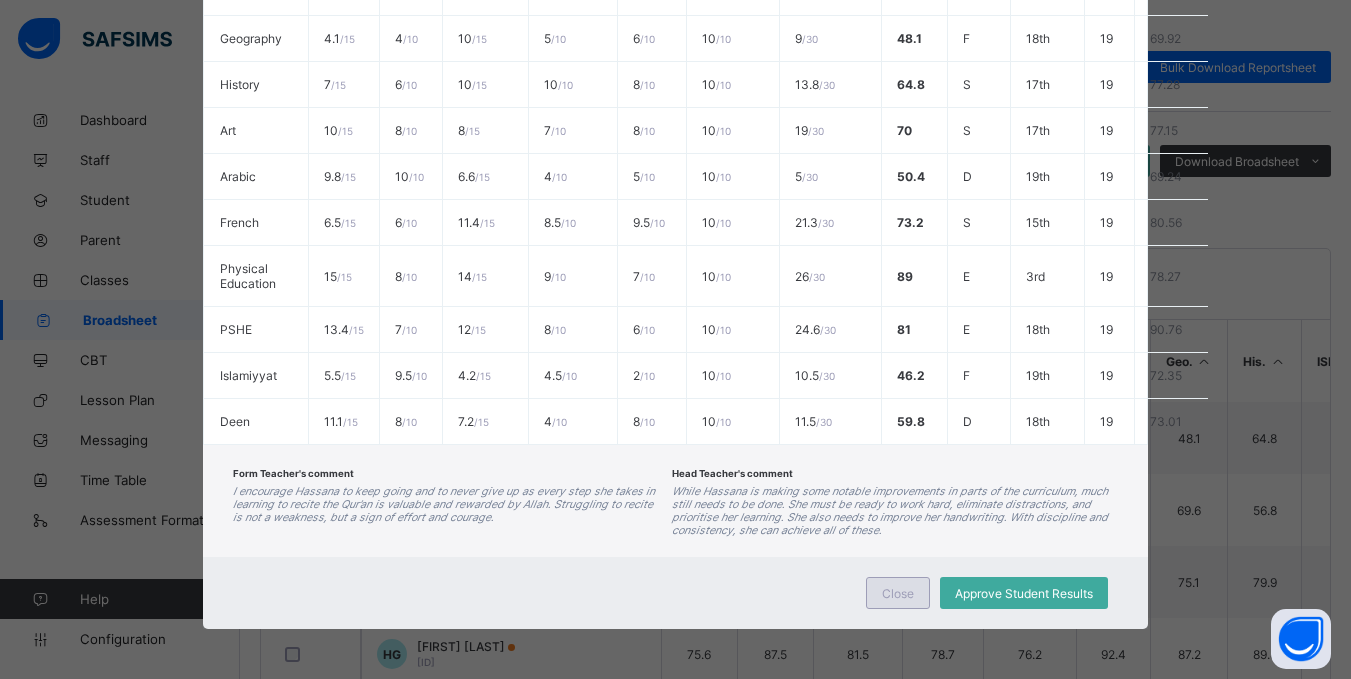 click on "Close" at bounding box center [898, 593] 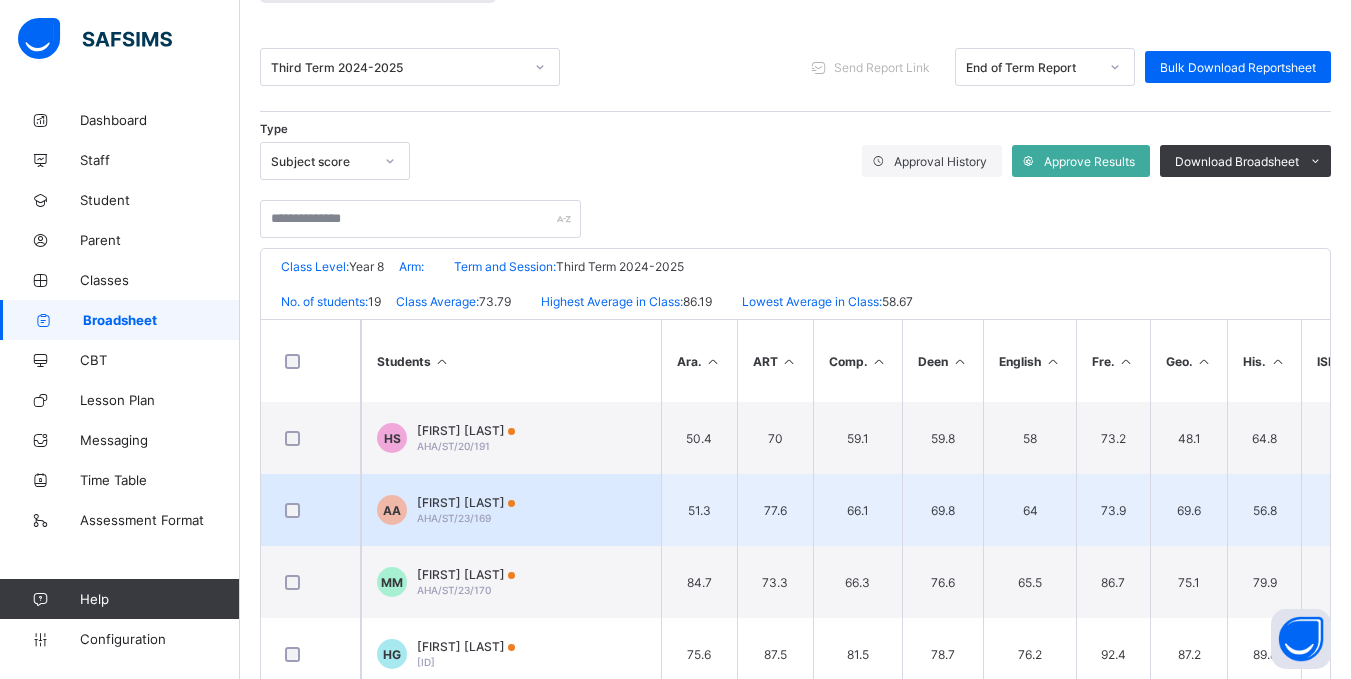 click on "Ahmad Bakari Akmal" at bounding box center (466, 502) 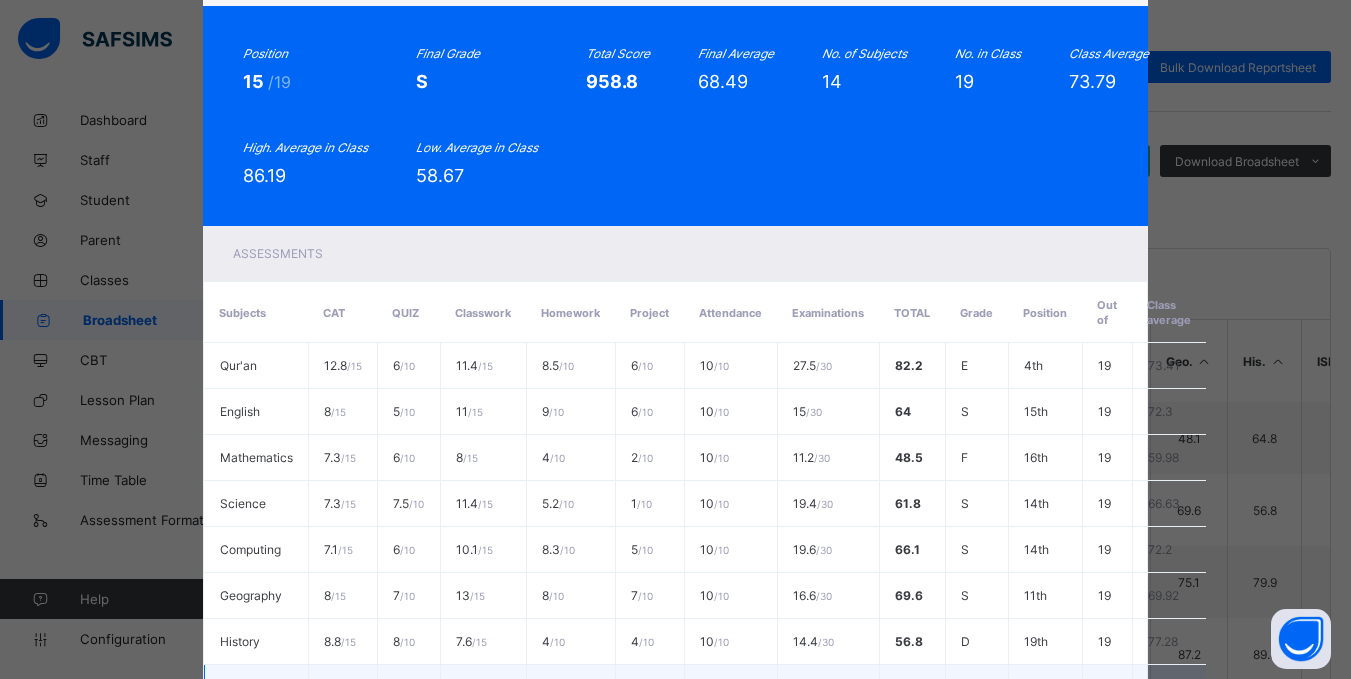 scroll, scrollTop: 28, scrollLeft: 0, axis: vertical 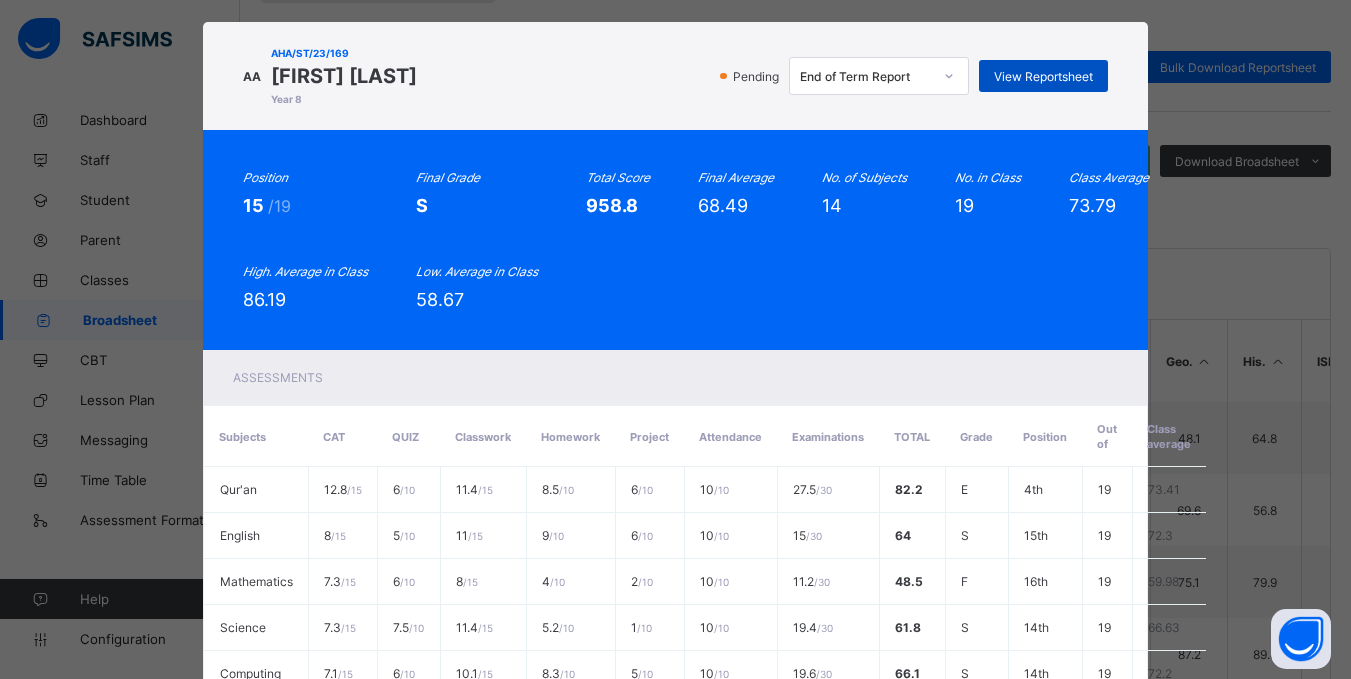 click on "View Reportsheet" at bounding box center [1043, 76] 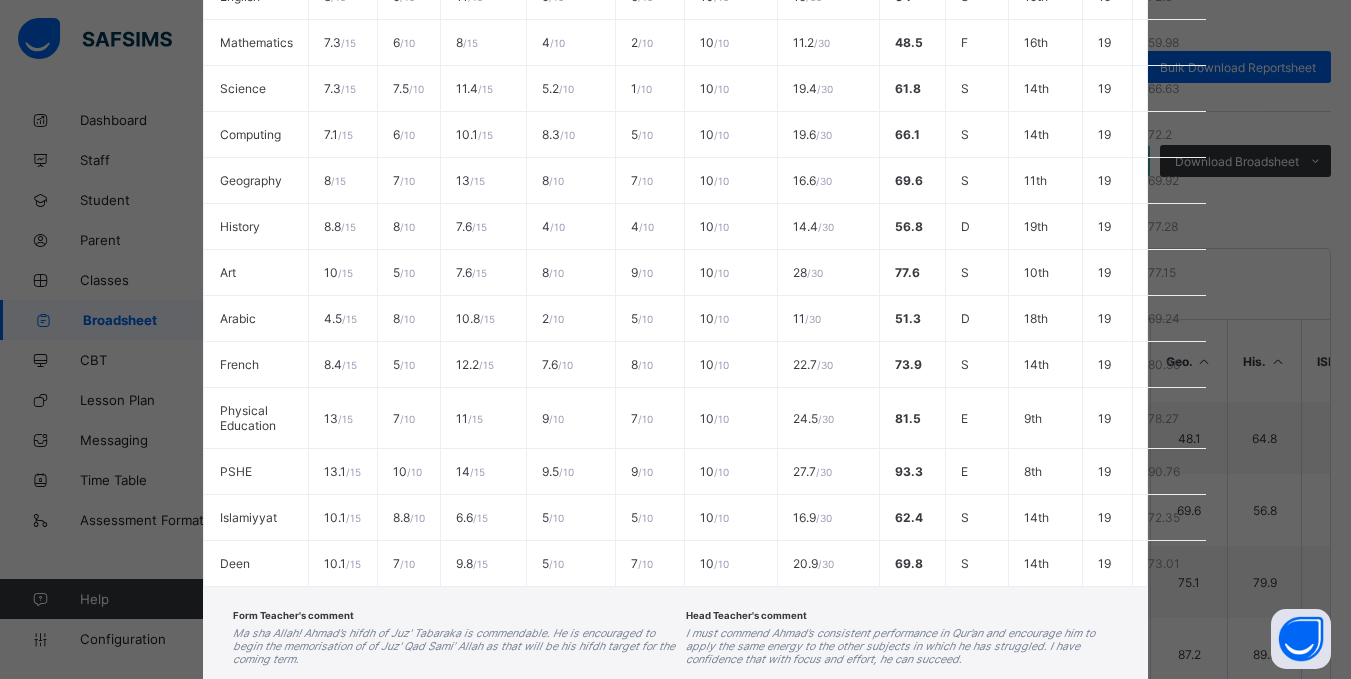 scroll, scrollTop: 696, scrollLeft: 0, axis: vertical 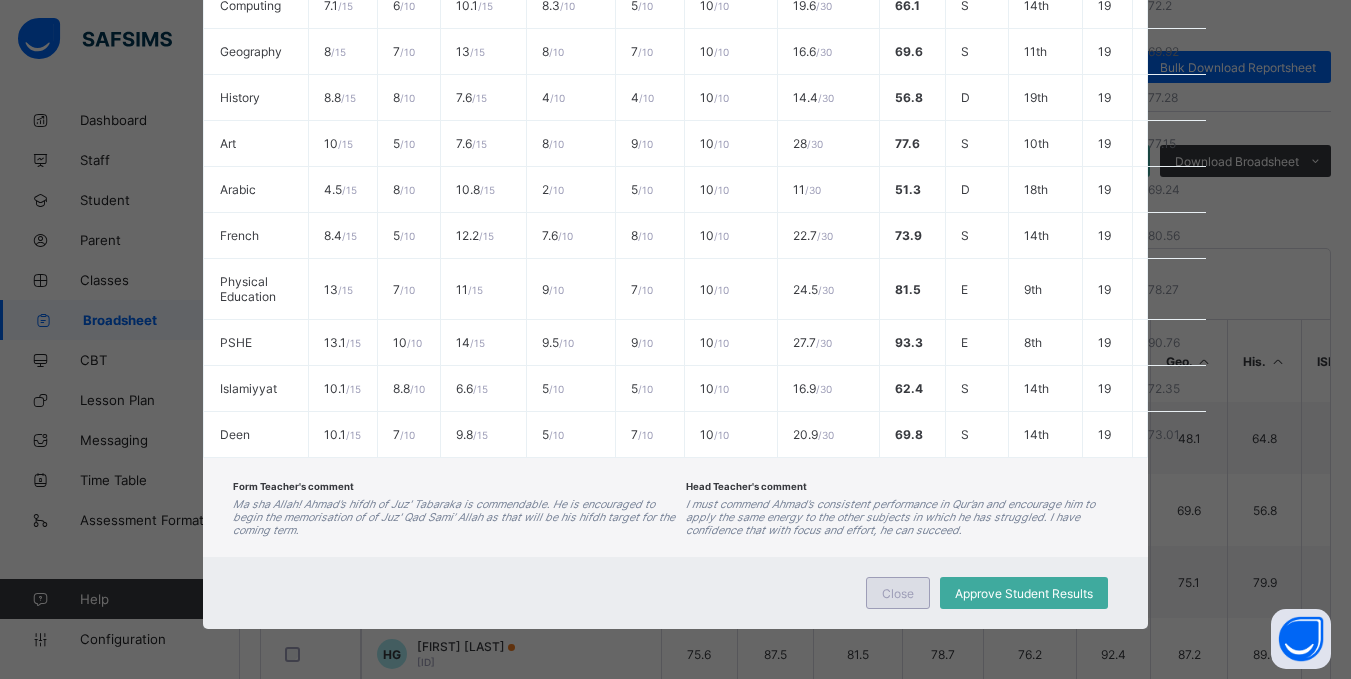 click on "Close" at bounding box center (898, 593) 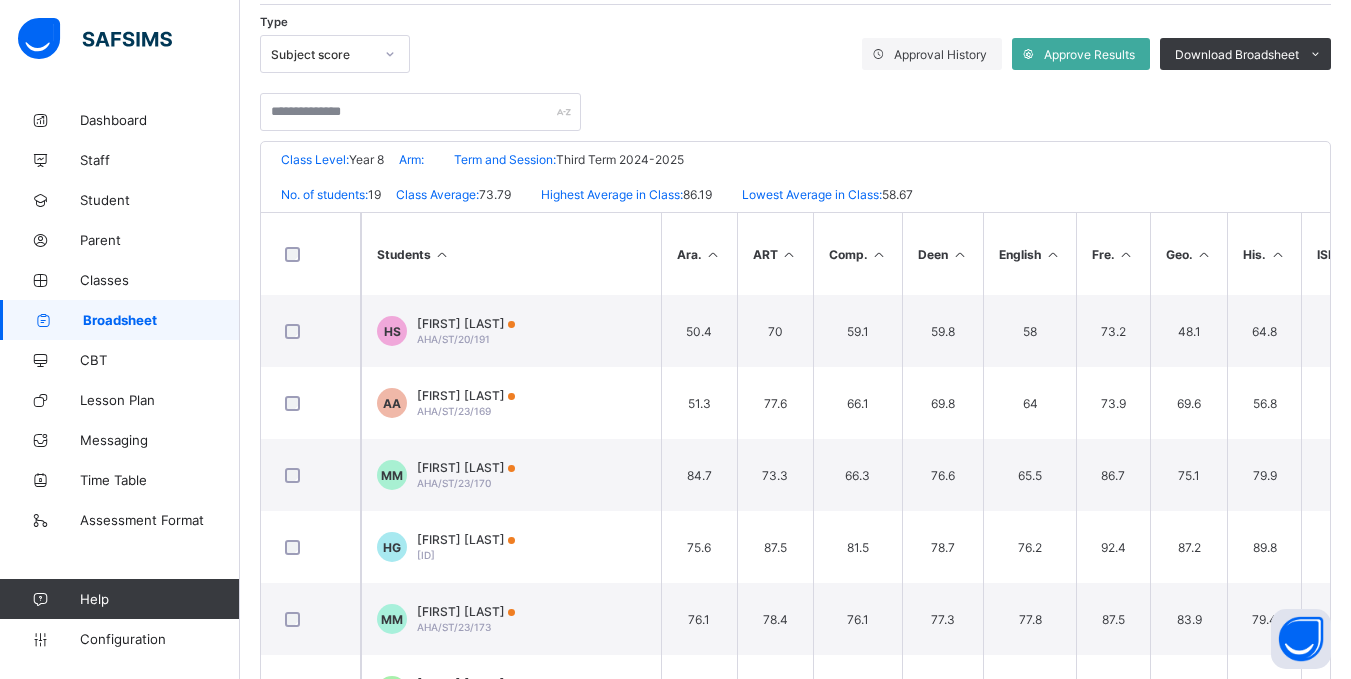 scroll, scrollTop: 335, scrollLeft: 0, axis: vertical 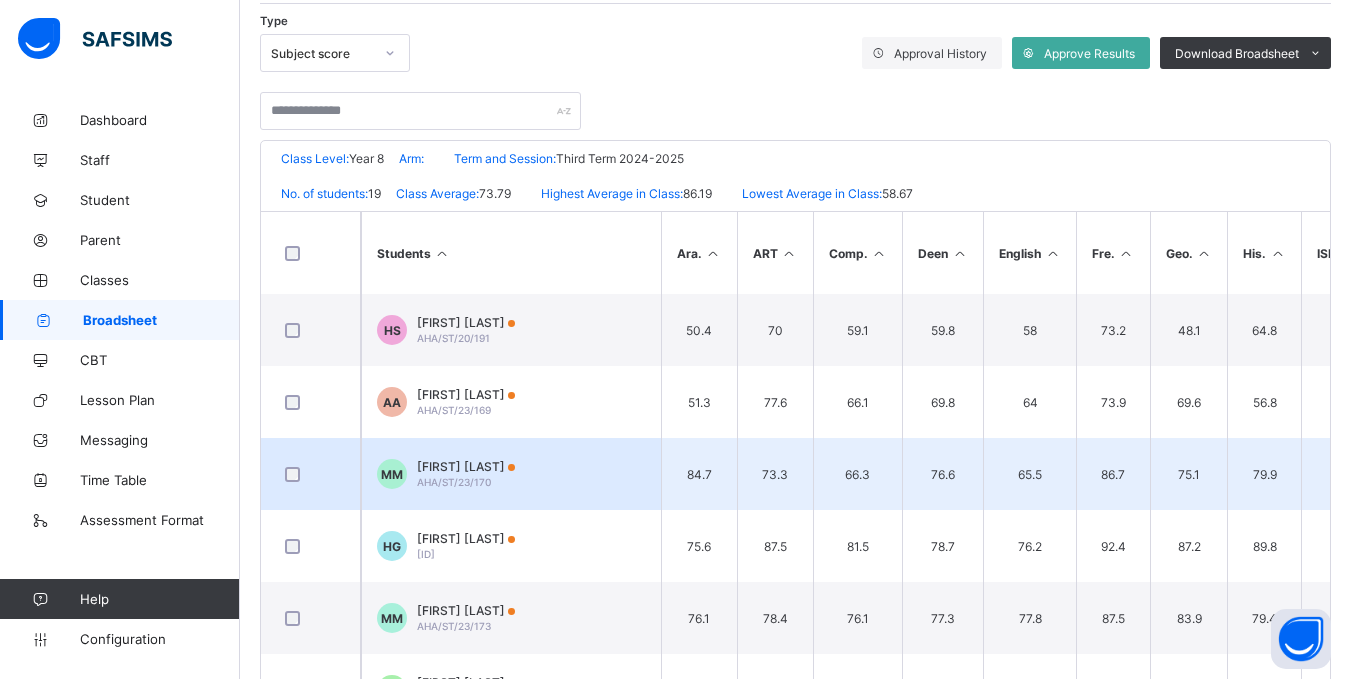 click on "Muhammad Yahya Mustapha" at bounding box center [466, 466] 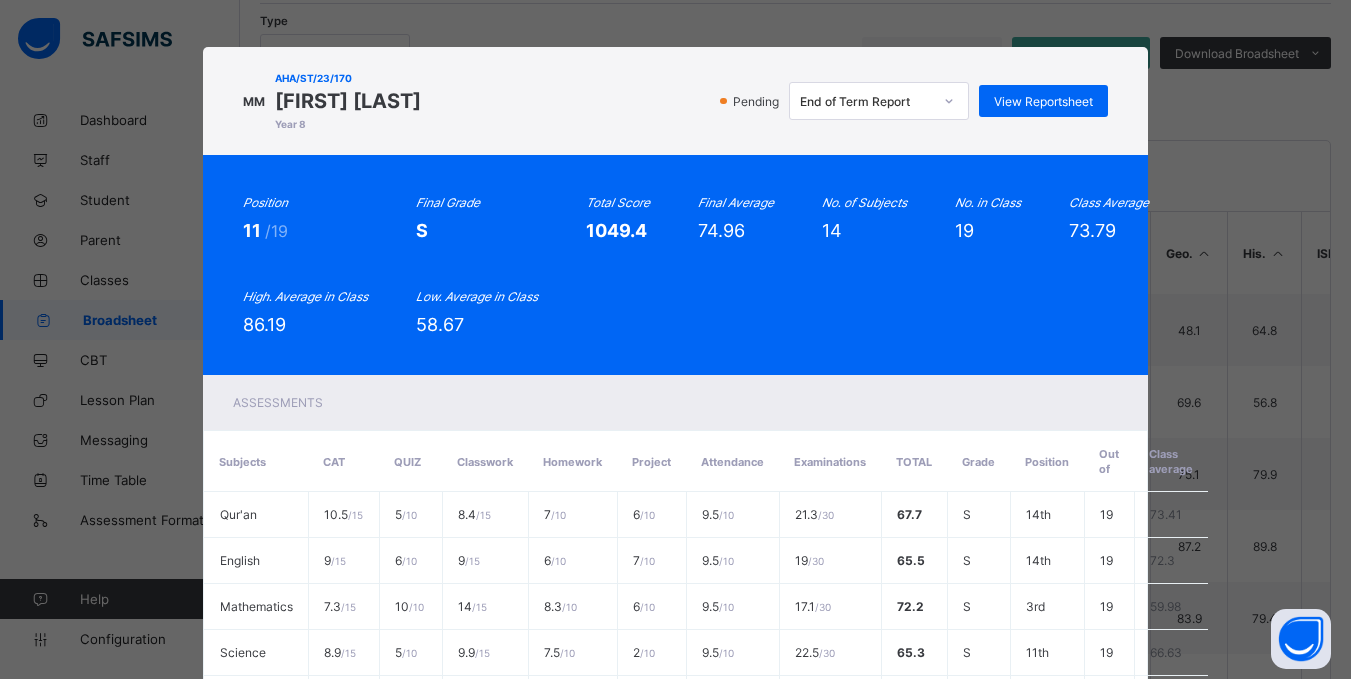 scroll, scrollTop: 0, scrollLeft: 0, axis: both 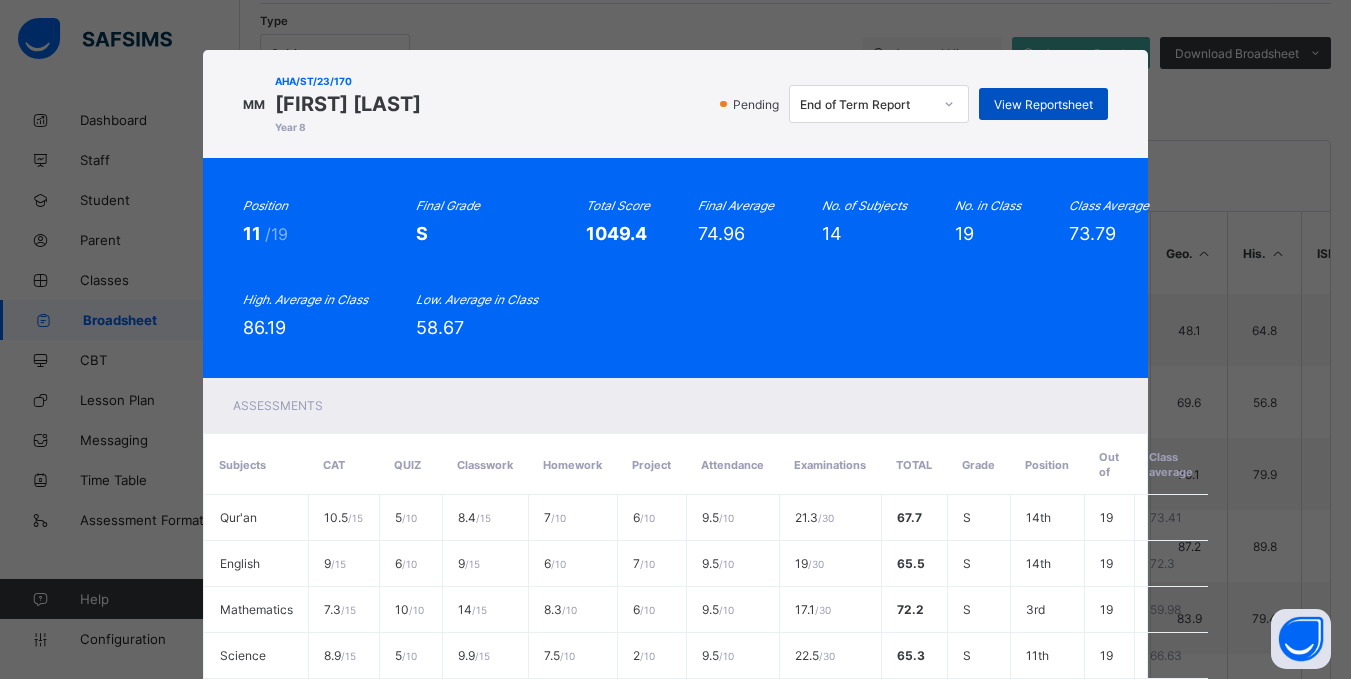 click on "View Reportsheet" at bounding box center (1043, 104) 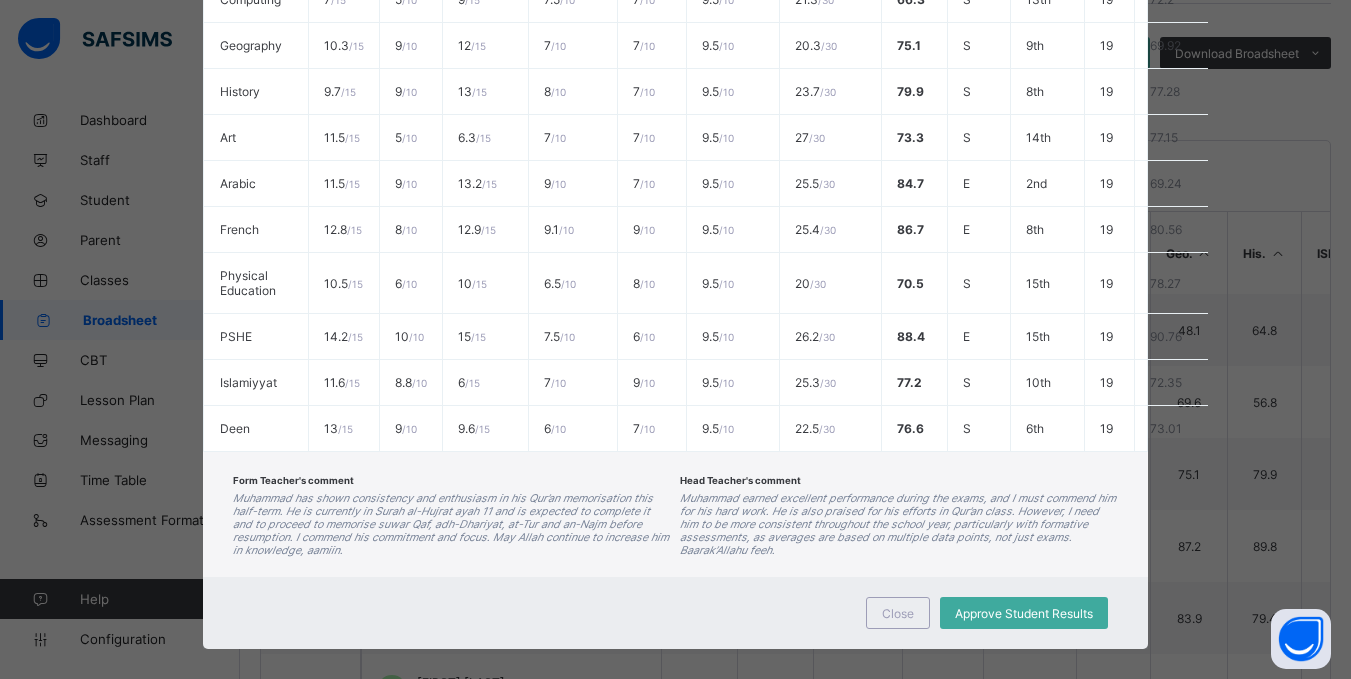 scroll, scrollTop: 722, scrollLeft: 0, axis: vertical 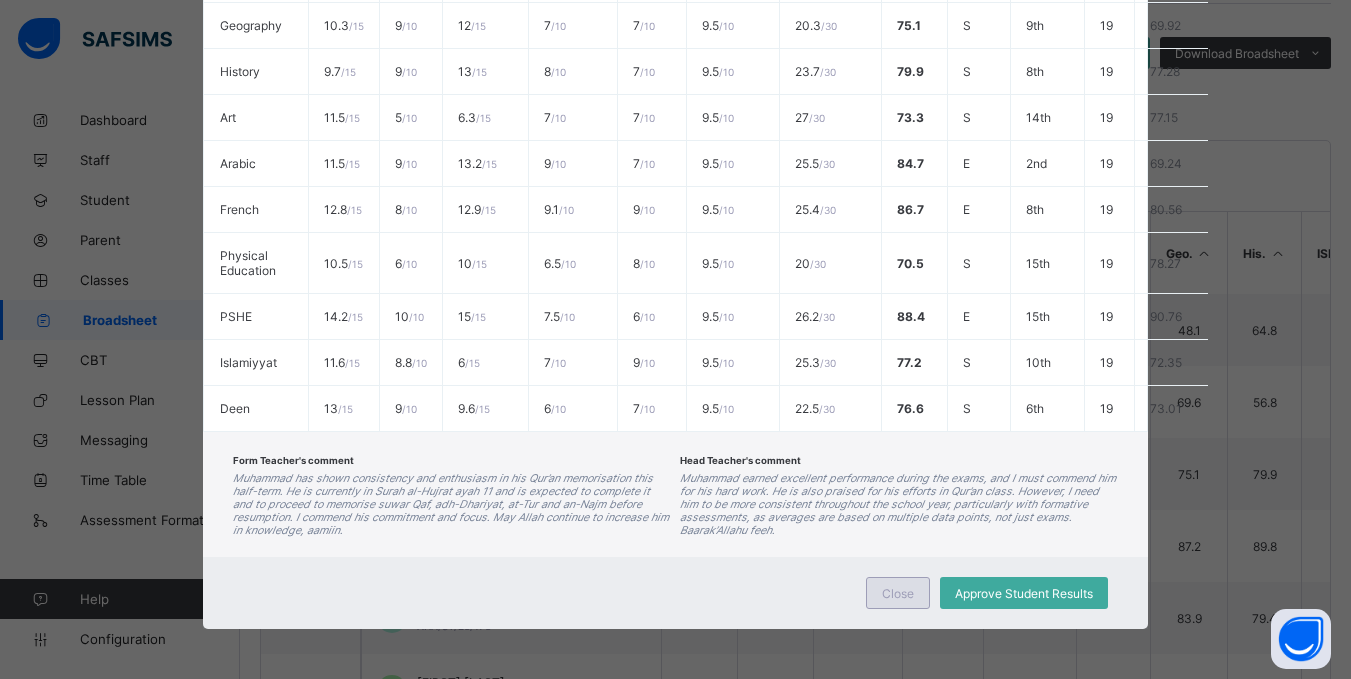 click on "Close" at bounding box center (898, 593) 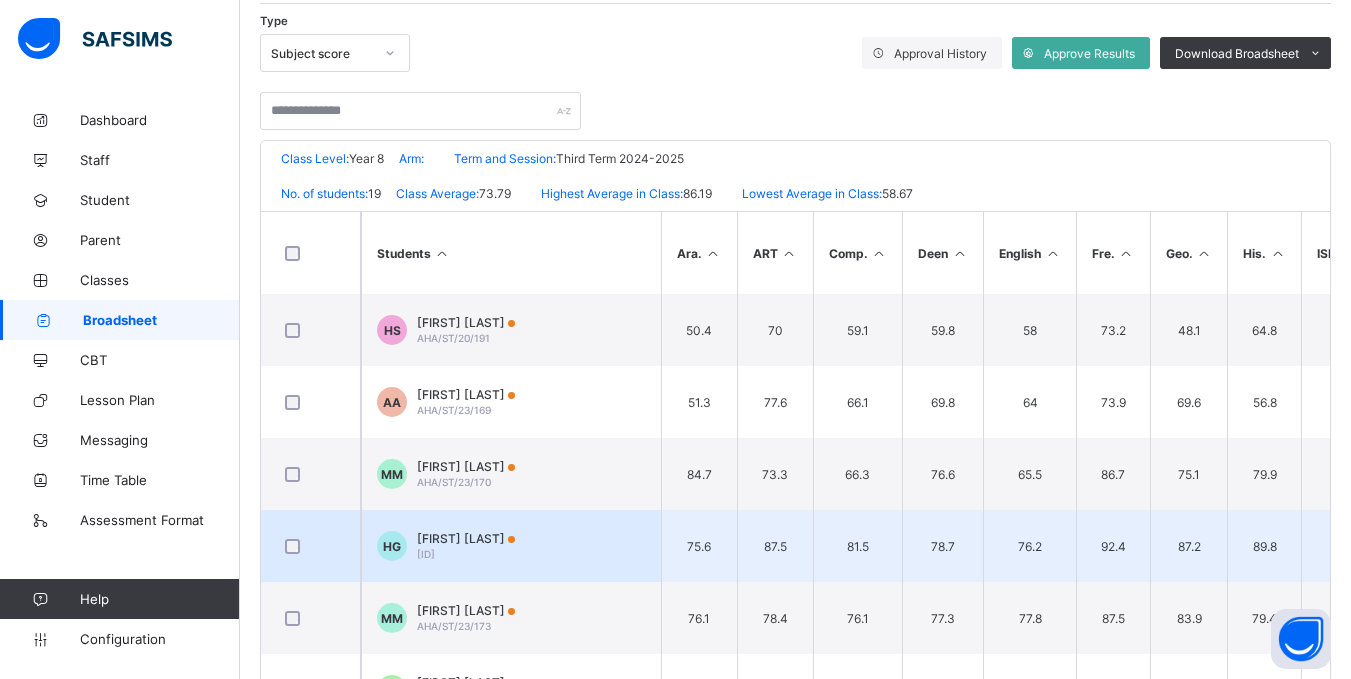 click on "Hawwa  Imam Galadanchi" at bounding box center (466, 538) 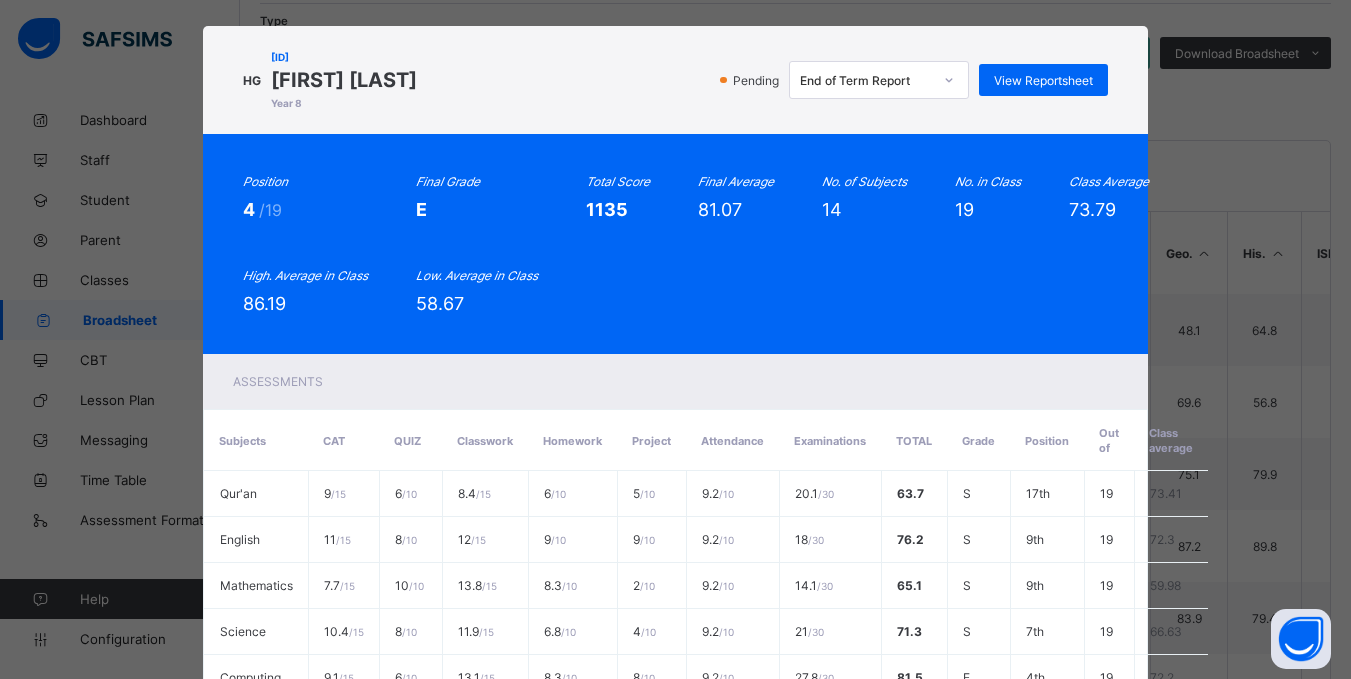 scroll, scrollTop: 0, scrollLeft: 0, axis: both 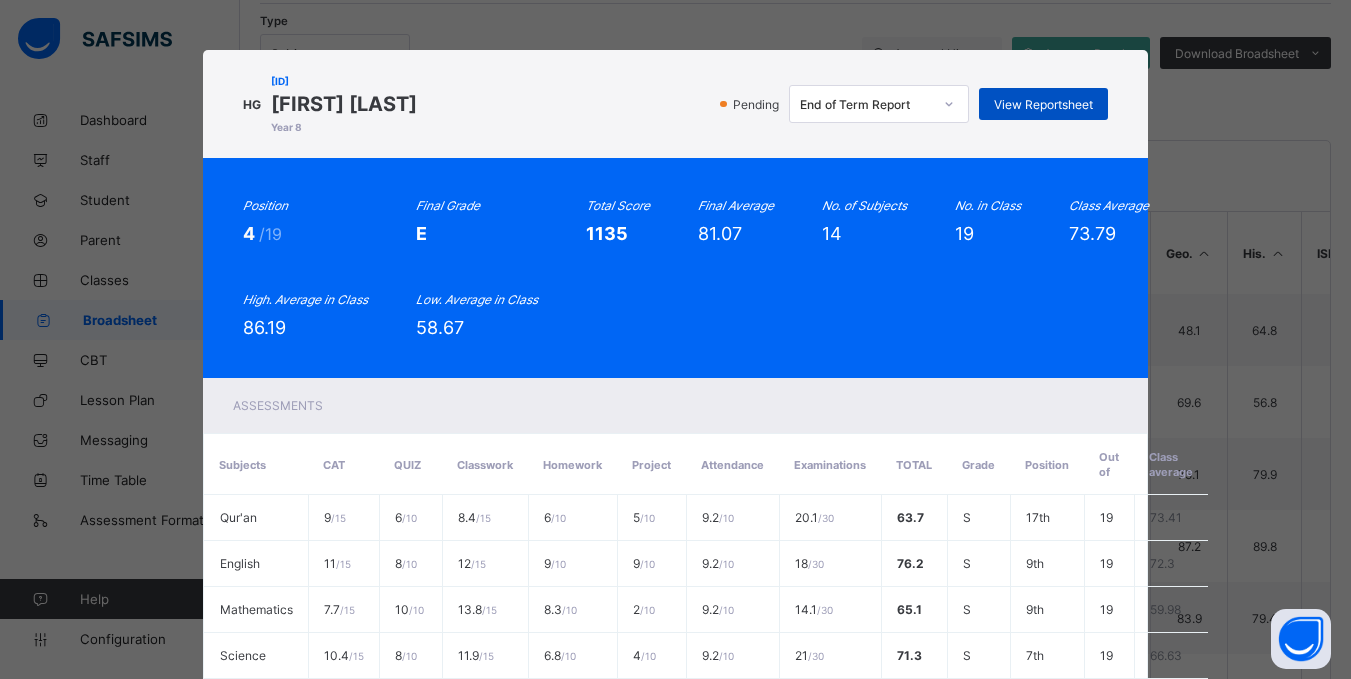 click on "View Reportsheet" at bounding box center [1043, 104] 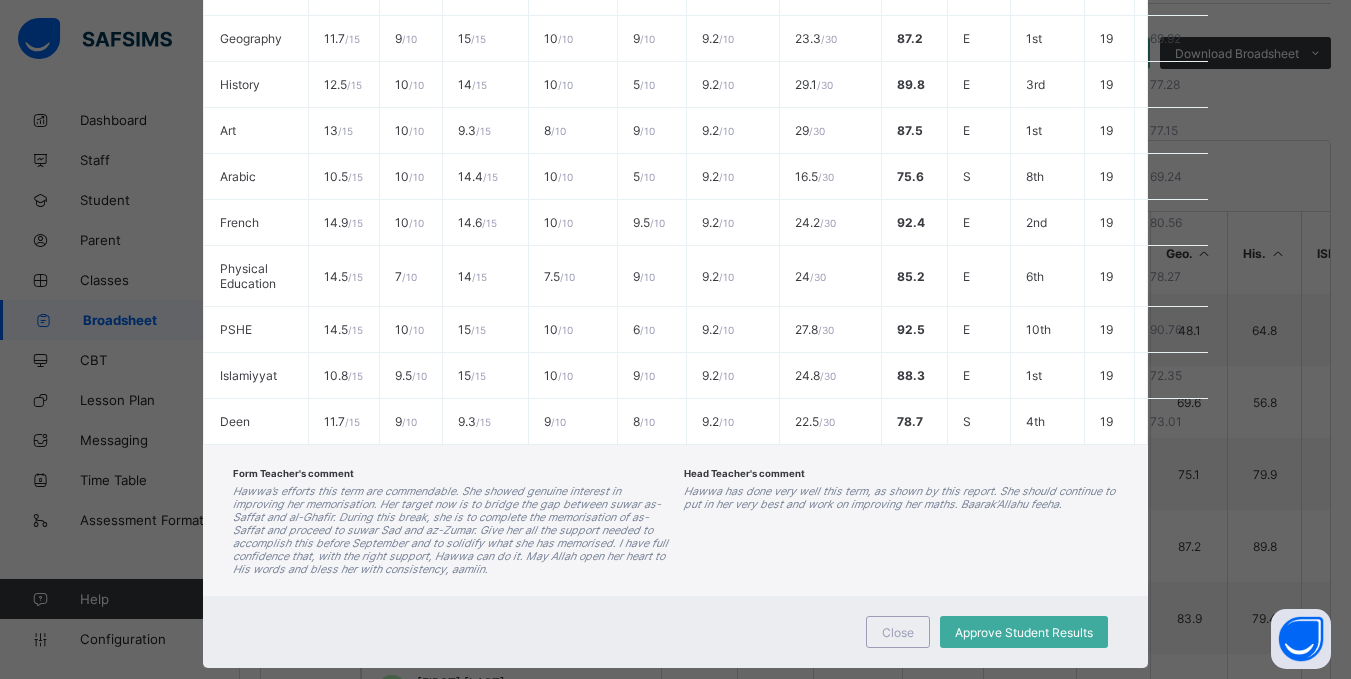 scroll, scrollTop: 748, scrollLeft: 0, axis: vertical 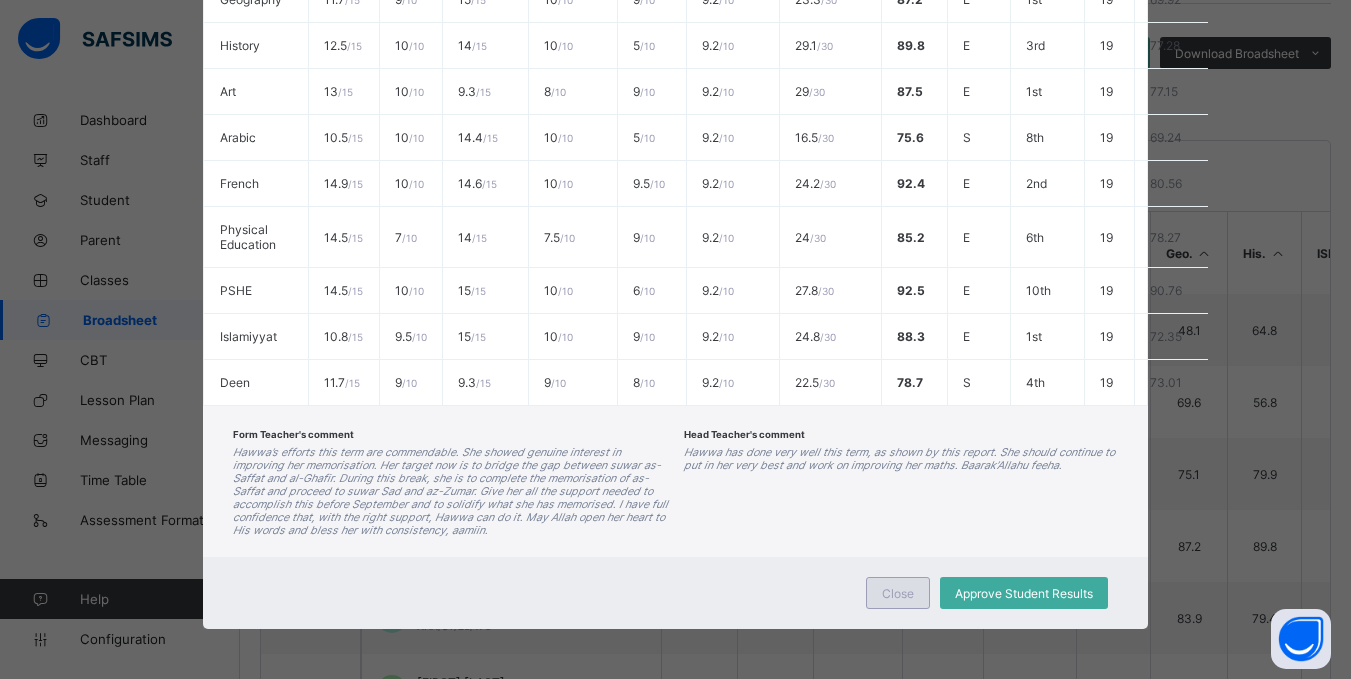 click on "Close" at bounding box center (898, 593) 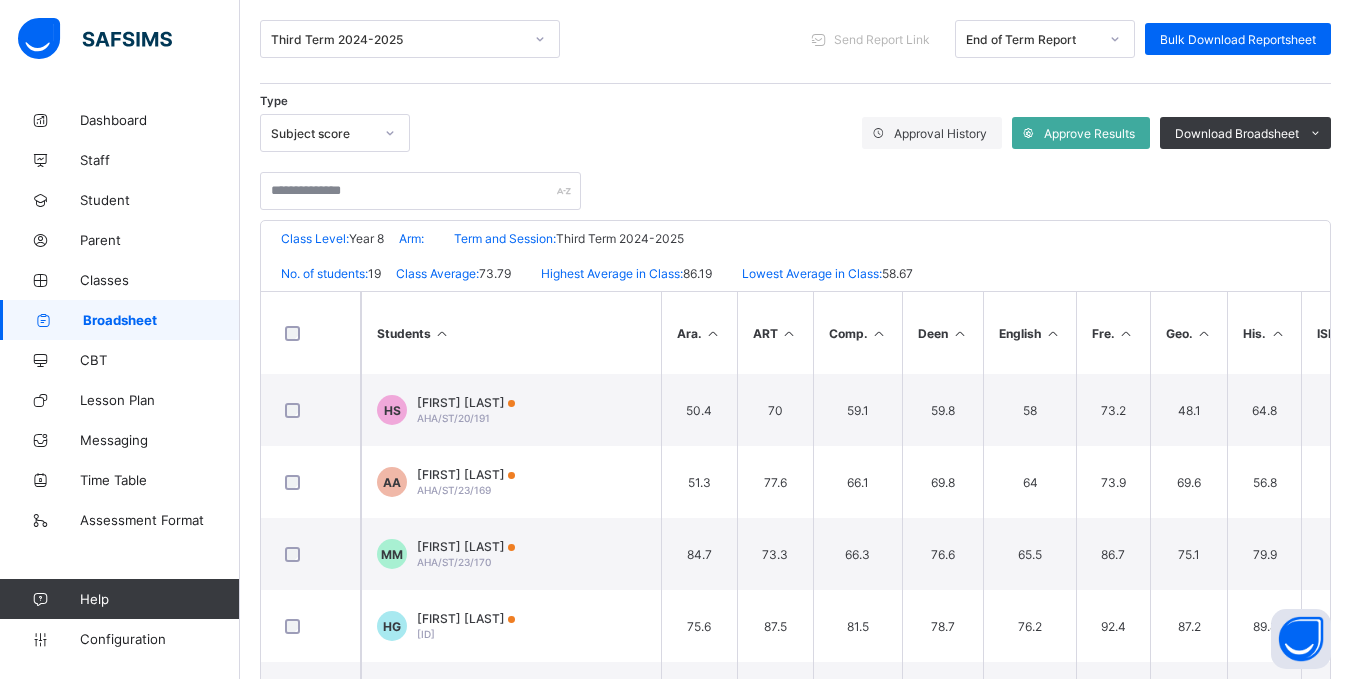 scroll, scrollTop: 256, scrollLeft: 0, axis: vertical 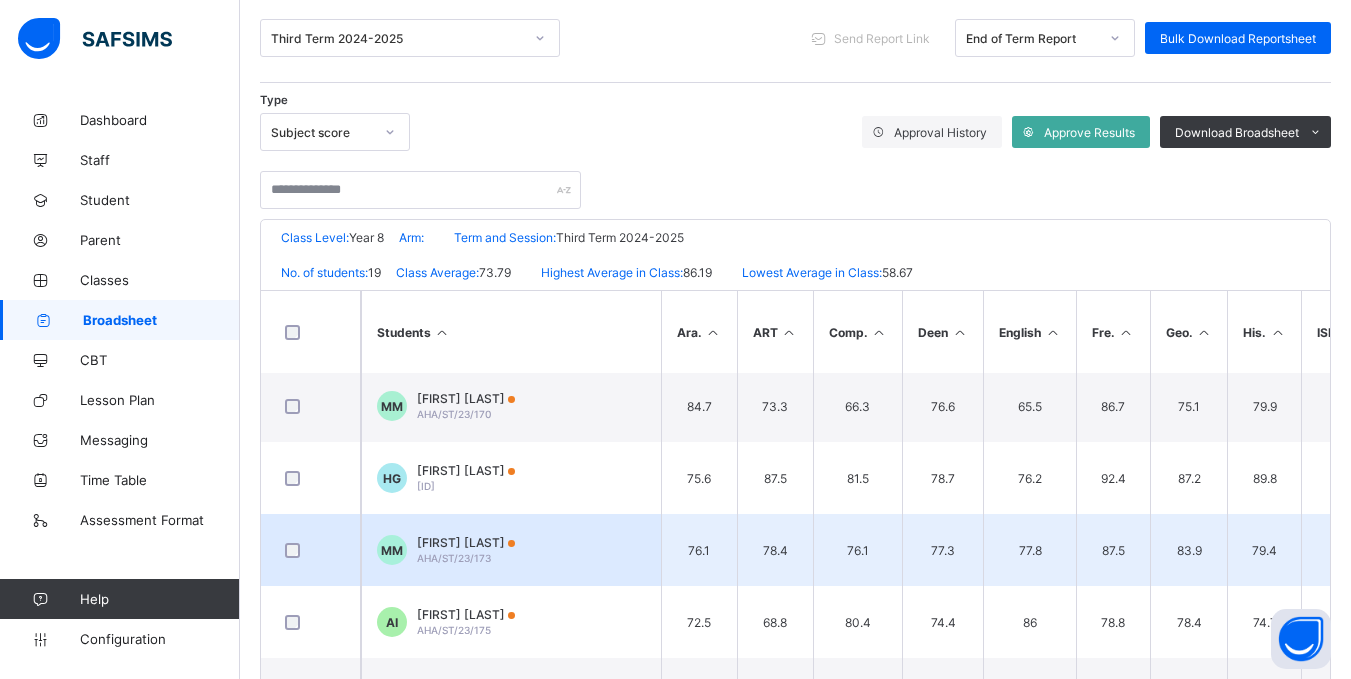 click on "Muhammad Al-Amin  Maina-Bukar" at bounding box center (466, 542) 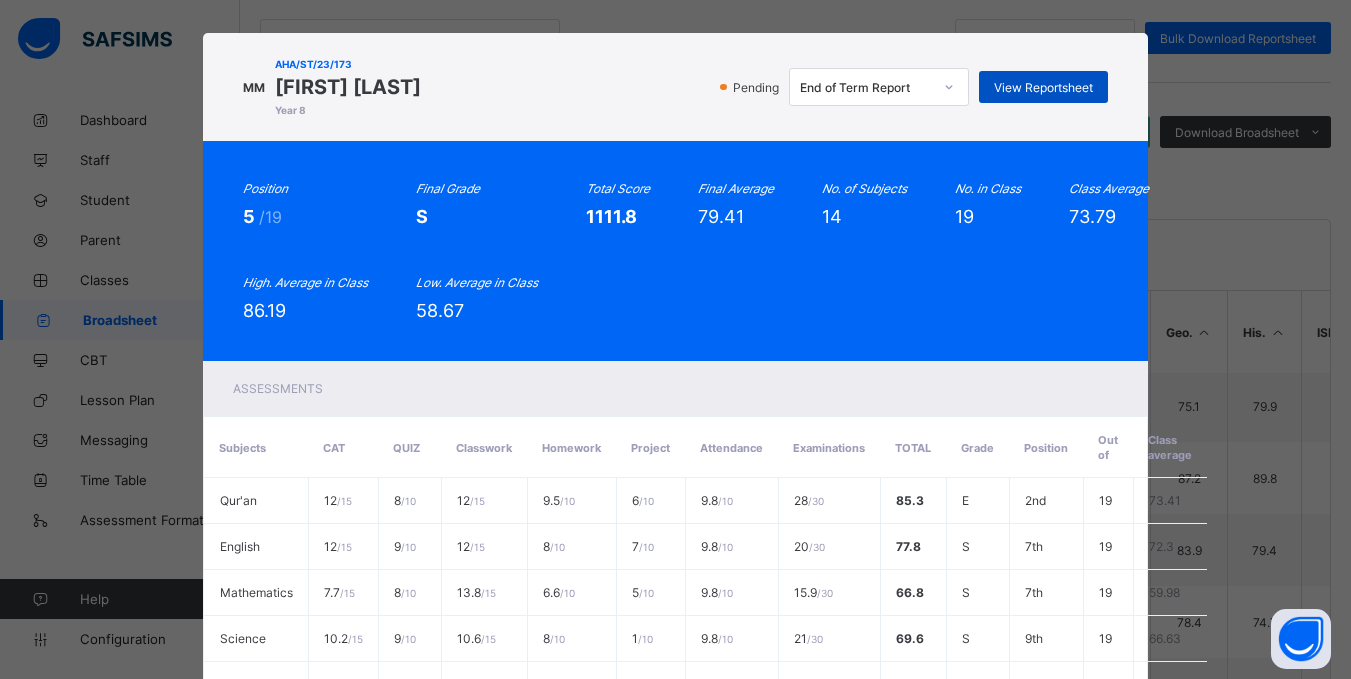 scroll, scrollTop: 16, scrollLeft: 0, axis: vertical 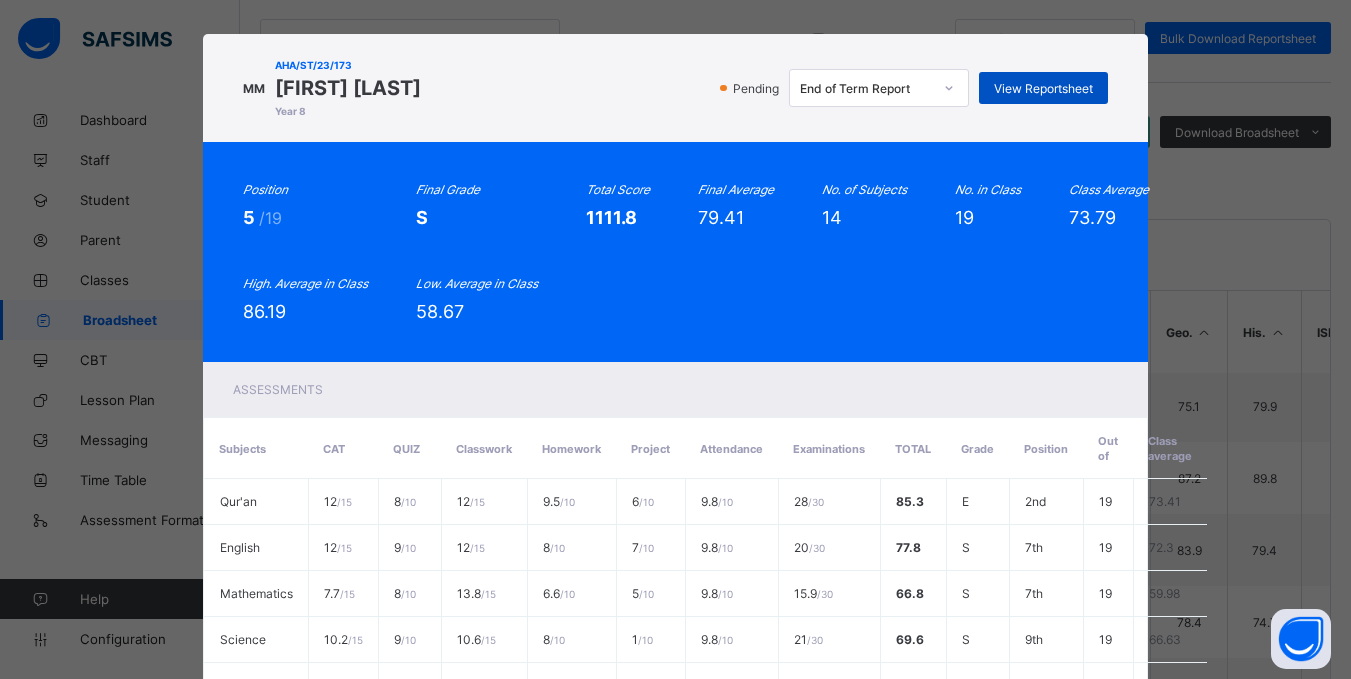 click on "View Reportsheet" at bounding box center [1043, 88] 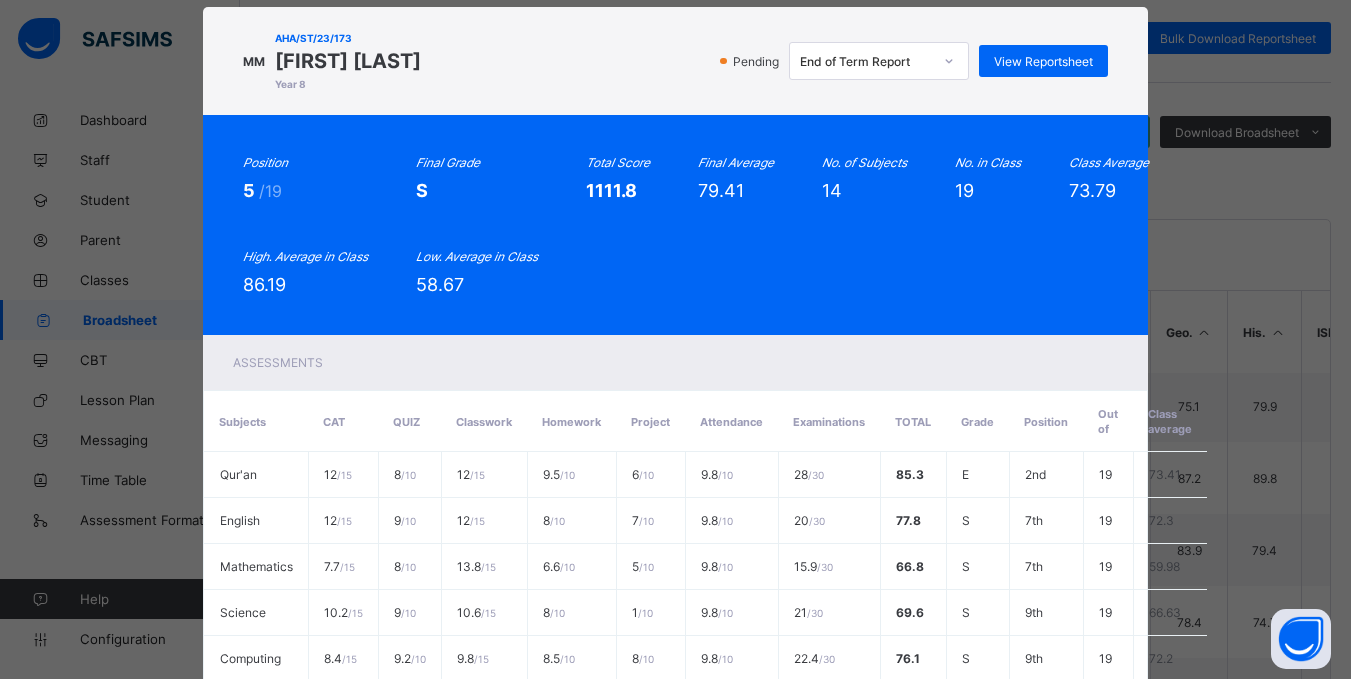 scroll, scrollTop: 0, scrollLeft: 0, axis: both 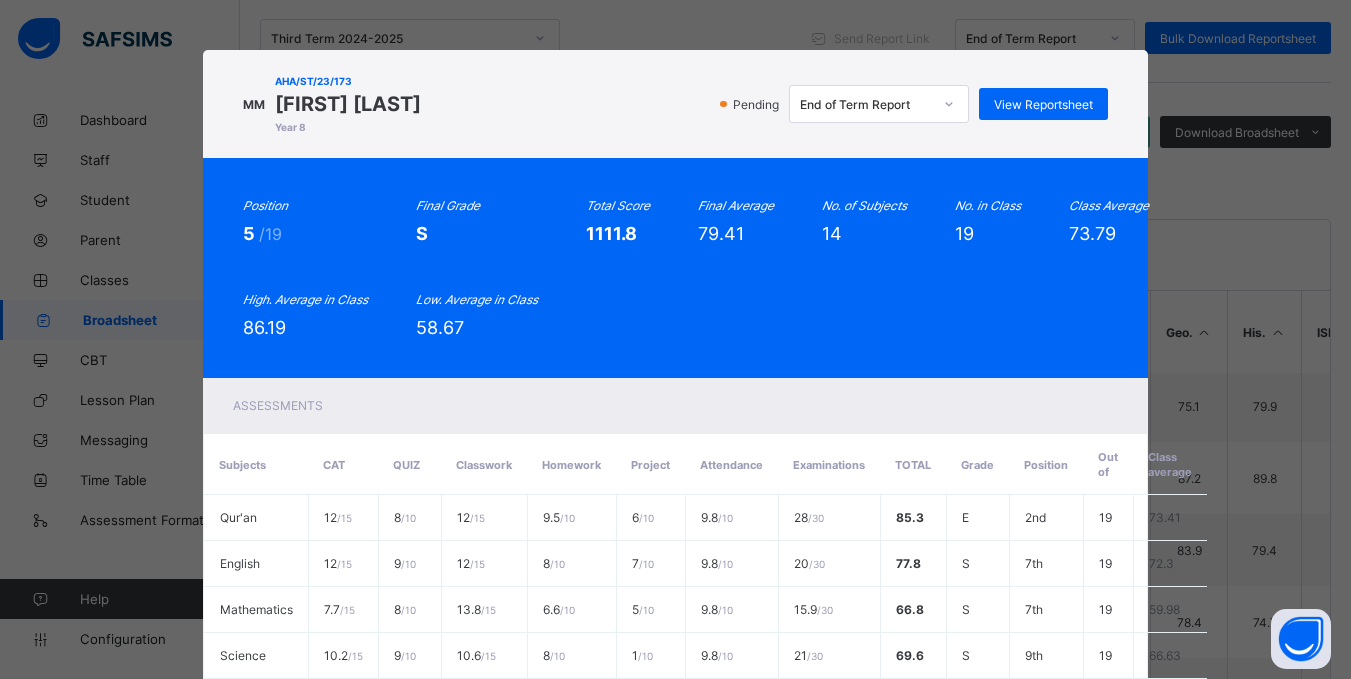 click on "Position         5       /19         Final Grade         S         Total Score         1111.8         Final Average         79.41         No. of Subjects         14         No. in Class         19         Class Average         73.79         High. Average in Class         86.19         Low. Average in Class         58.67" at bounding box center [676, 268] 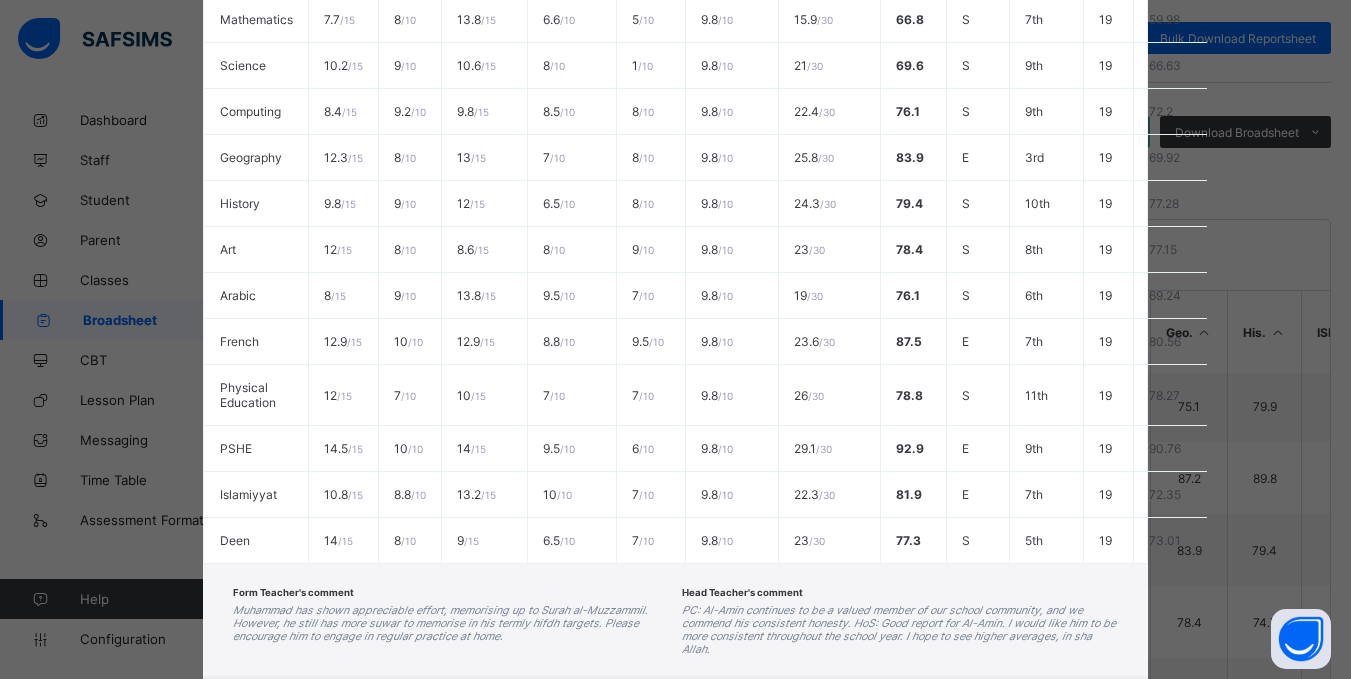 scroll, scrollTop: 709, scrollLeft: 0, axis: vertical 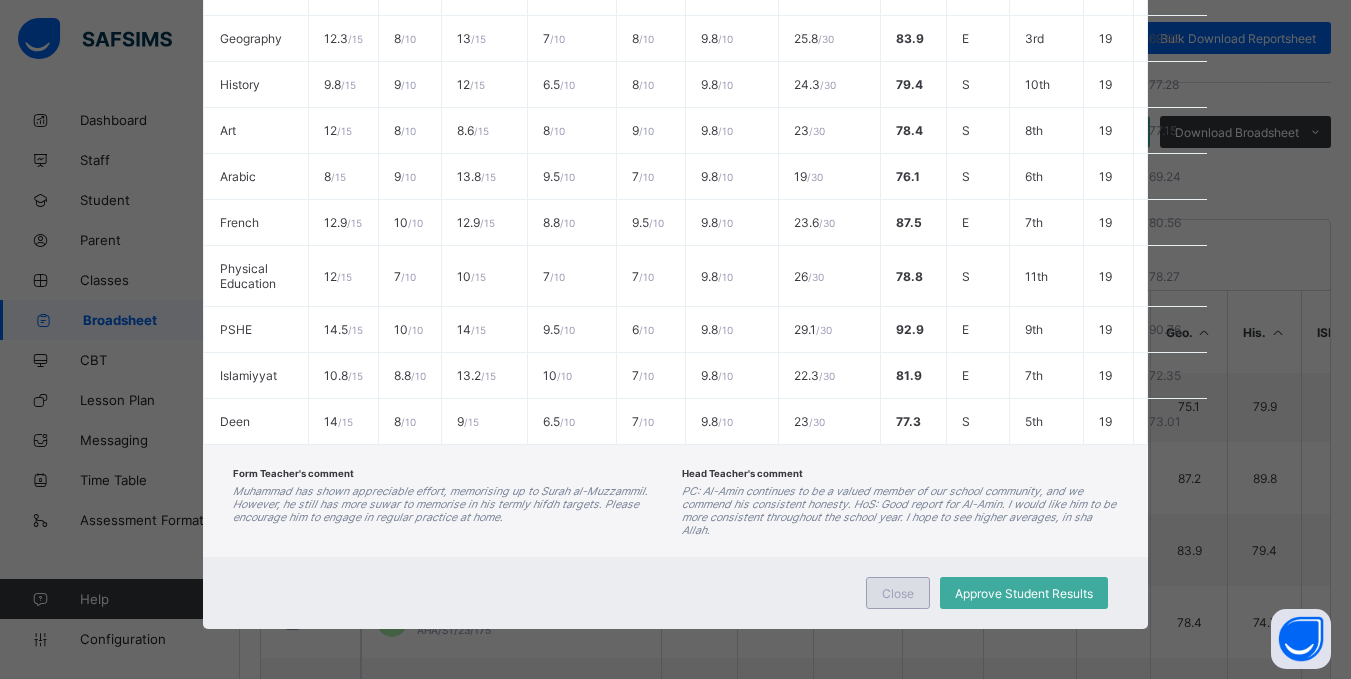 click on "Close" at bounding box center [898, 593] 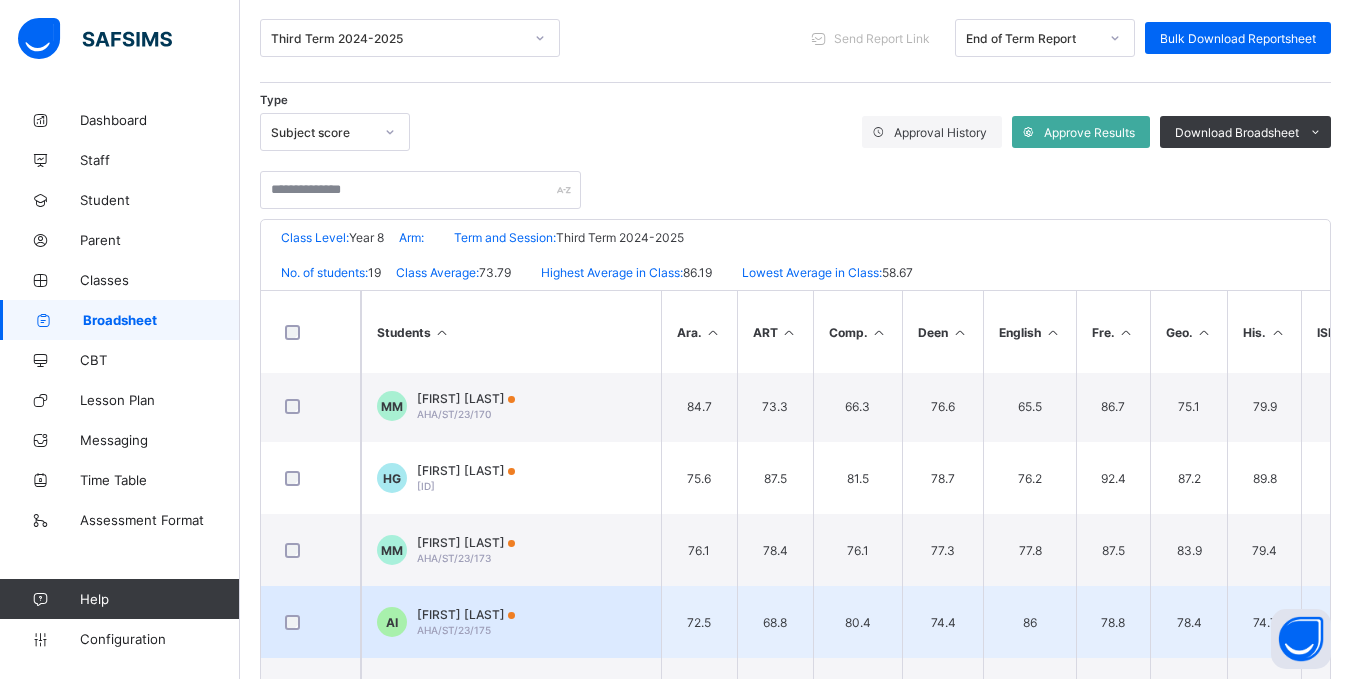 click on "Abubakar Siddiq  Ibrahim" at bounding box center [466, 614] 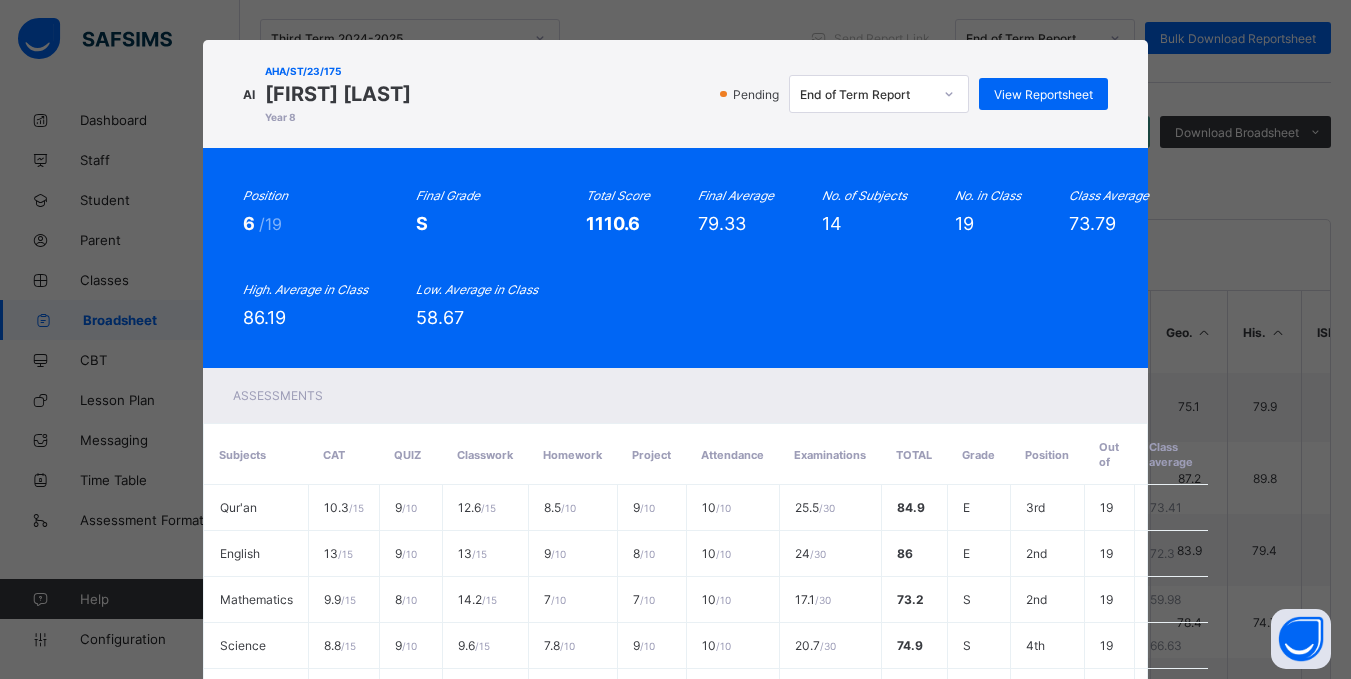 scroll, scrollTop: 4, scrollLeft: 0, axis: vertical 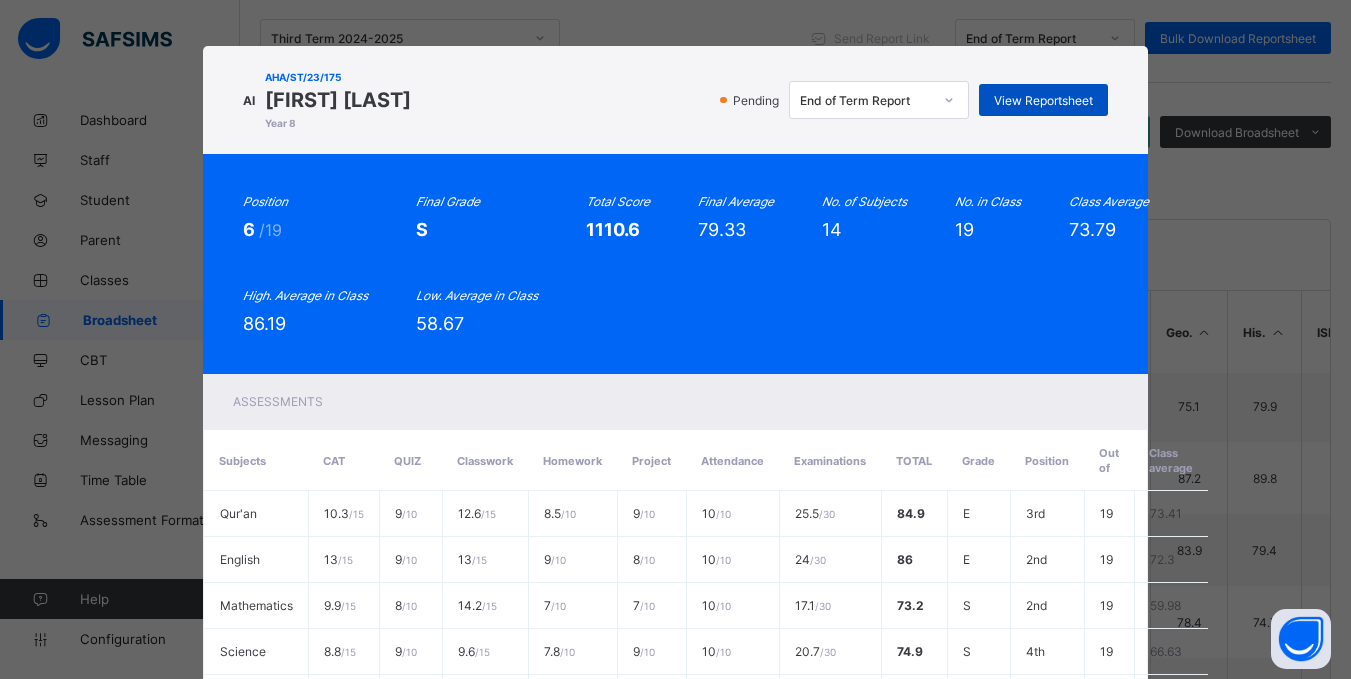 click on "View Reportsheet" at bounding box center (1043, 100) 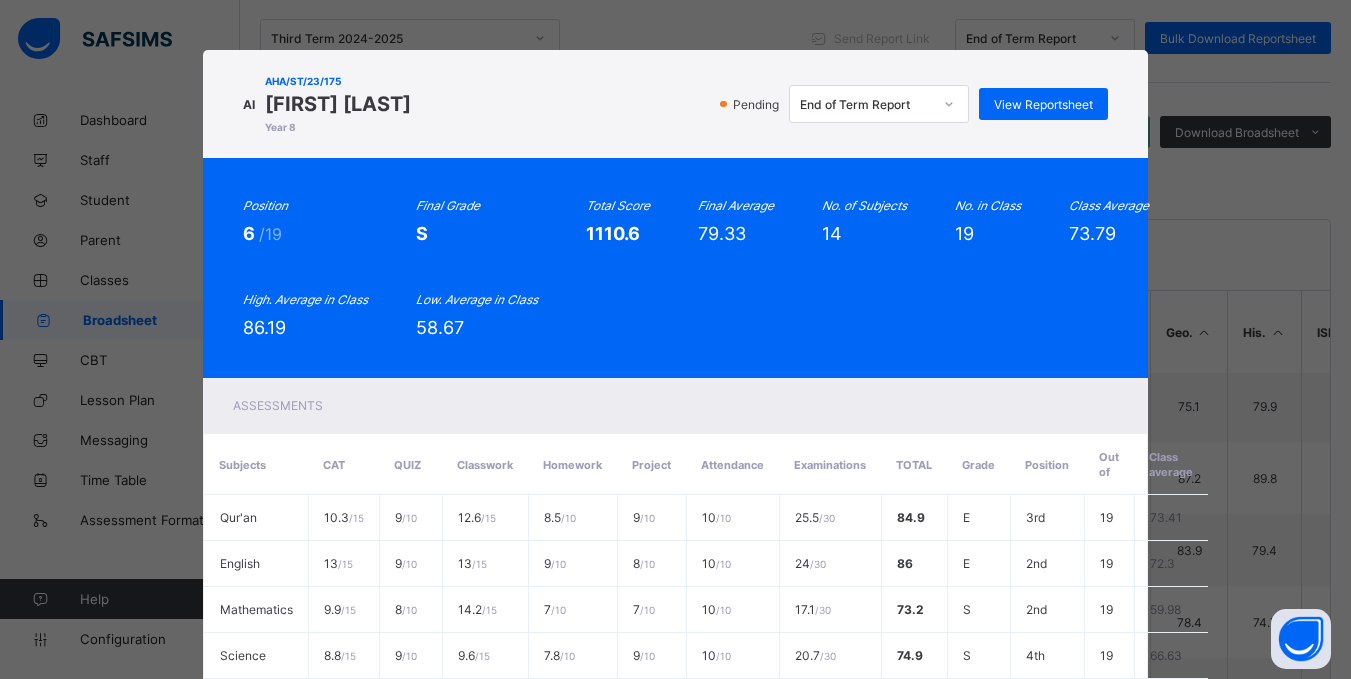 scroll, scrollTop: 696, scrollLeft: 0, axis: vertical 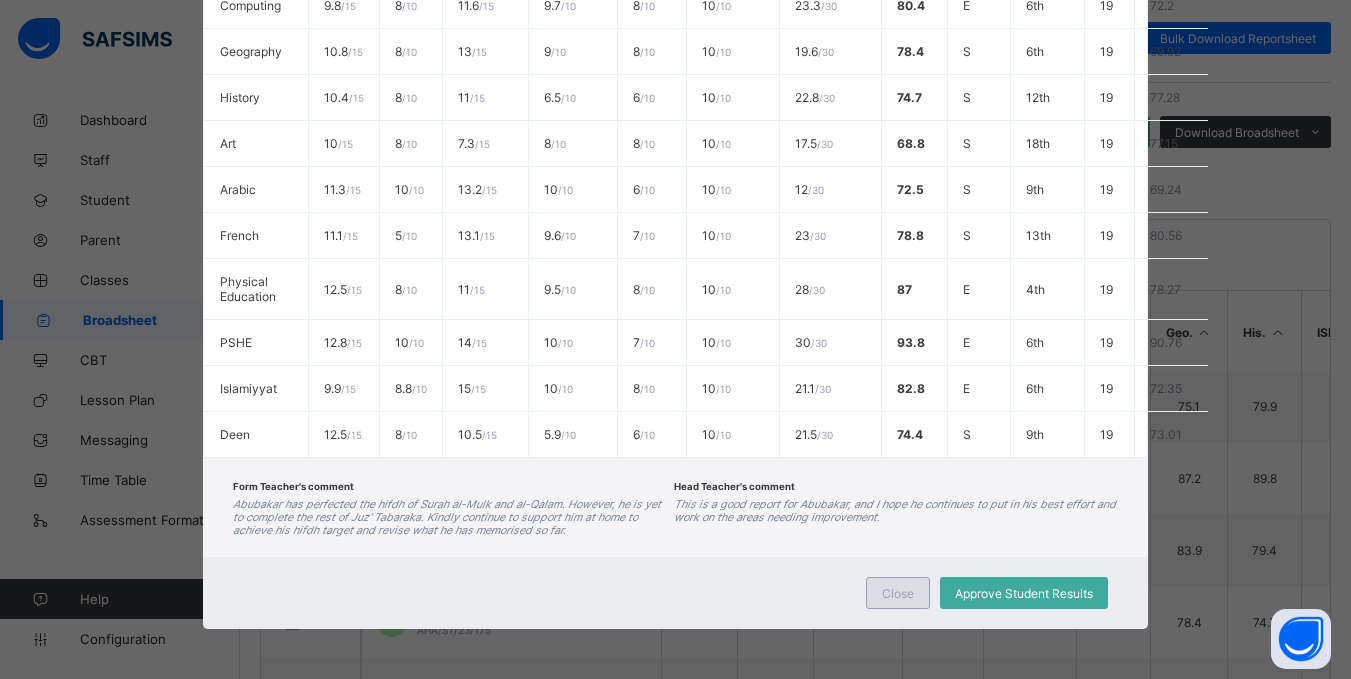 click on "Close" at bounding box center (898, 593) 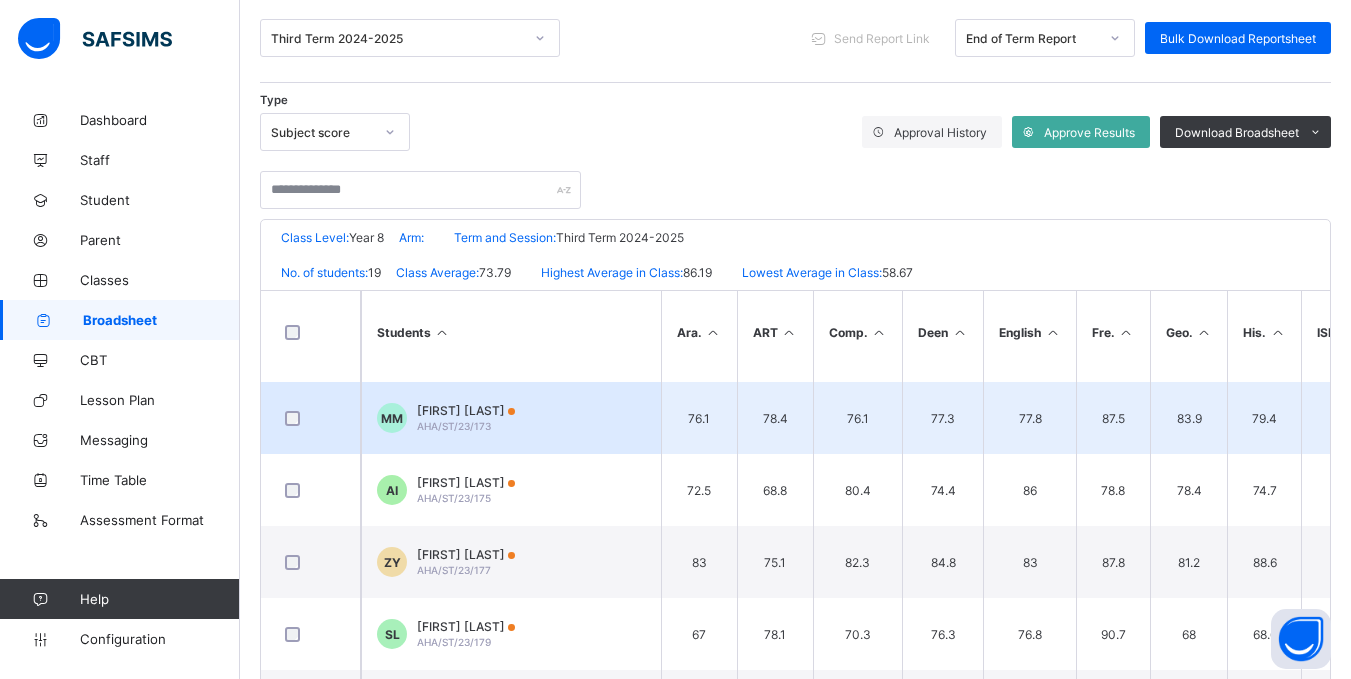 scroll, scrollTop: 281, scrollLeft: 0, axis: vertical 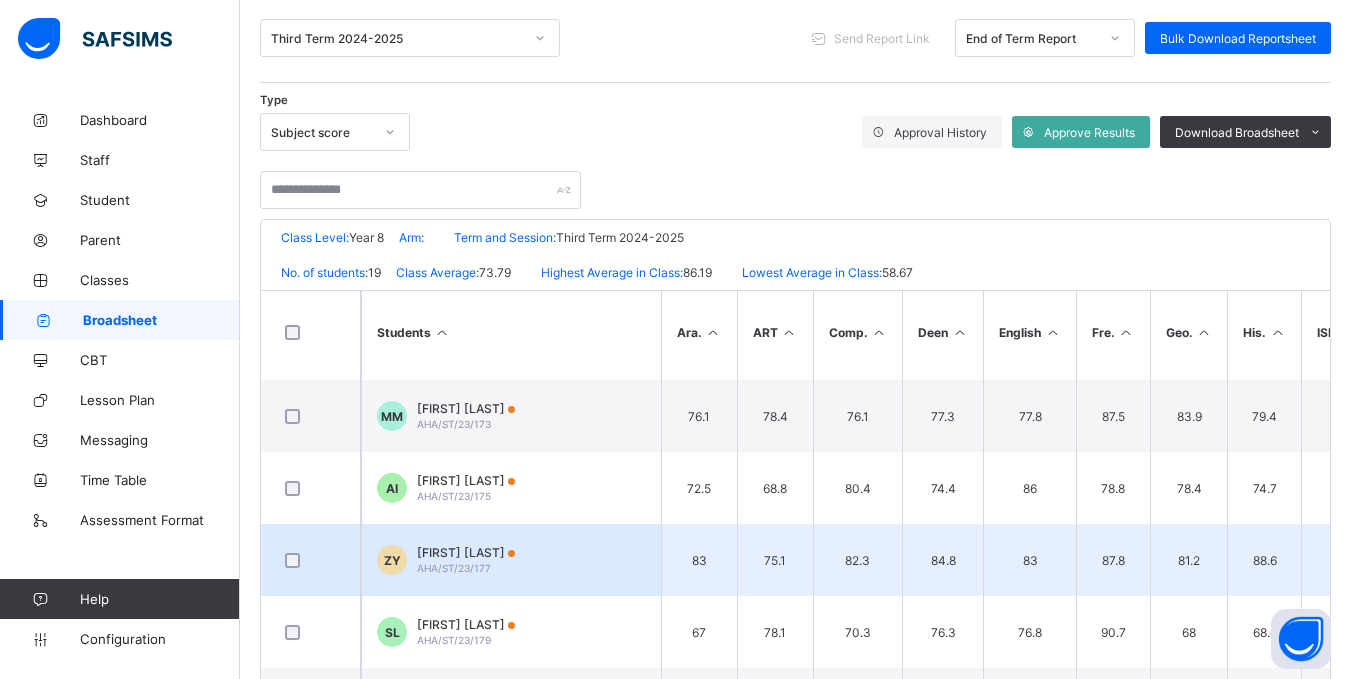 click on "Zayd Mai Yahya" at bounding box center (466, 552) 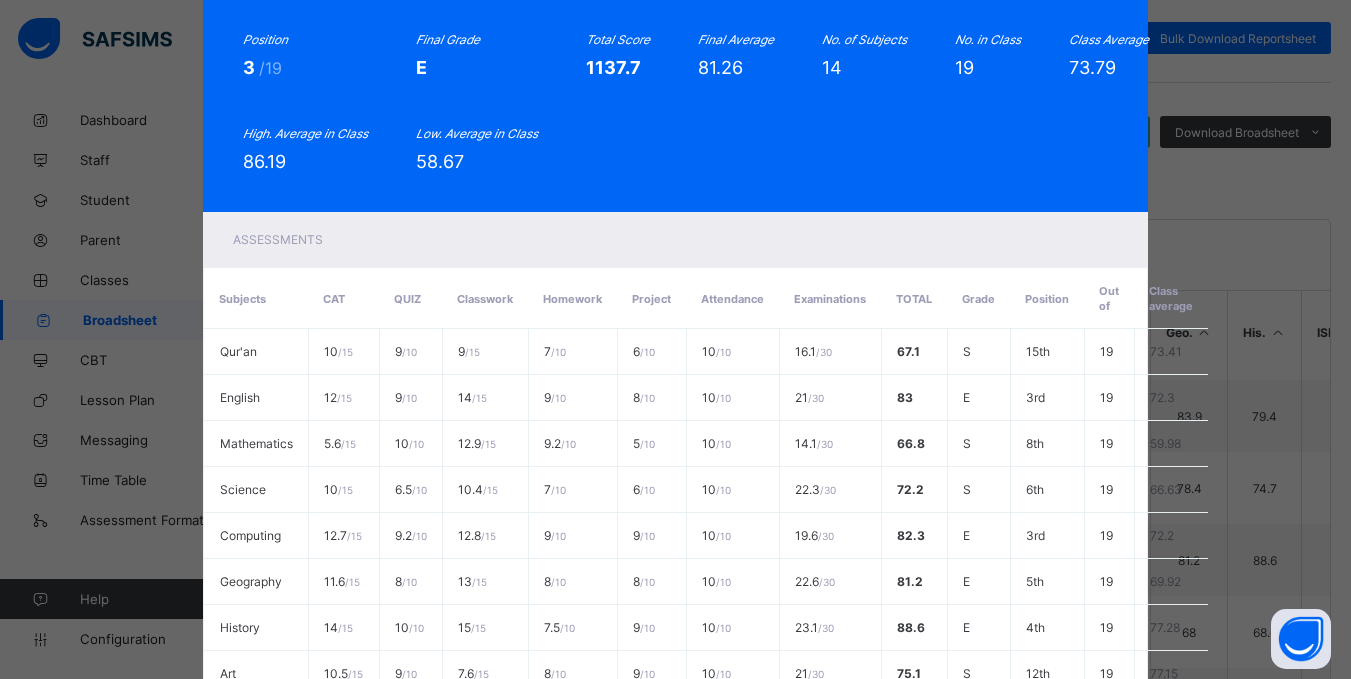 scroll, scrollTop: 0, scrollLeft: 0, axis: both 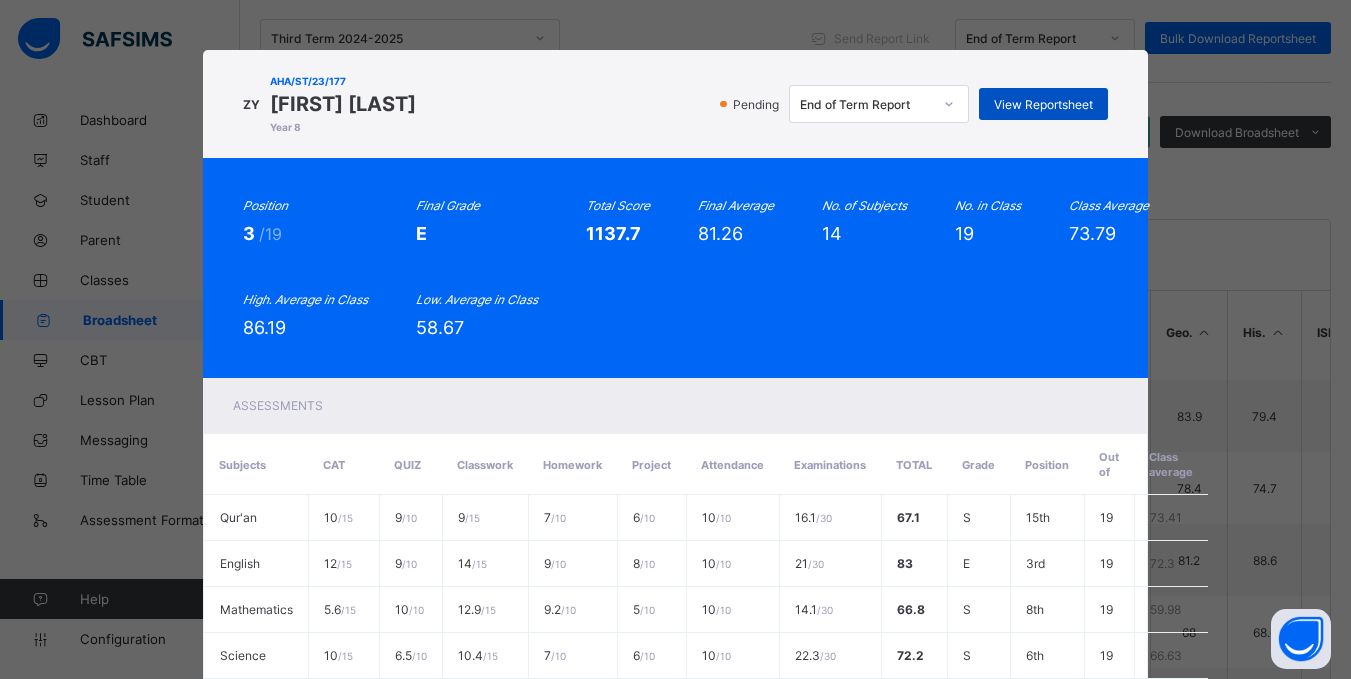 click on "View Reportsheet" at bounding box center (1043, 104) 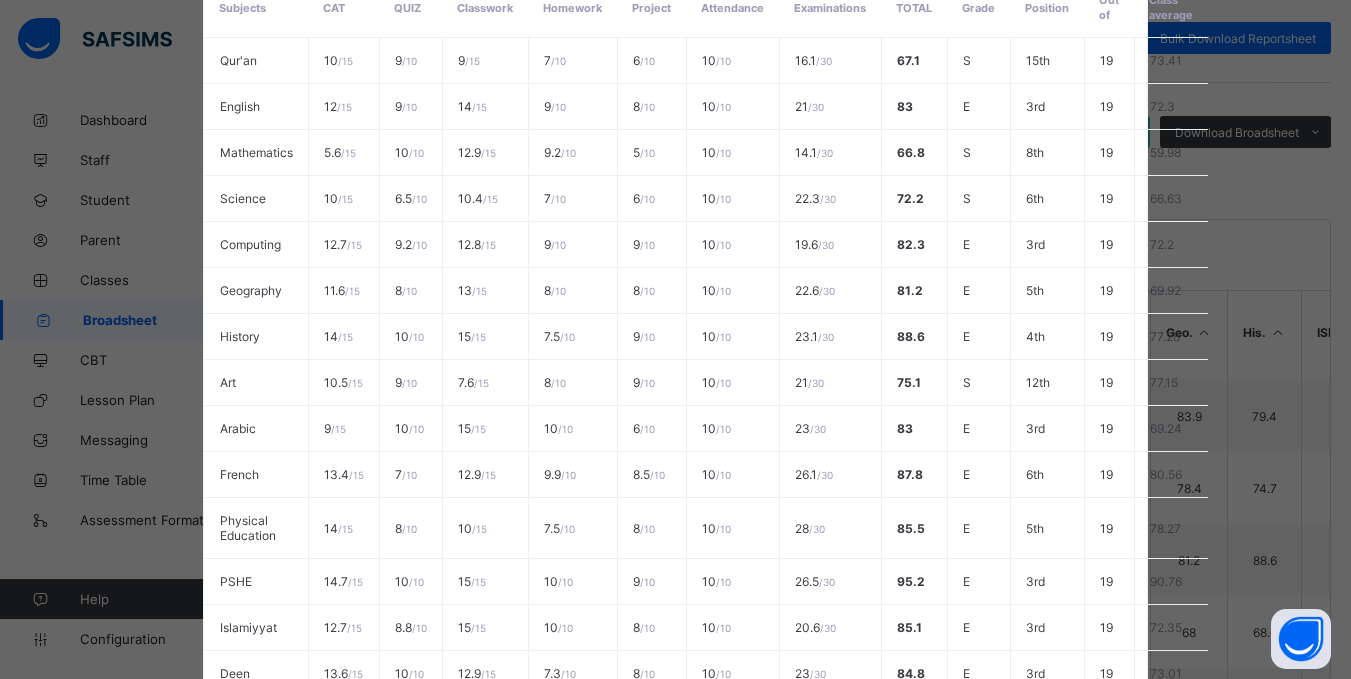 scroll, scrollTop: 709, scrollLeft: 0, axis: vertical 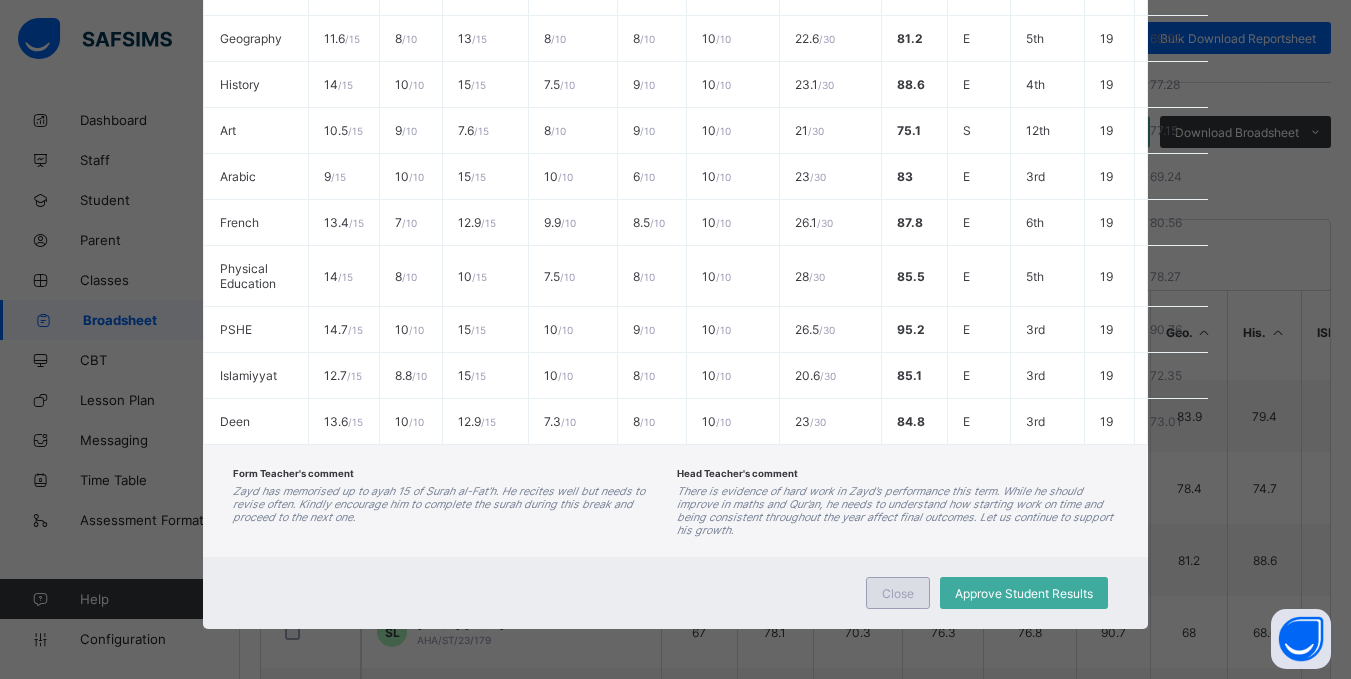 click on "Close" at bounding box center (898, 593) 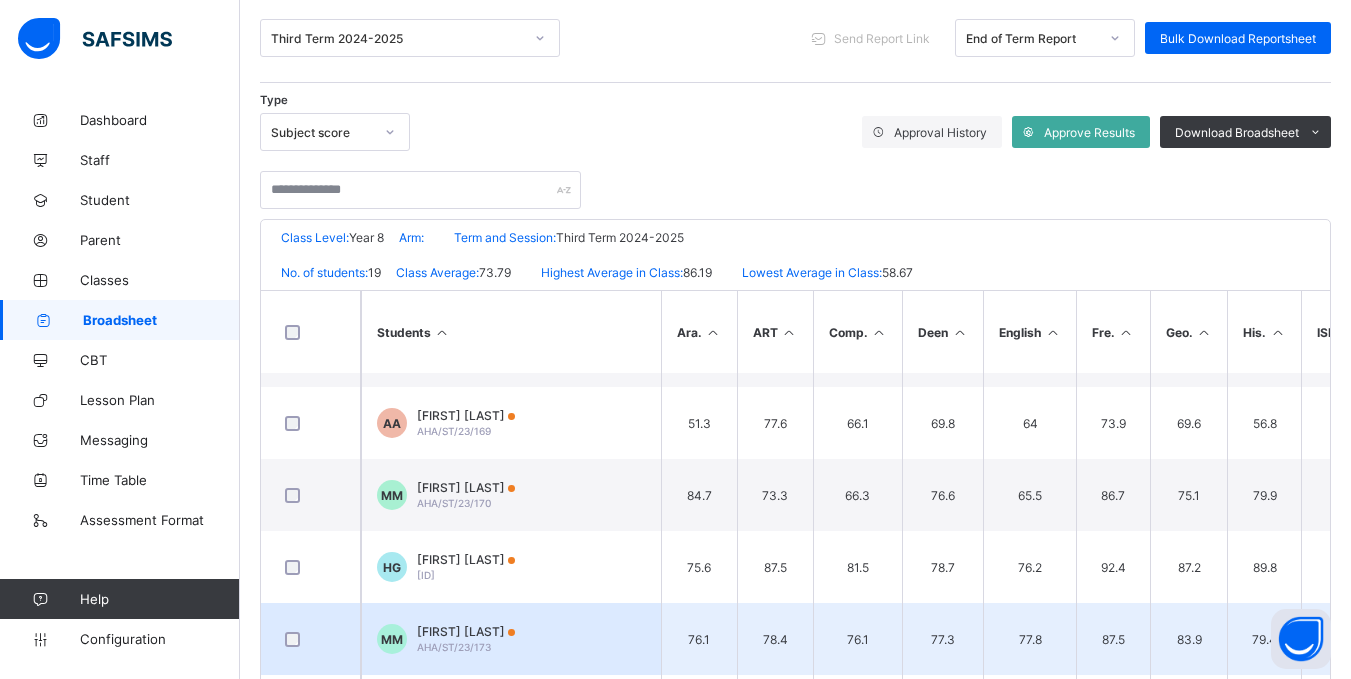scroll, scrollTop: 66, scrollLeft: 0, axis: vertical 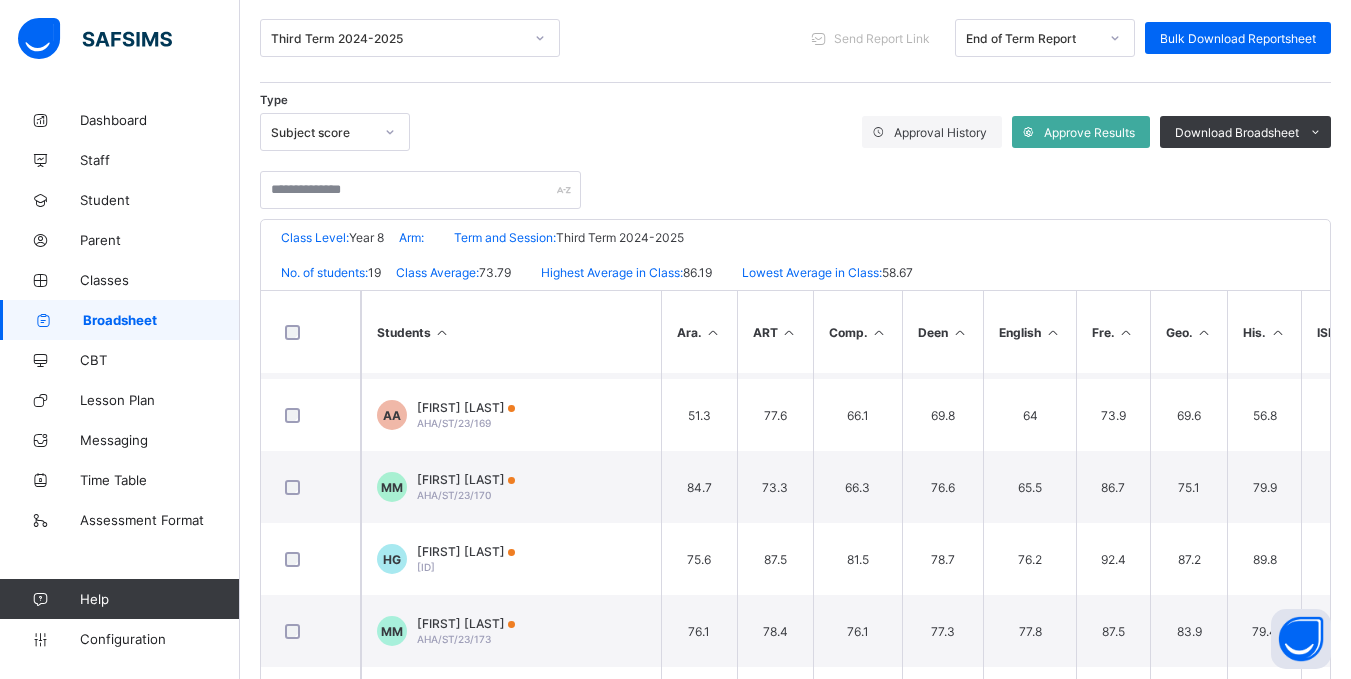click on "Type Subject score  Approval History  Approve Results Download Broadsheet PDF Excel sheet" at bounding box center (795, 132) 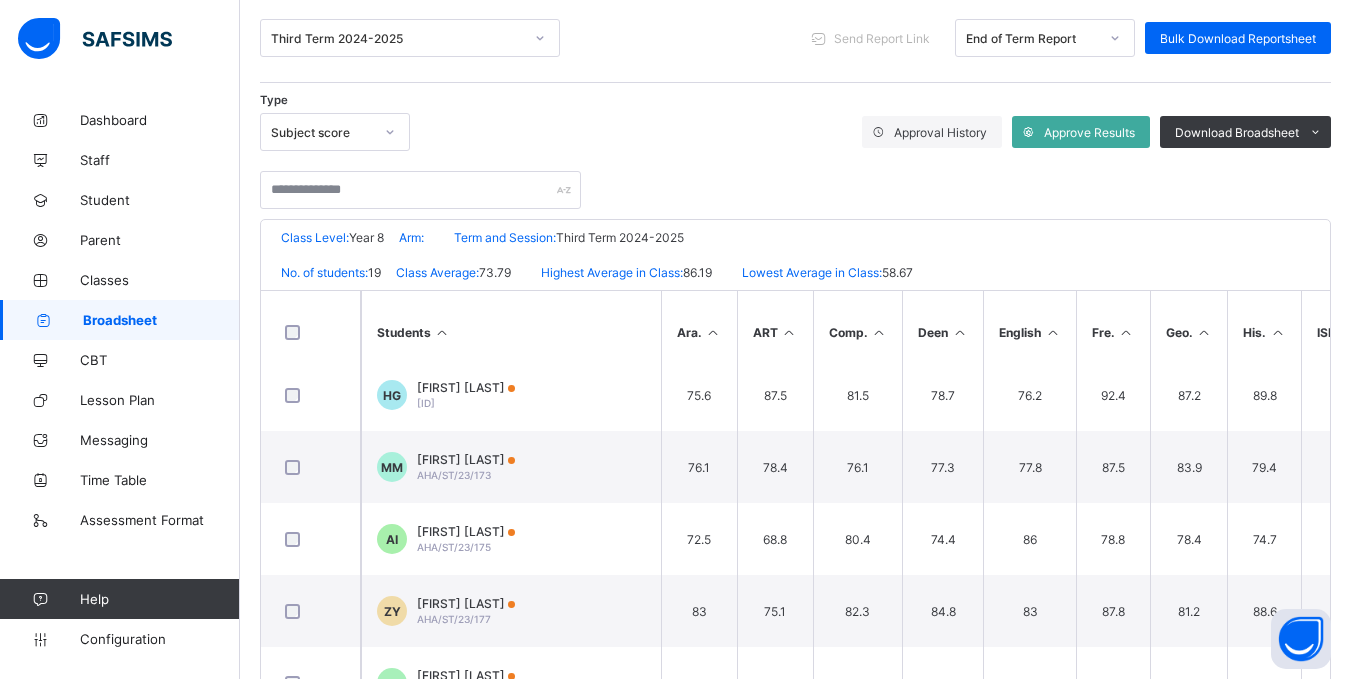 scroll, scrollTop: 231, scrollLeft: 0, axis: vertical 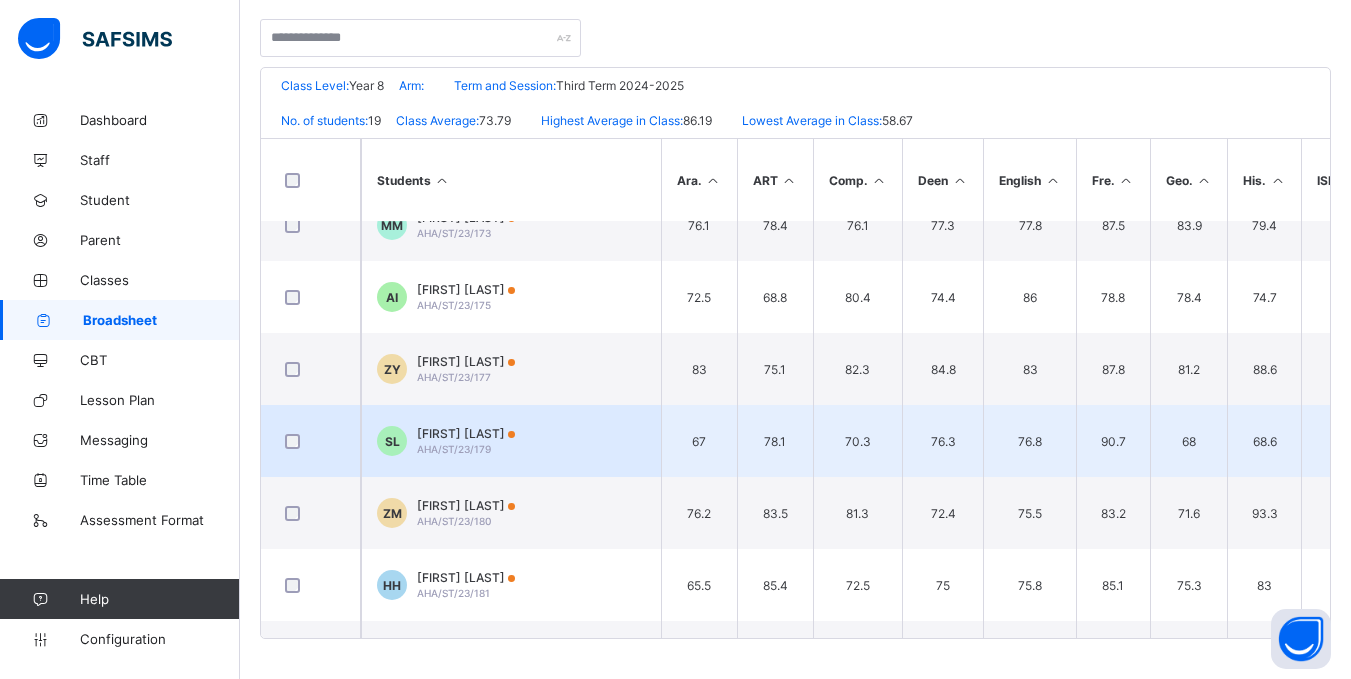click on "Suleiman  Lawal" at bounding box center (466, 433) 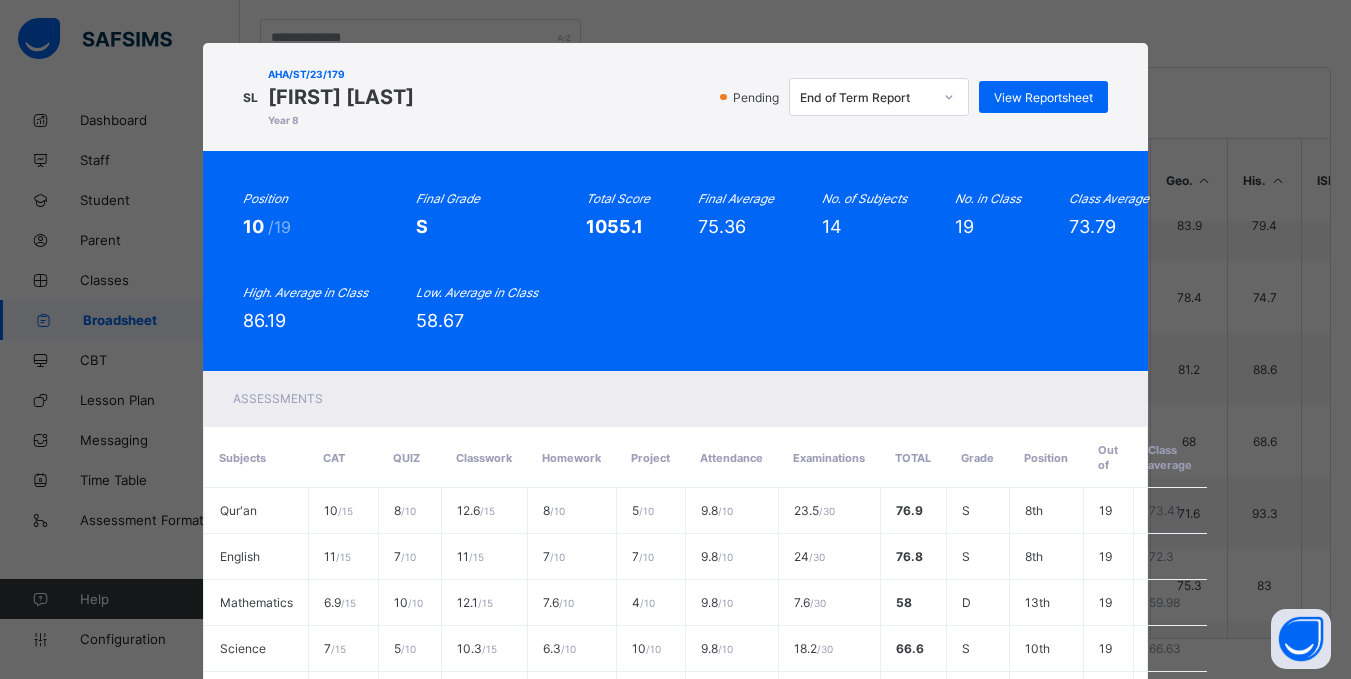scroll, scrollTop: 6, scrollLeft: 0, axis: vertical 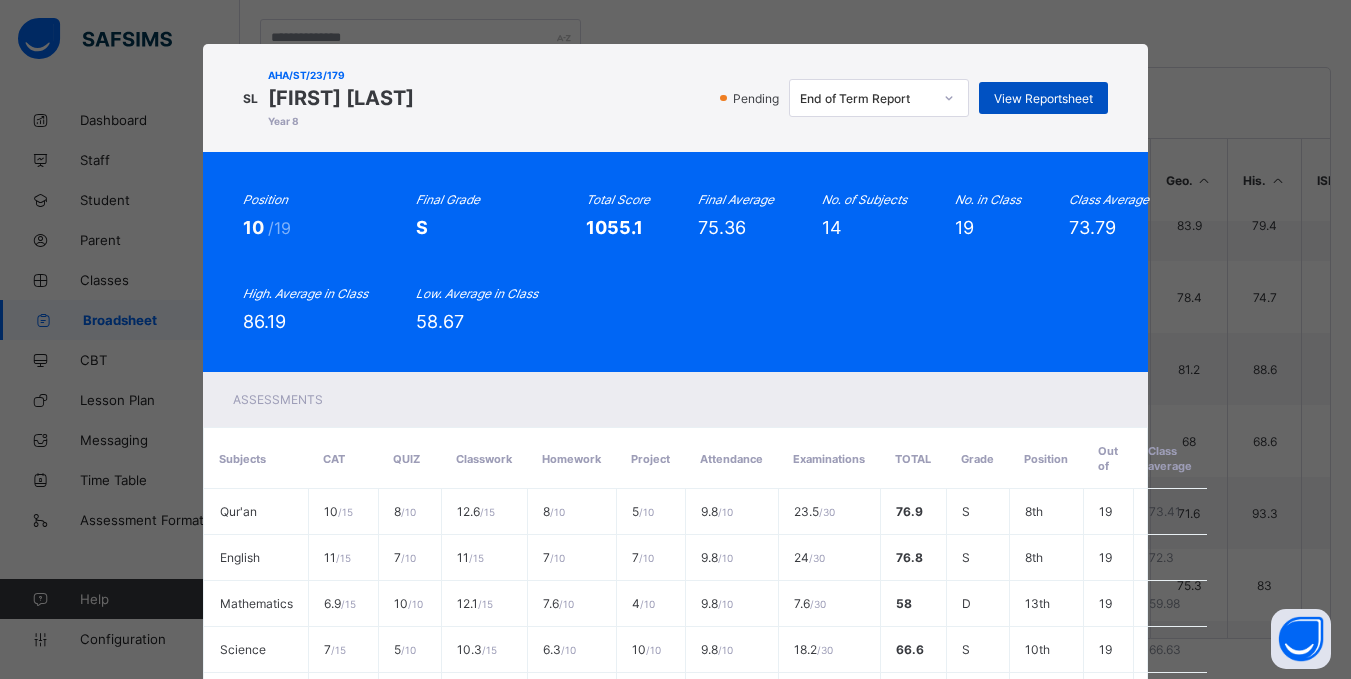 click on "View Reportsheet" at bounding box center (1043, 98) 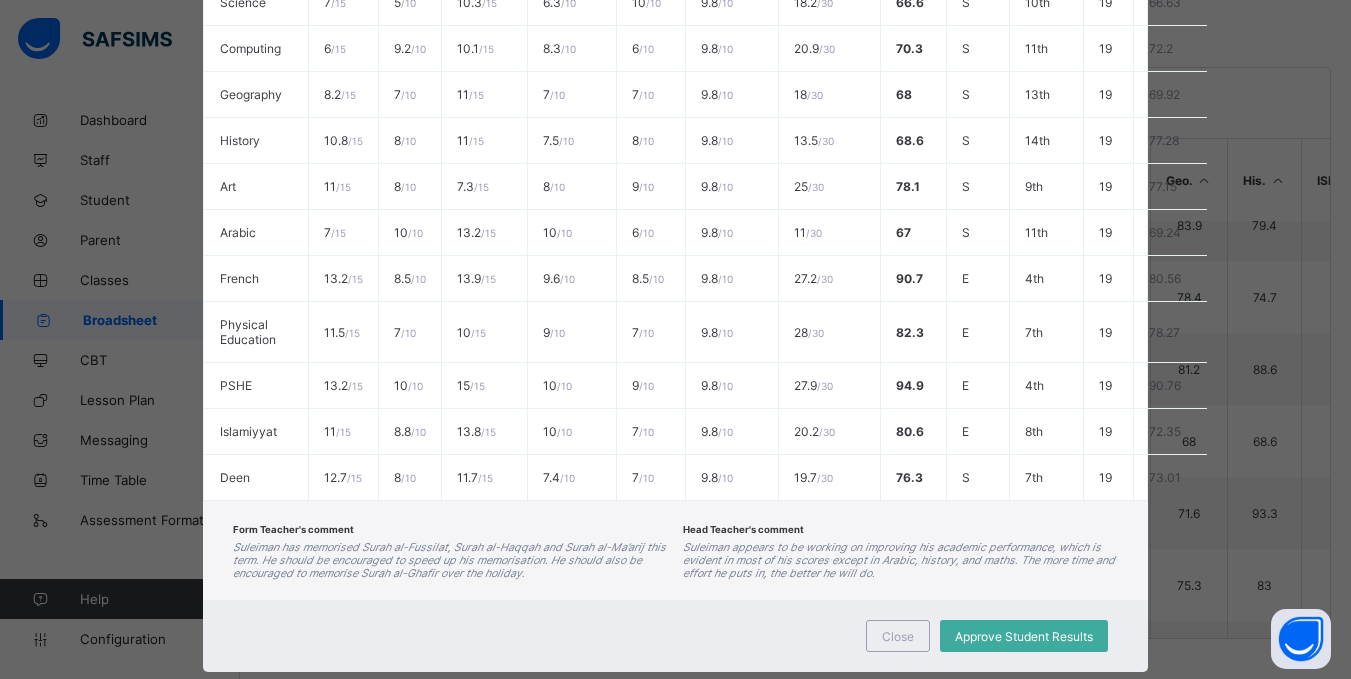 scroll, scrollTop: 696, scrollLeft: 0, axis: vertical 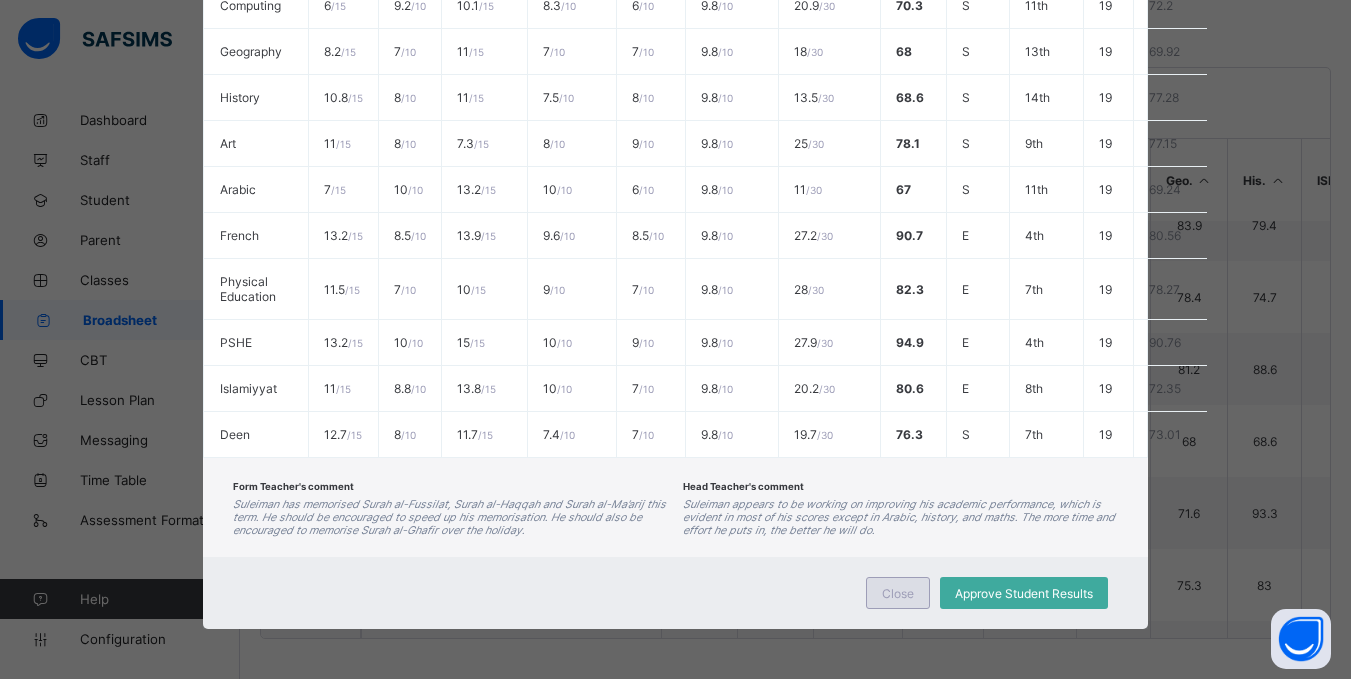 click on "Close" at bounding box center [898, 593] 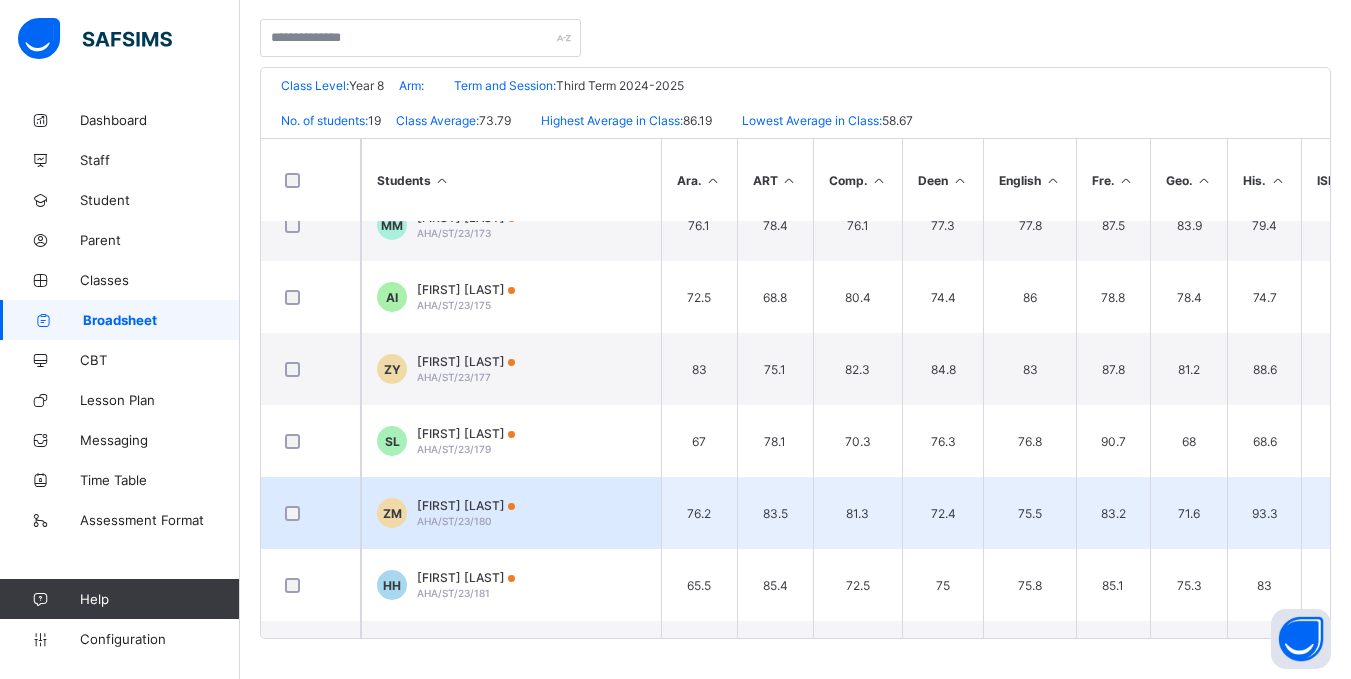 click on "Zainab Ameerah  Mohammed   AHA/ST/23/180" at bounding box center [466, 513] 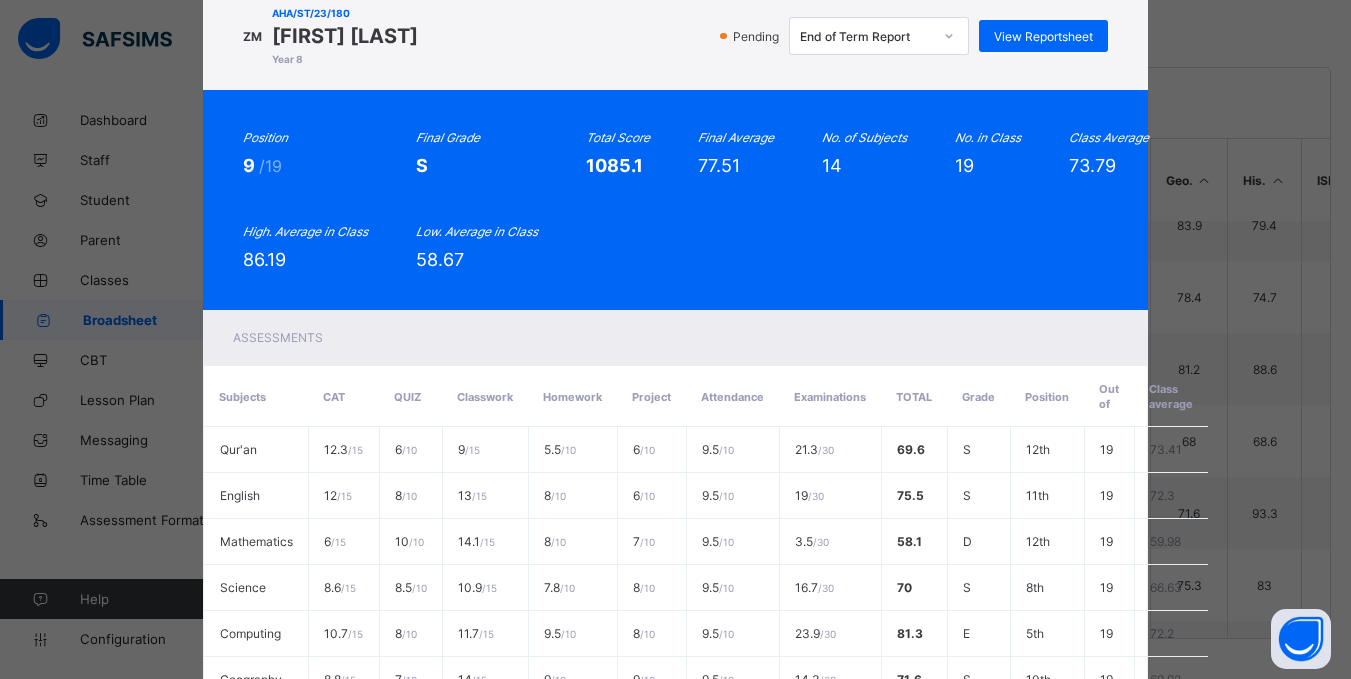 scroll, scrollTop: 0, scrollLeft: 0, axis: both 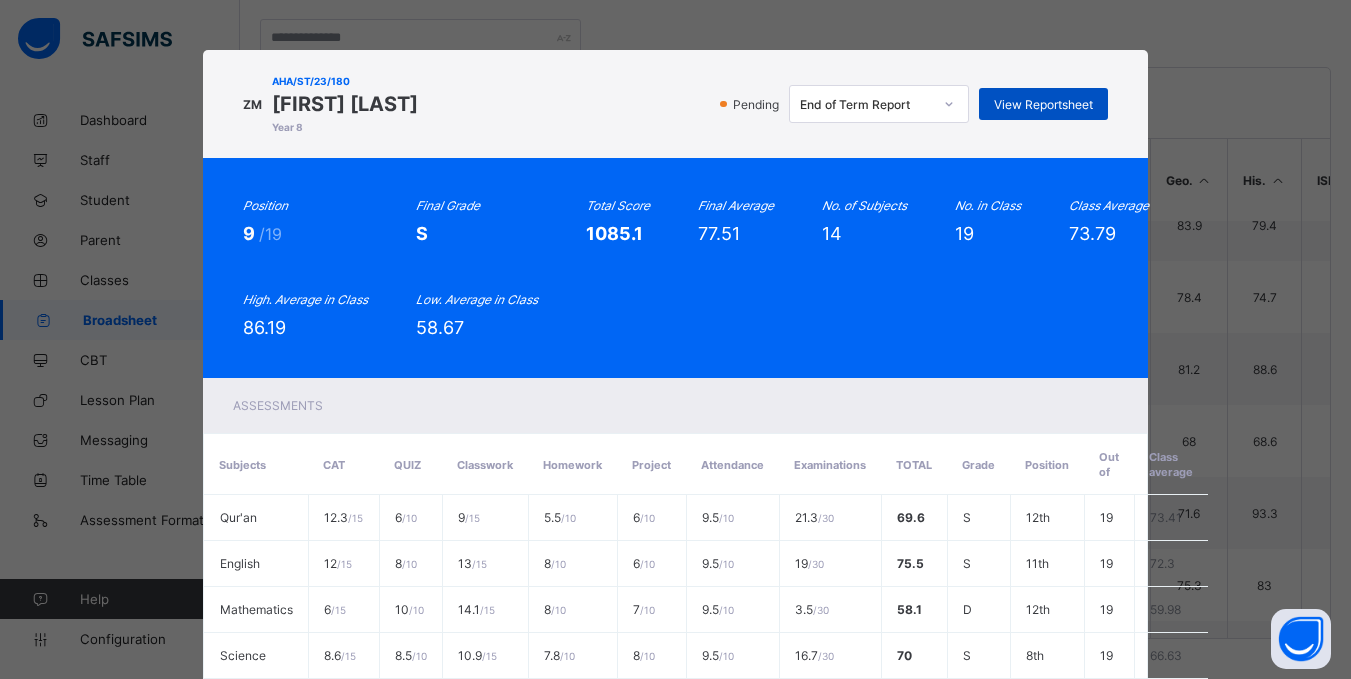 click on "View Reportsheet" at bounding box center [1043, 104] 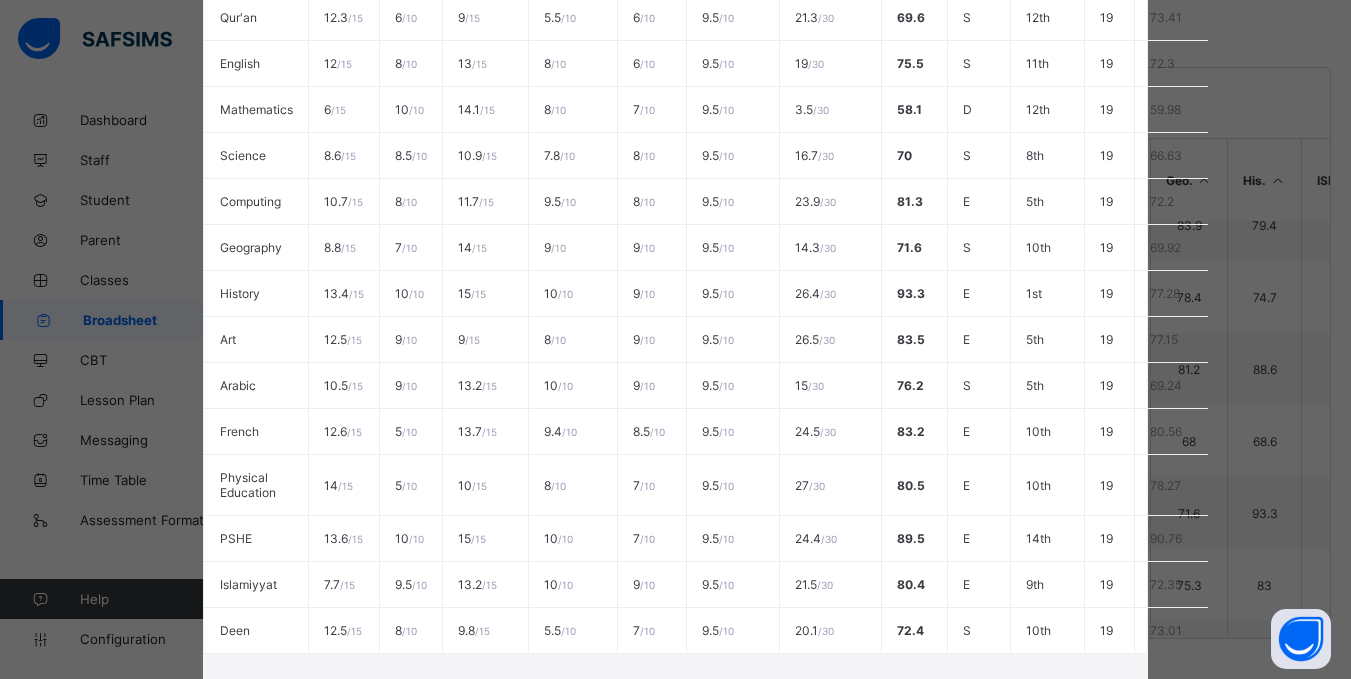 scroll, scrollTop: 761, scrollLeft: 0, axis: vertical 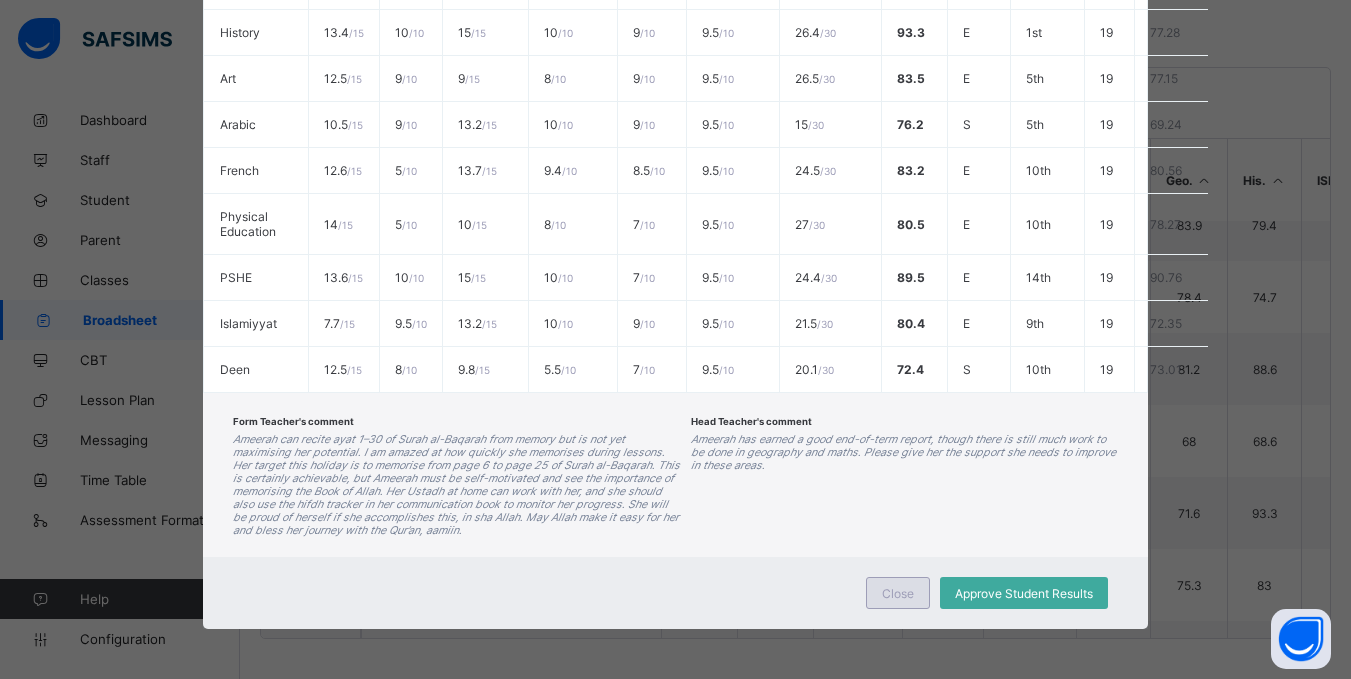 click on "Close" at bounding box center [898, 593] 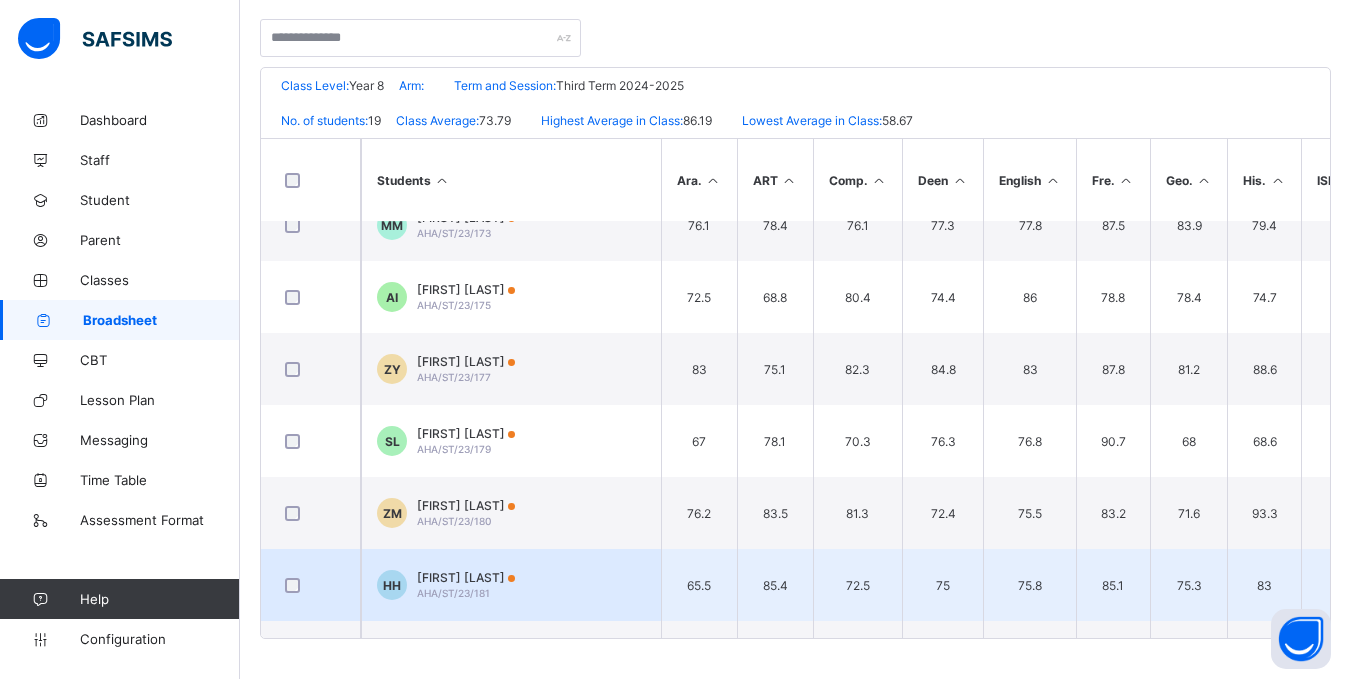 click on "HH Hafsah  Hassan   AHA/ST/23/181" at bounding box center (511, 585) 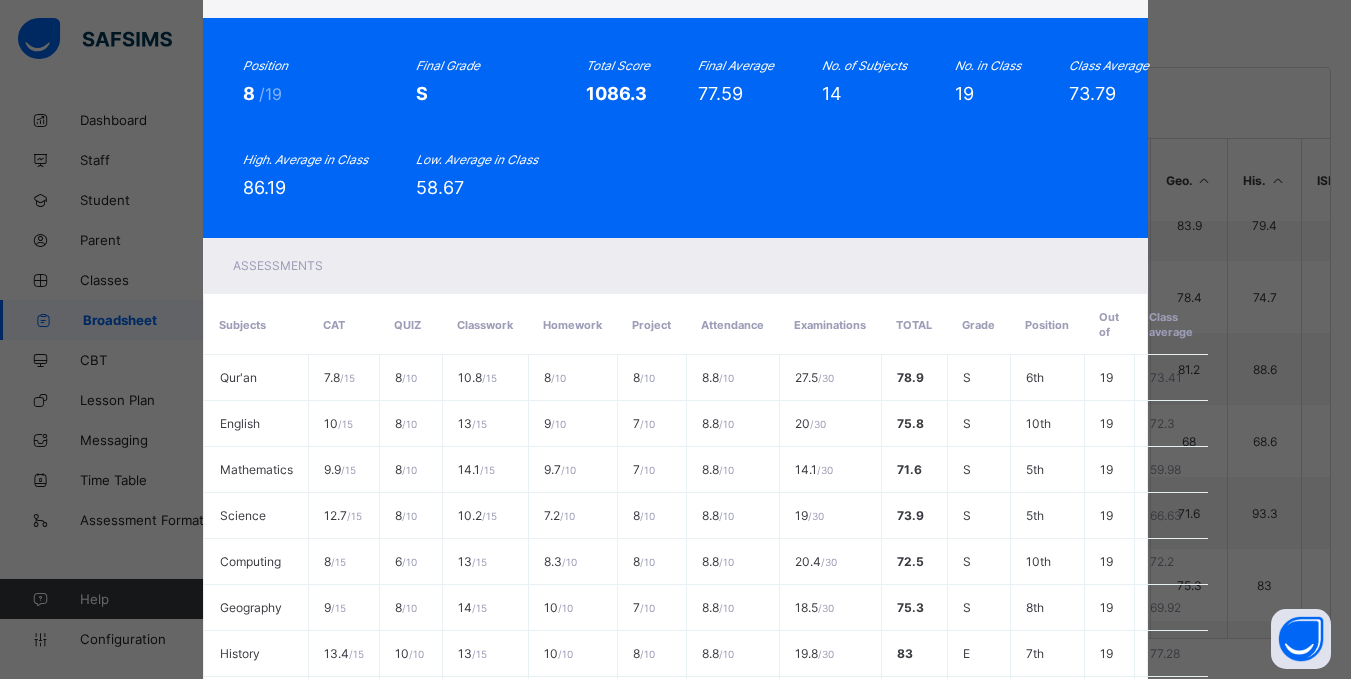 scroll, scrollTop: 0, scrollLeft: 0, axis: both 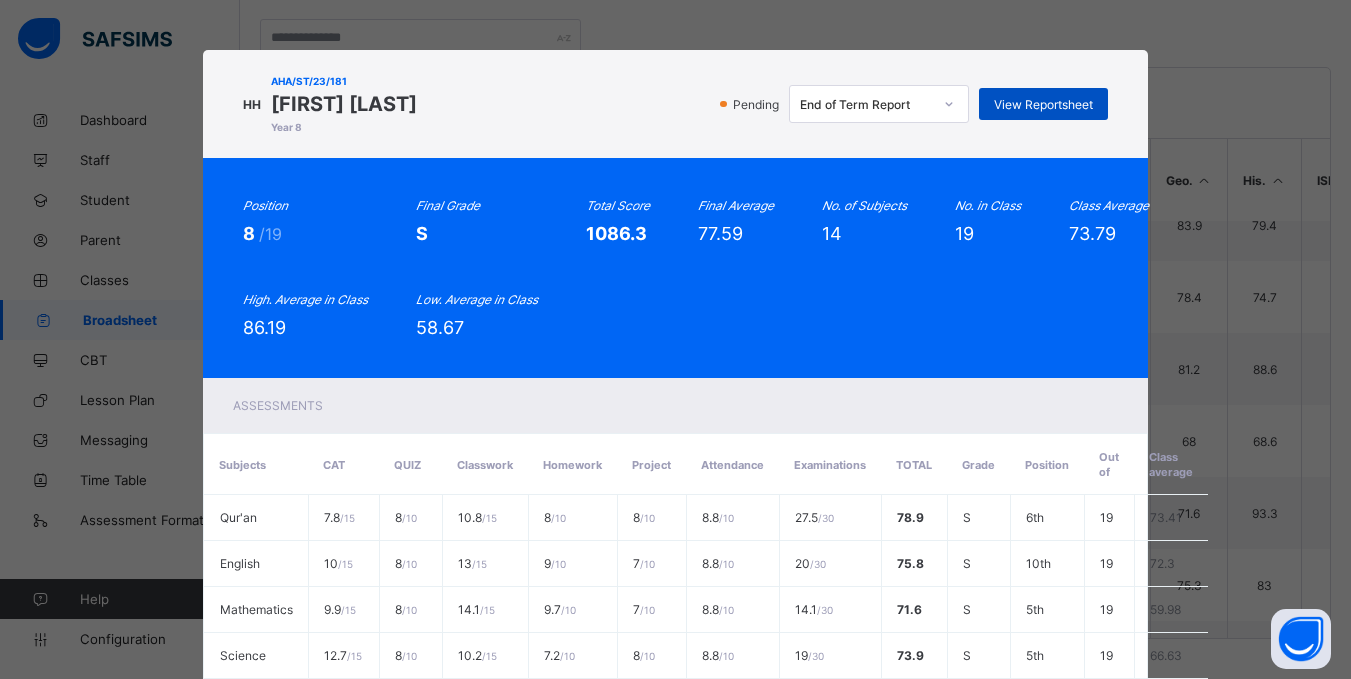 click on "View Reportsheet" at bounding box center [1043, 104] 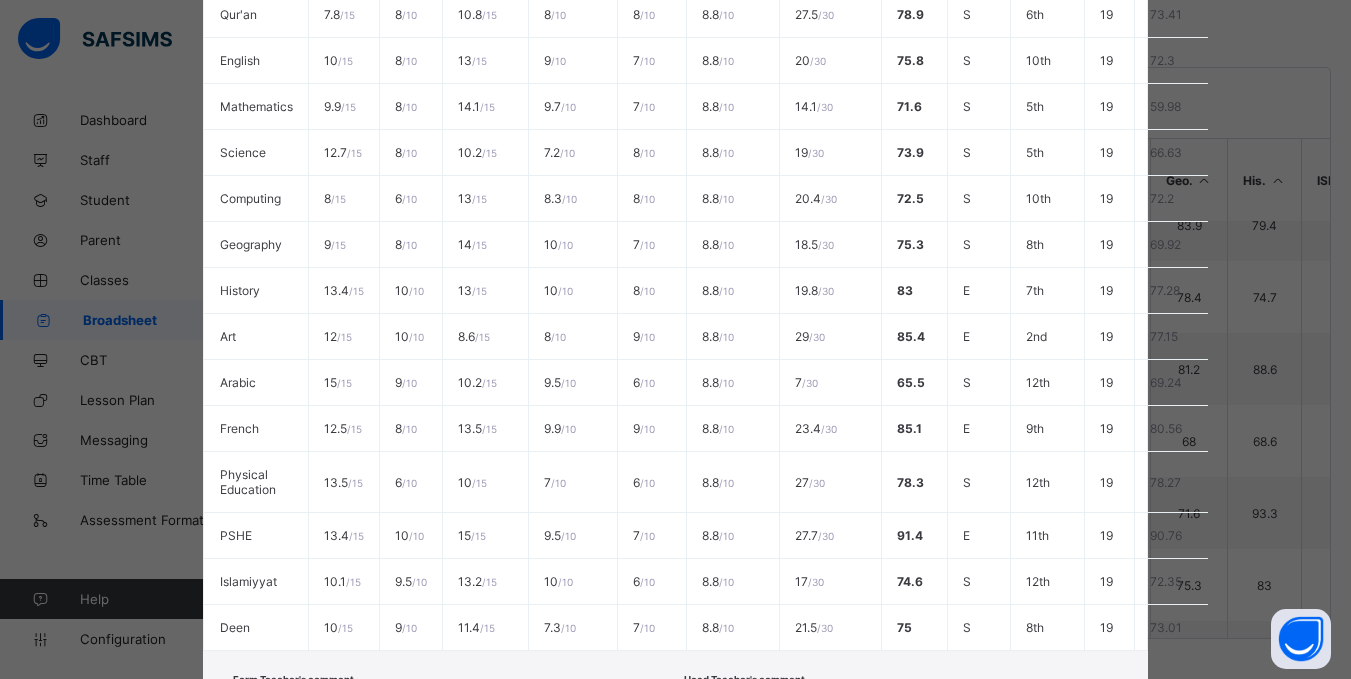 scroll, scrollTop: 696, scrollLeft: 0, axis: vertical 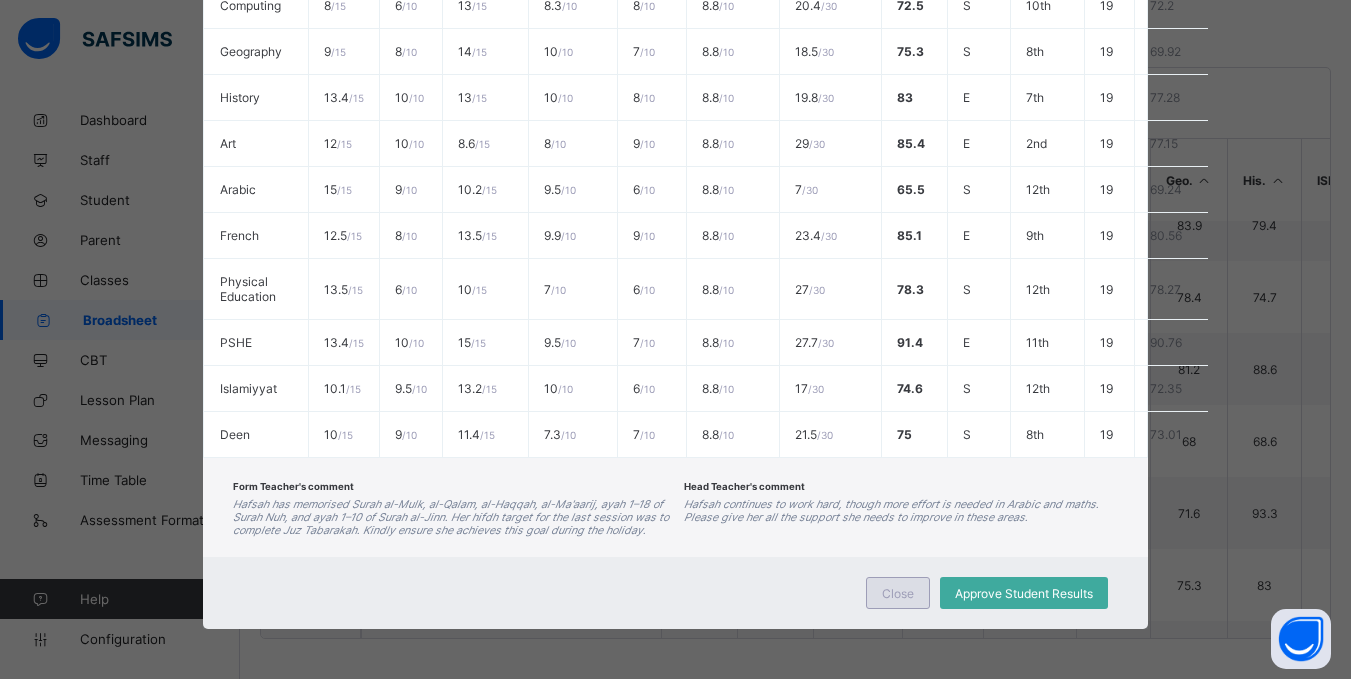 click on "Close" at bounding box center (898, 593) 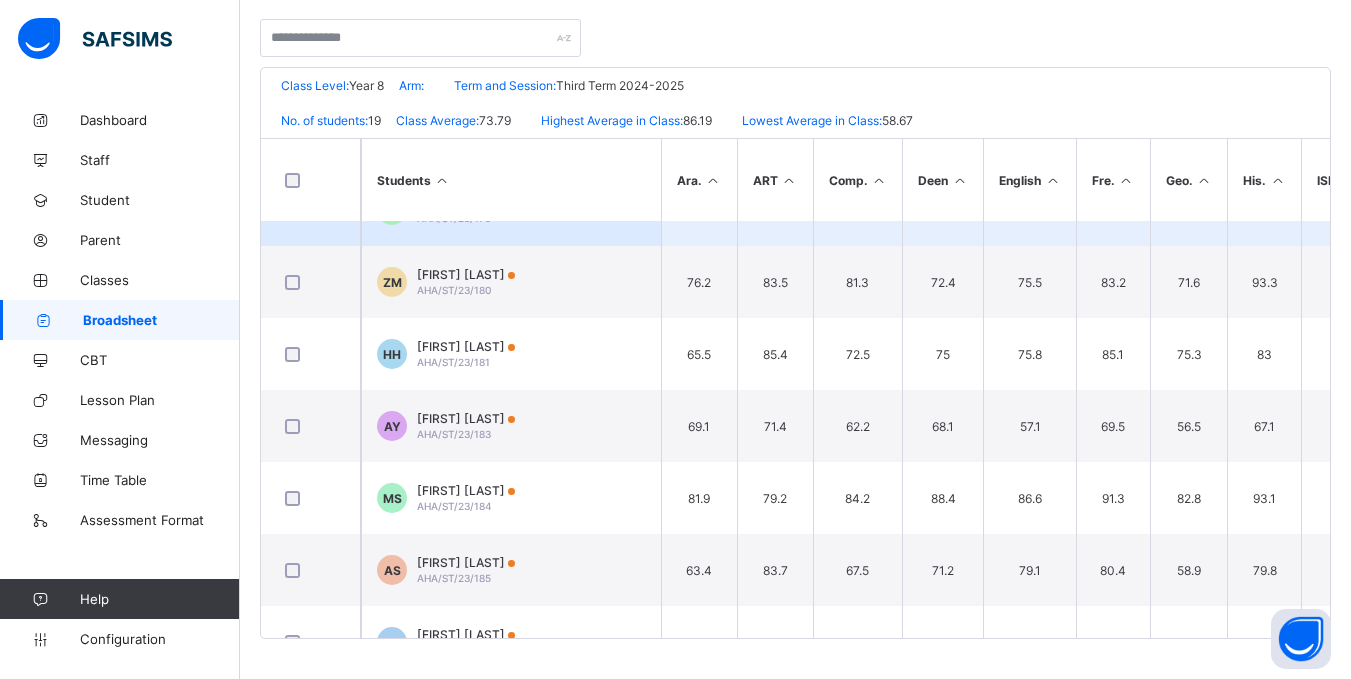 scroll, scrollTop: 552, scrollLeft: 0, axis: vertical 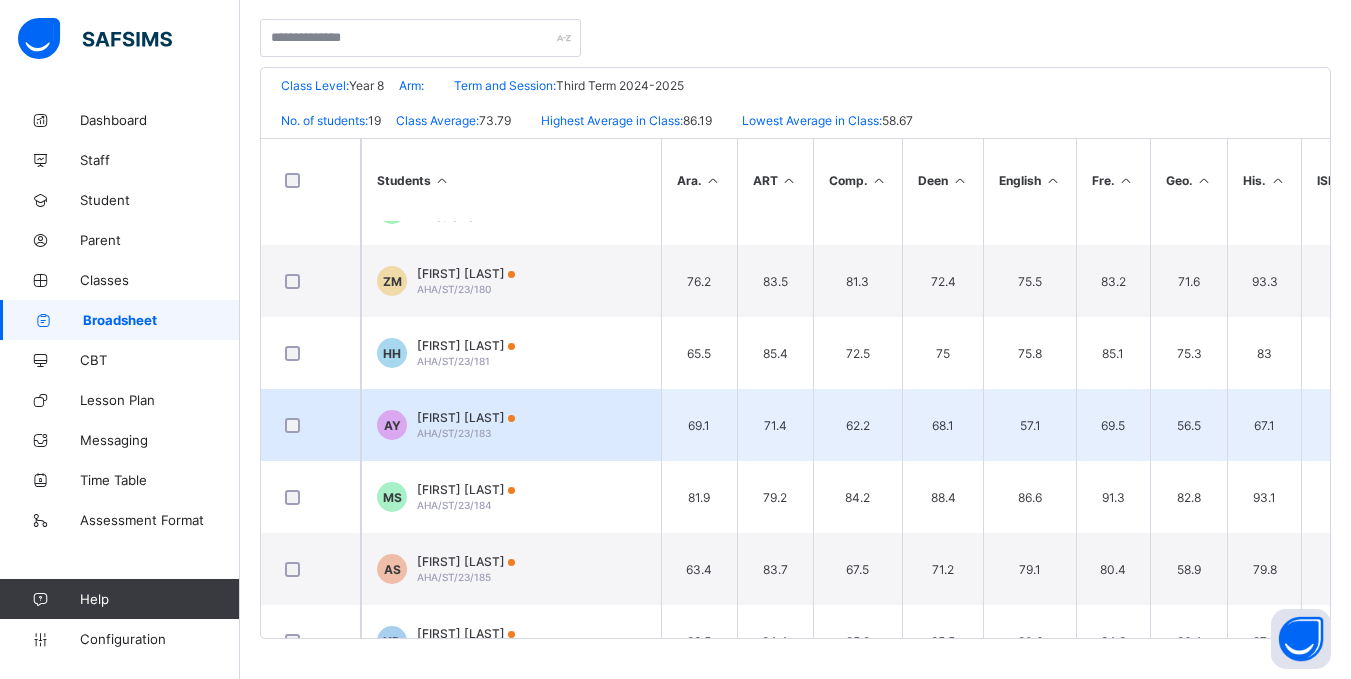 click on "Abubakar  Abba Yusuf" at bounding box center (466, 417) 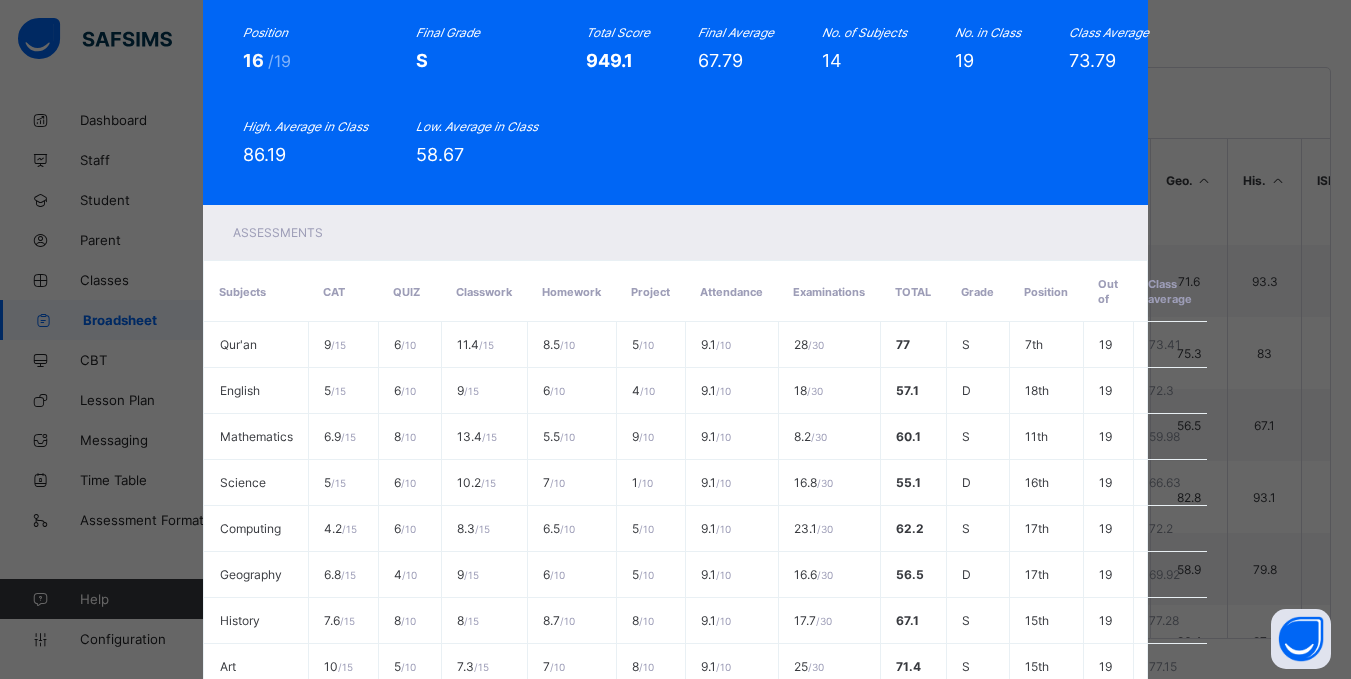 scroll, scrollTop: 49, scrollLeft: 0, axis: vertical 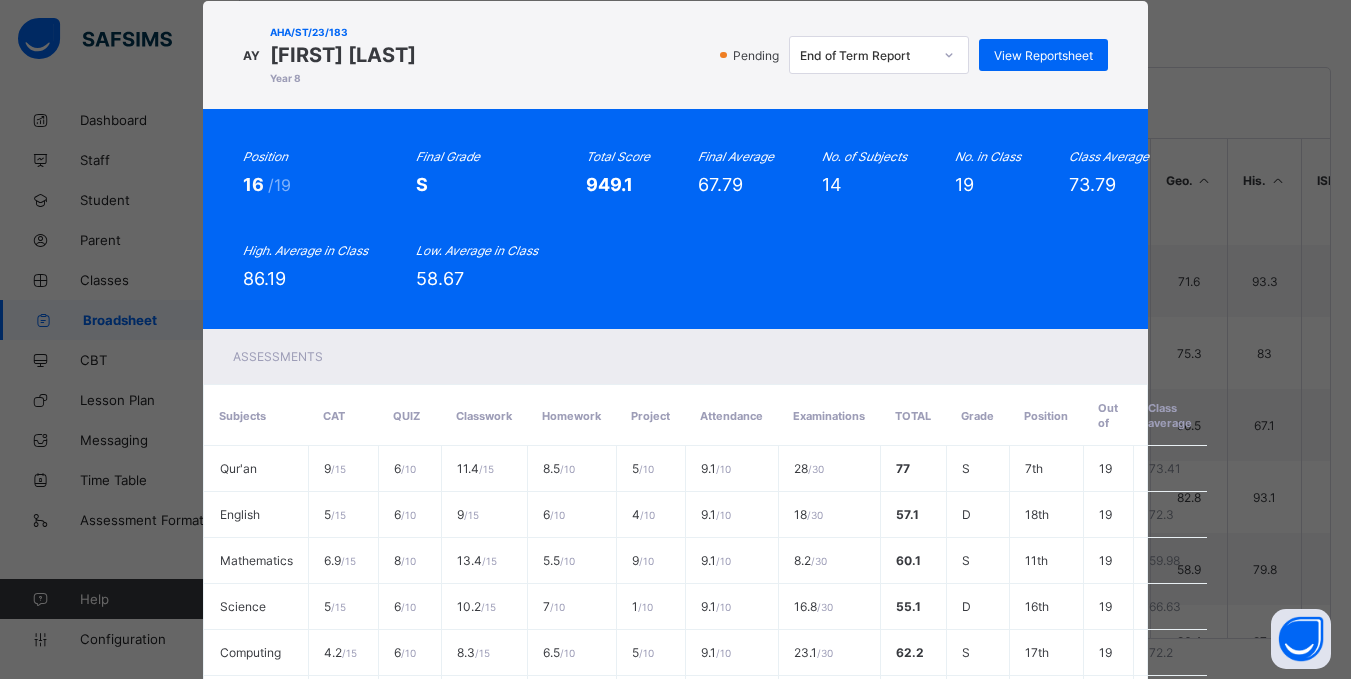 click on "Pending End of Term Report View Reportsheet" at bounding box center [767, 55] 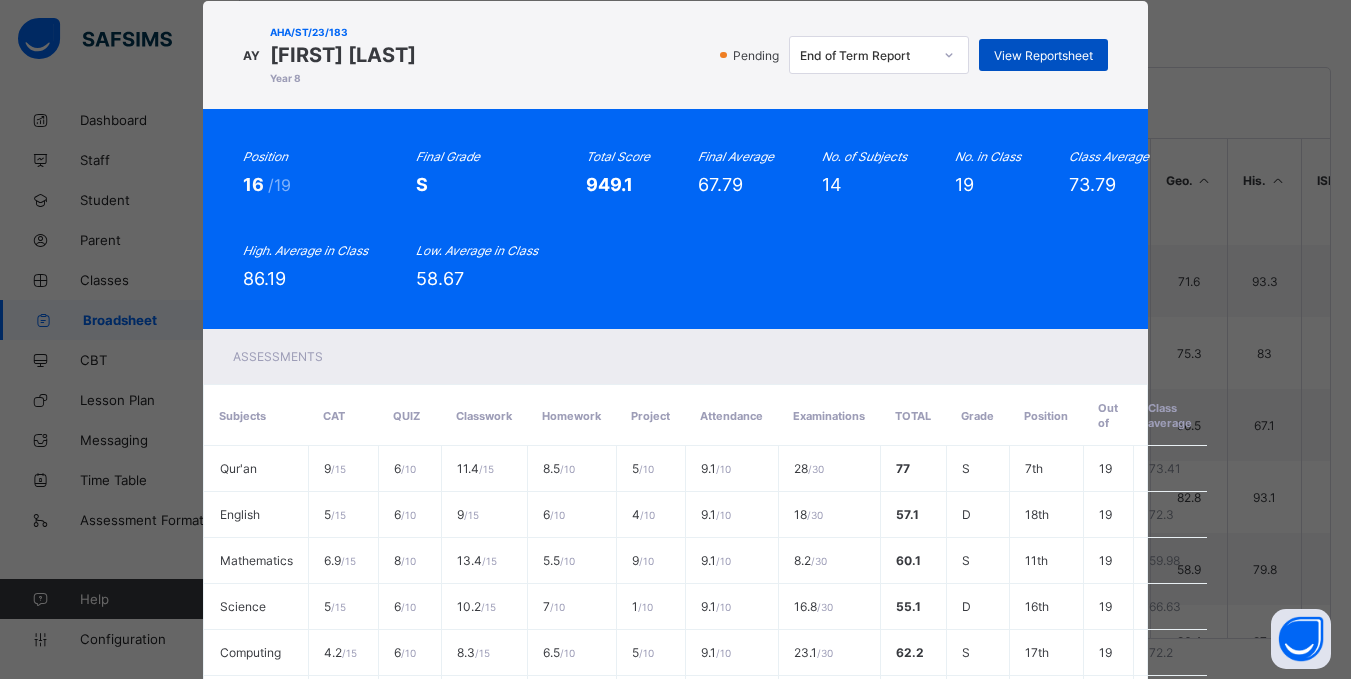 click on "View Reportsheet" at bounding box center (1043, 55) 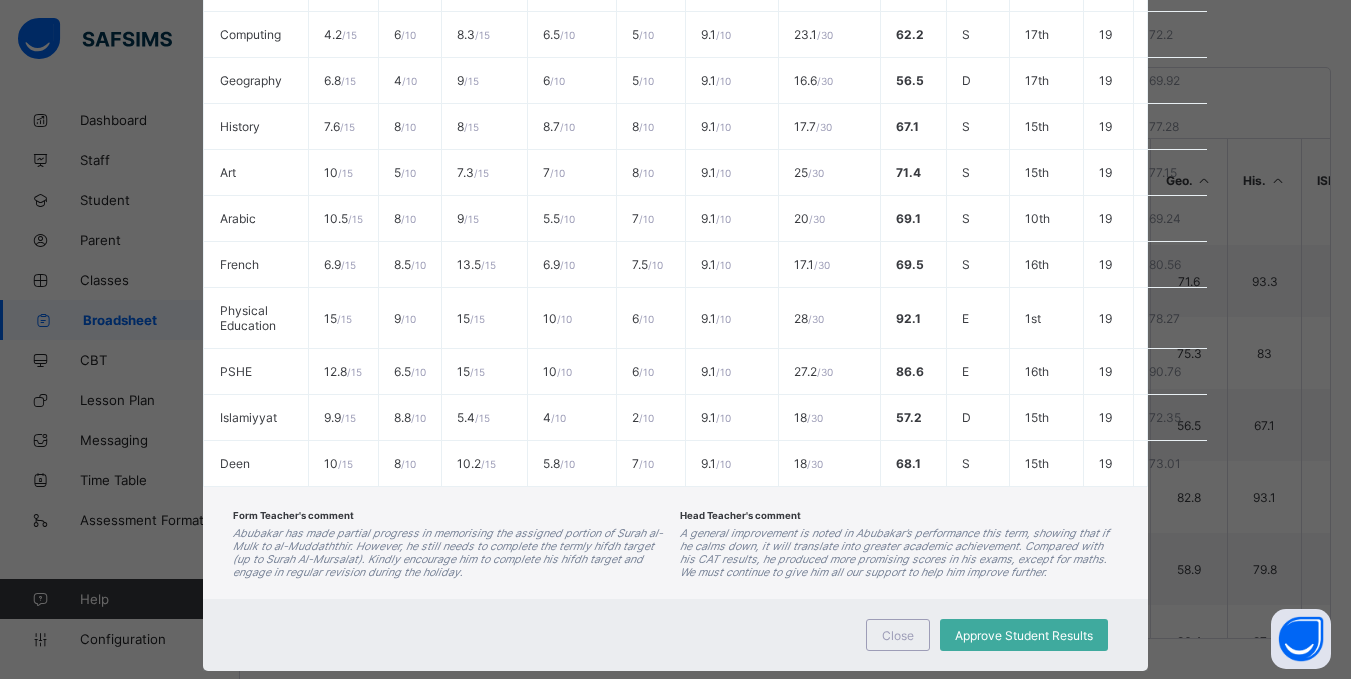scroll, scrollTop: 709, scrollLeft: 0, axis: vertical 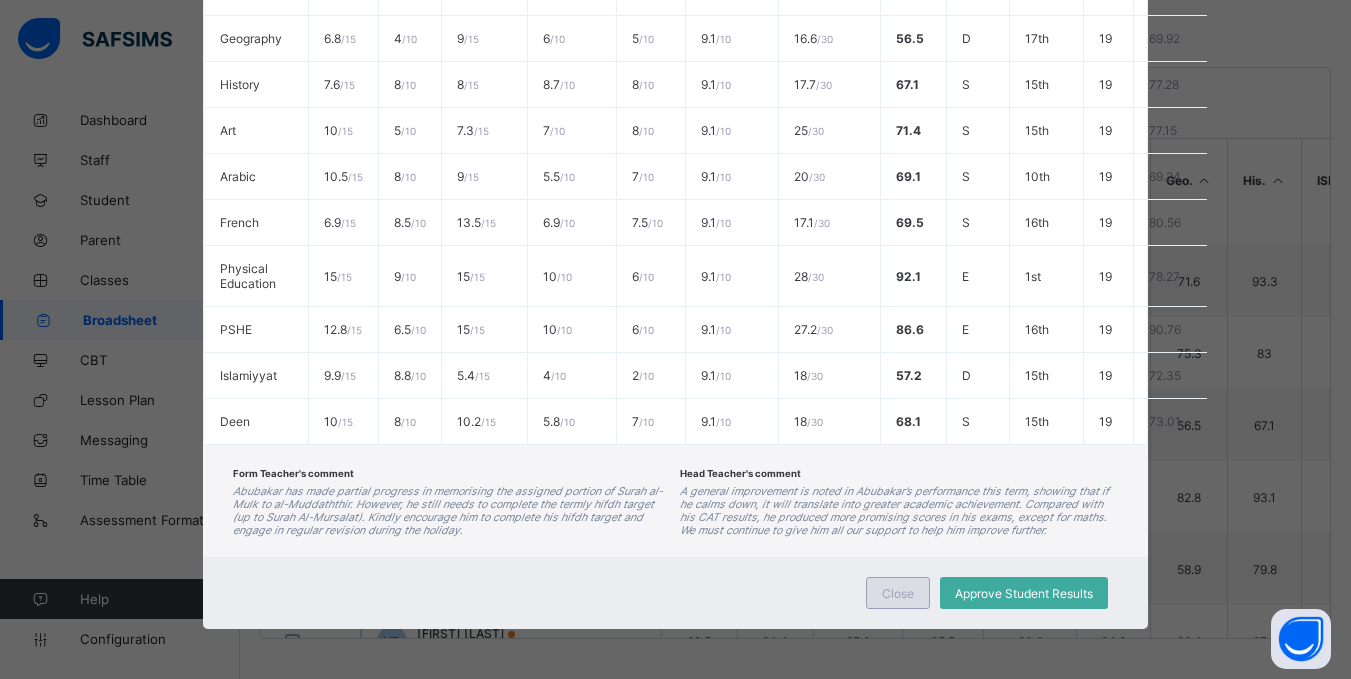 click on "Close" at bounding box center [898, 593] 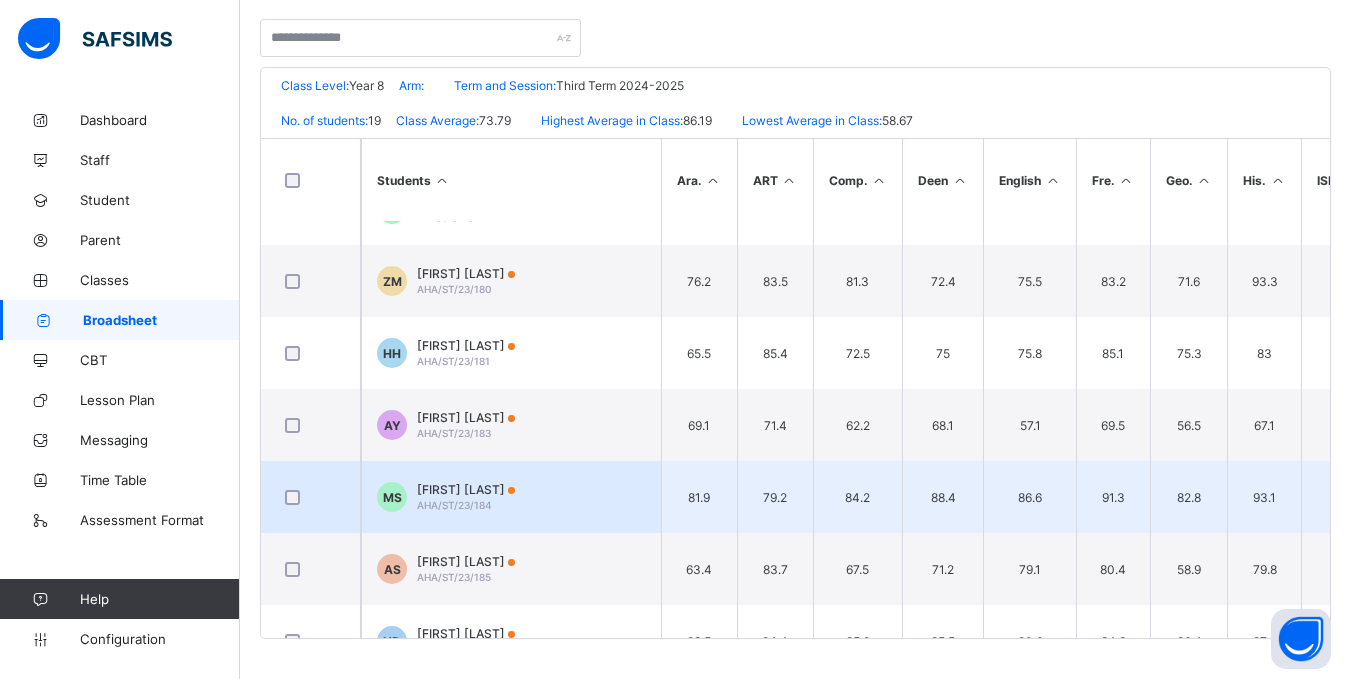 click on "AHA/ST/23/184" at bounding box center (454, 505) 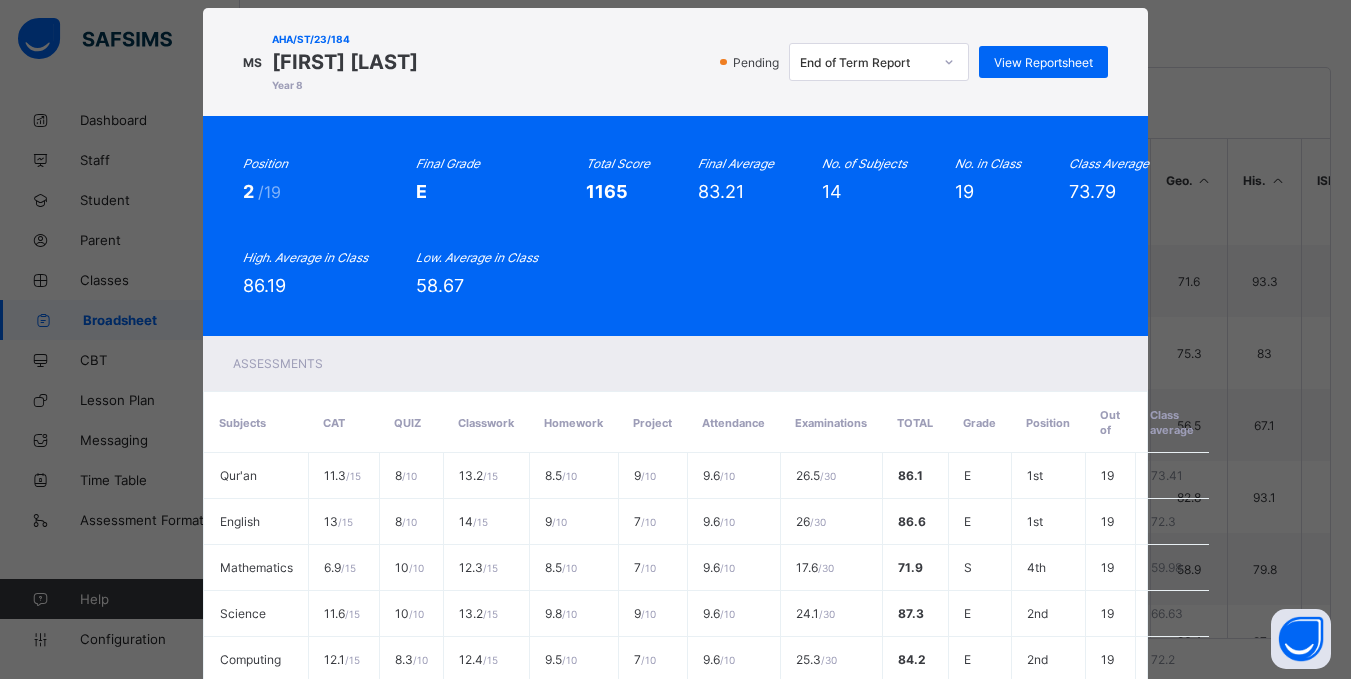 scroll, scrollTop: 0, scrollLeft: 0, axis: both 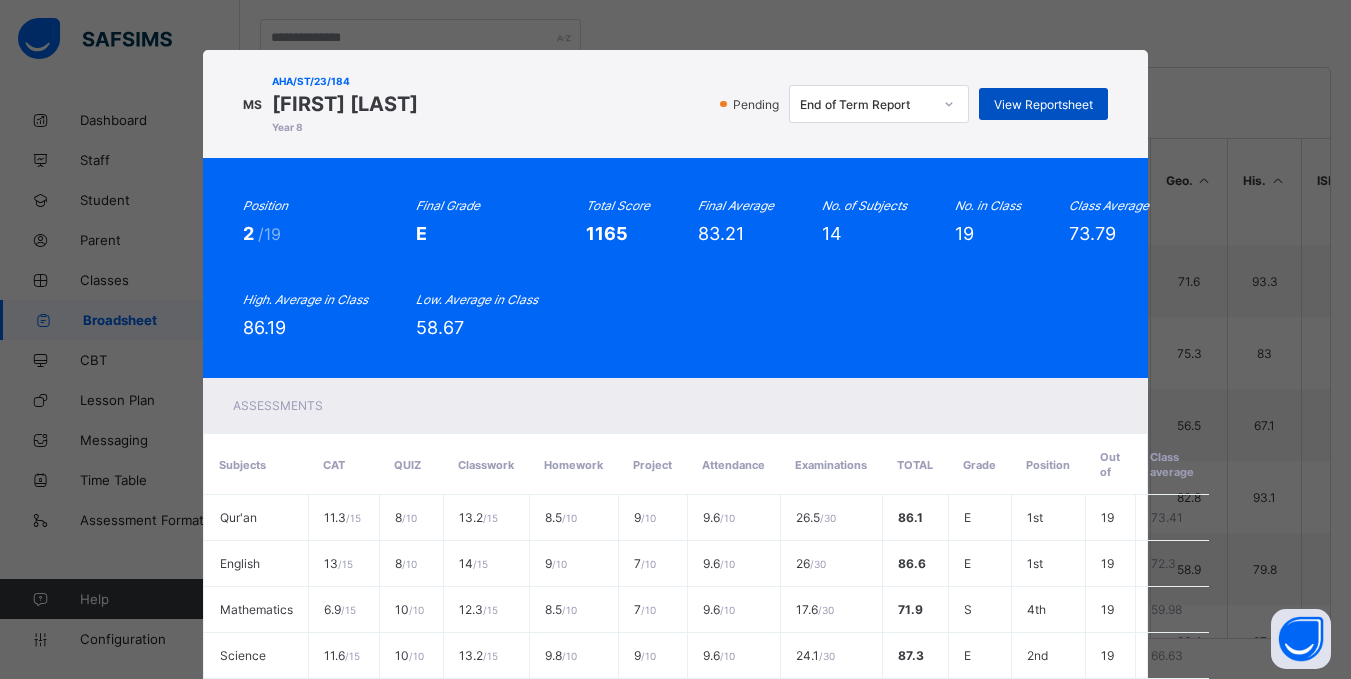 click on "View Reportsheet" at bounding box center (1043, 104) 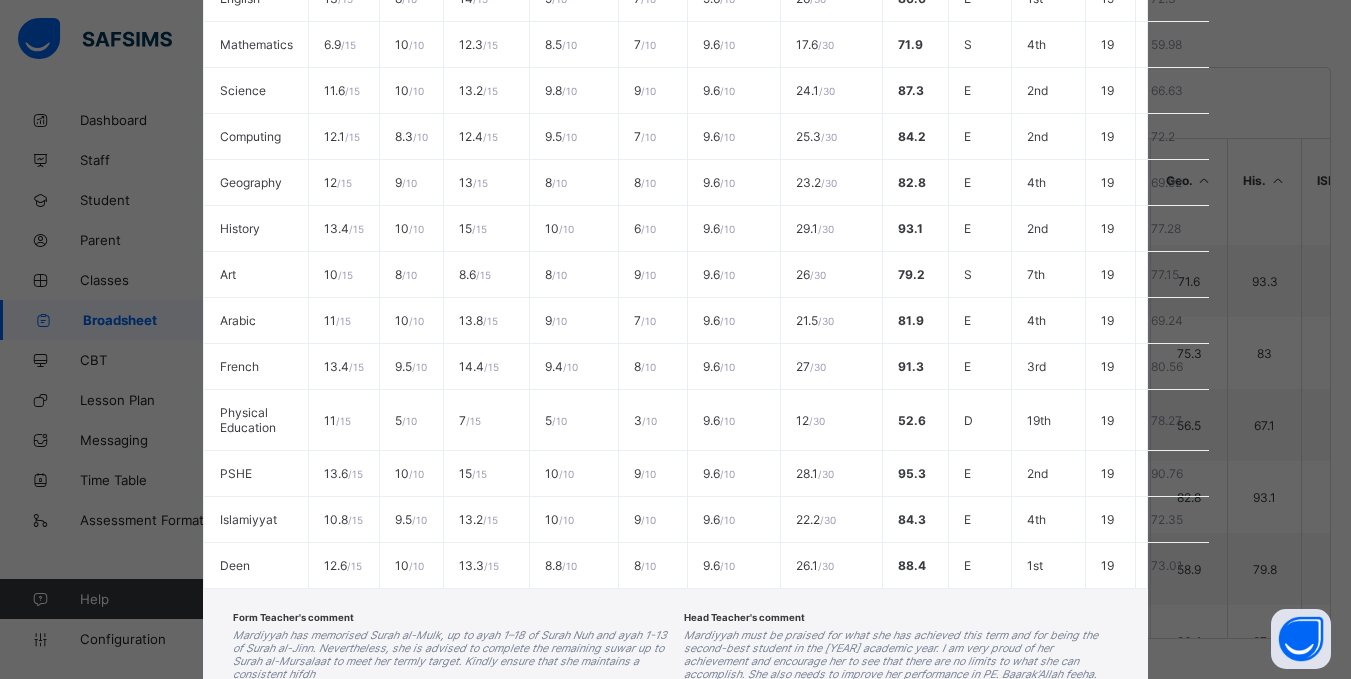 scroll, scrollTop: 709, scrollLeft: 0, axis: vertical 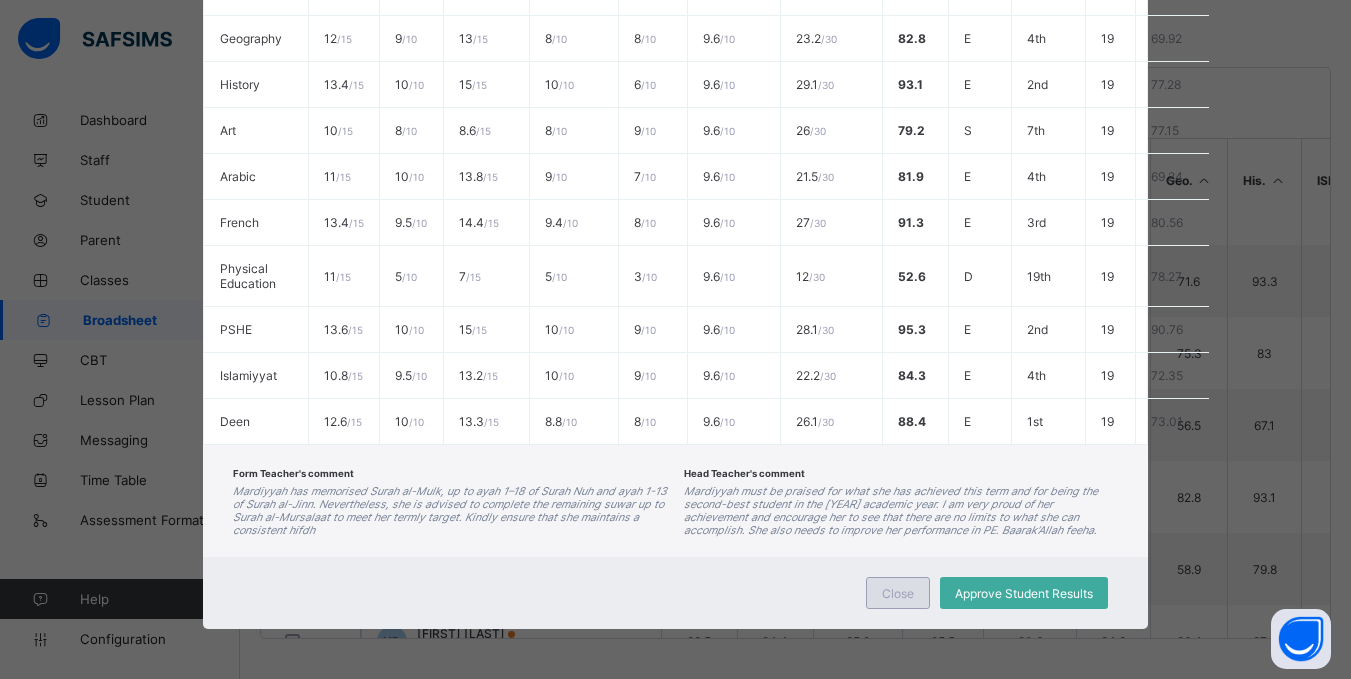 click on "Close" at bounding box center [898, 593] 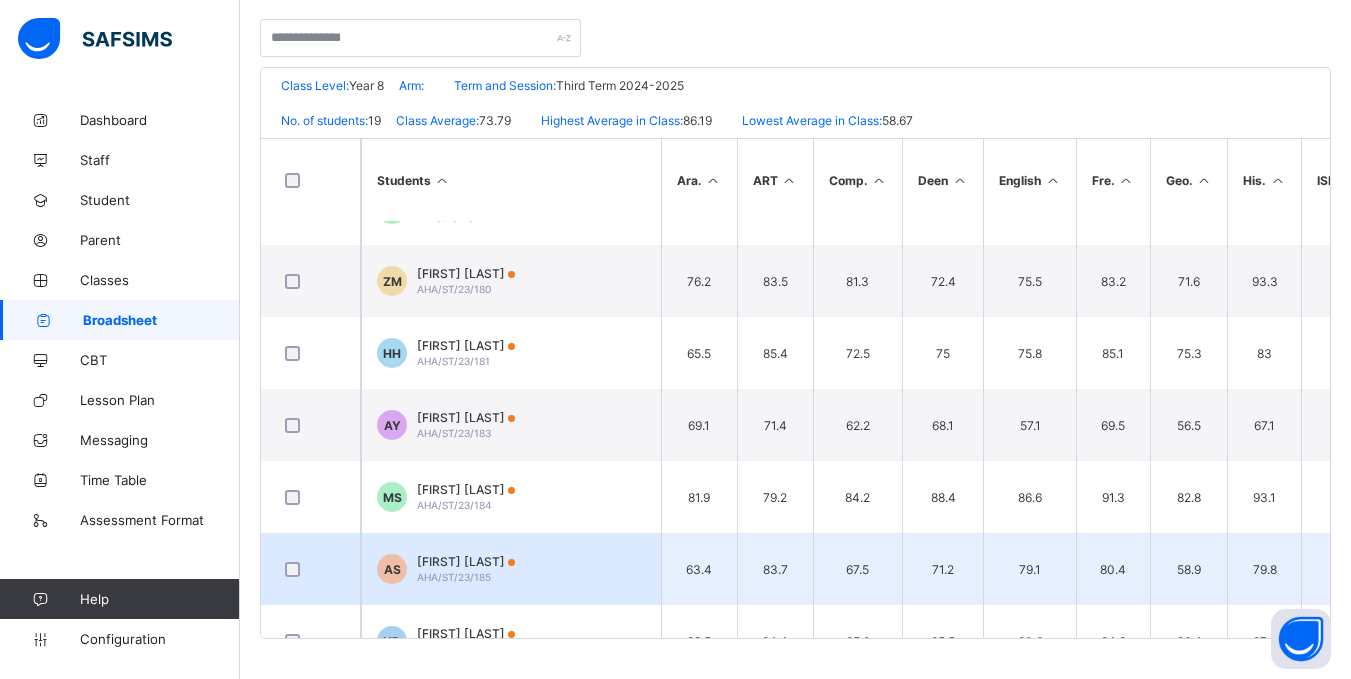click on "AHA/ST/23/185" at bounding box center (454, 577) 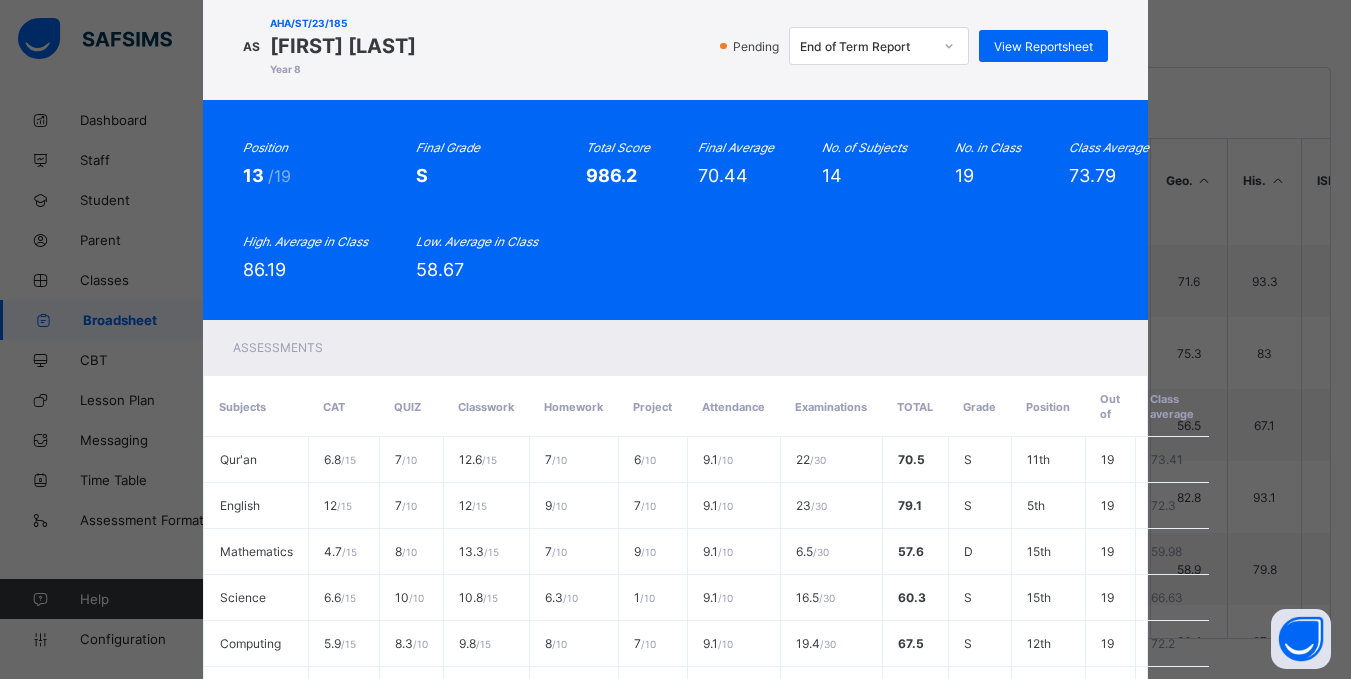 scroll, scrollTop: 0, scrollLeft: 0, axis: both 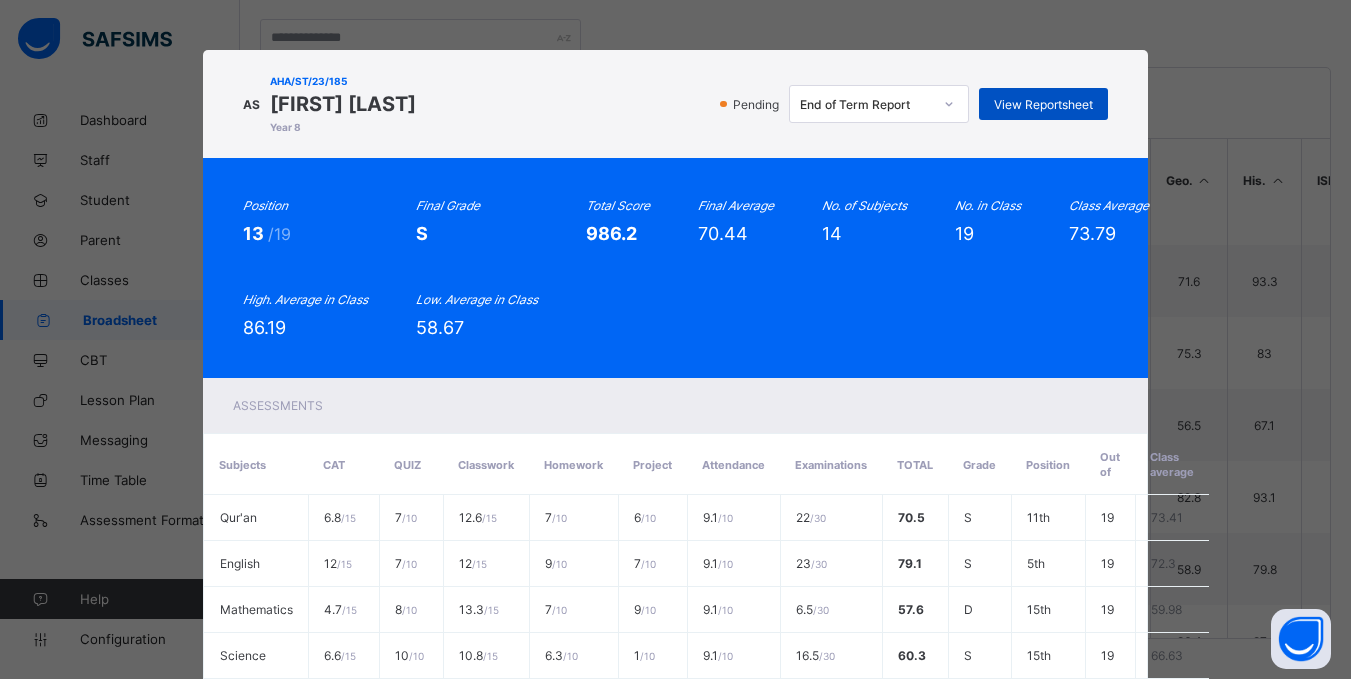 click on "View Reportsheet" at bounding box center (1043, 104) 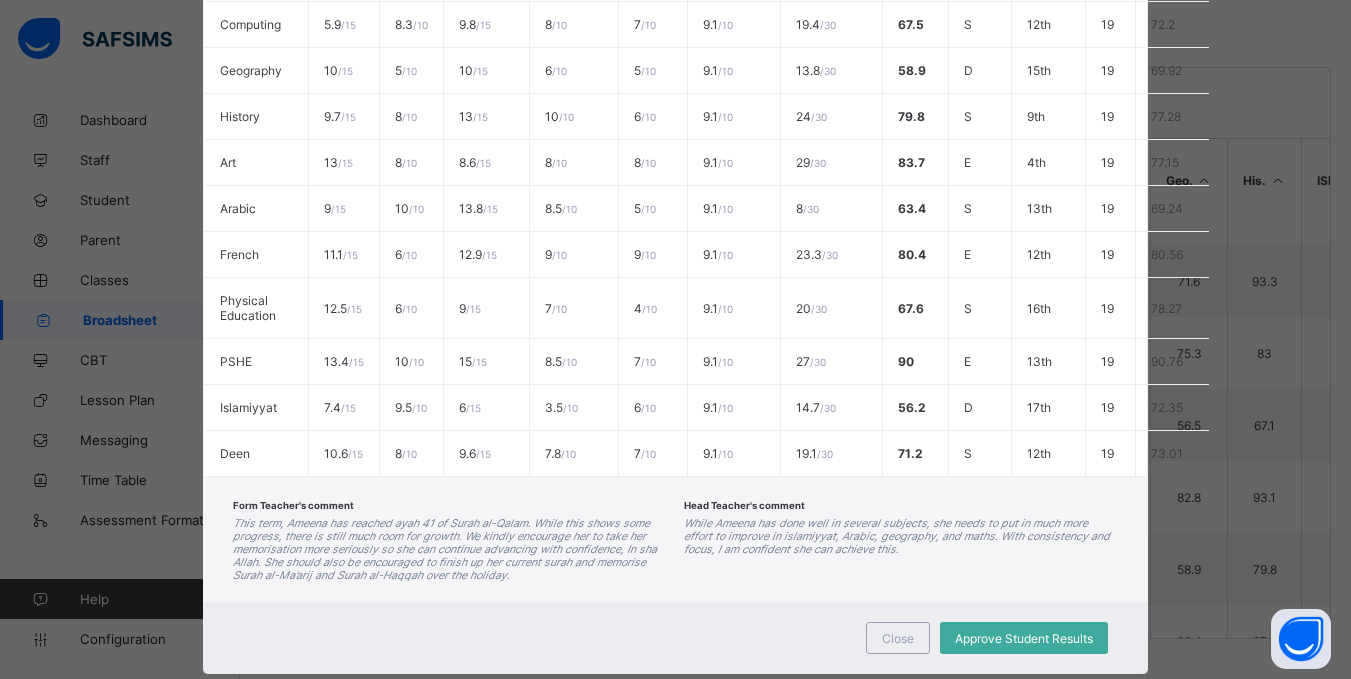 scroll, scrollTop: 722, scrollLeft: 0, axis: vertical 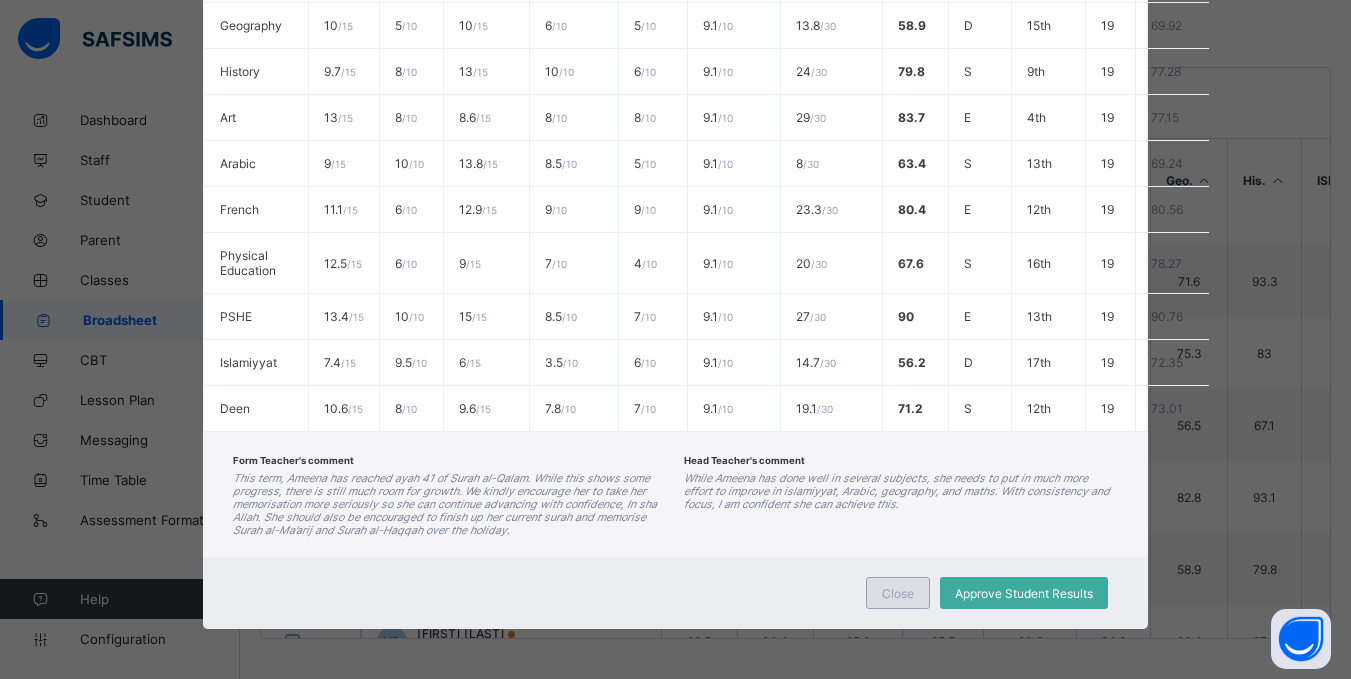 click on "Close" at bounding box center (898, 593) 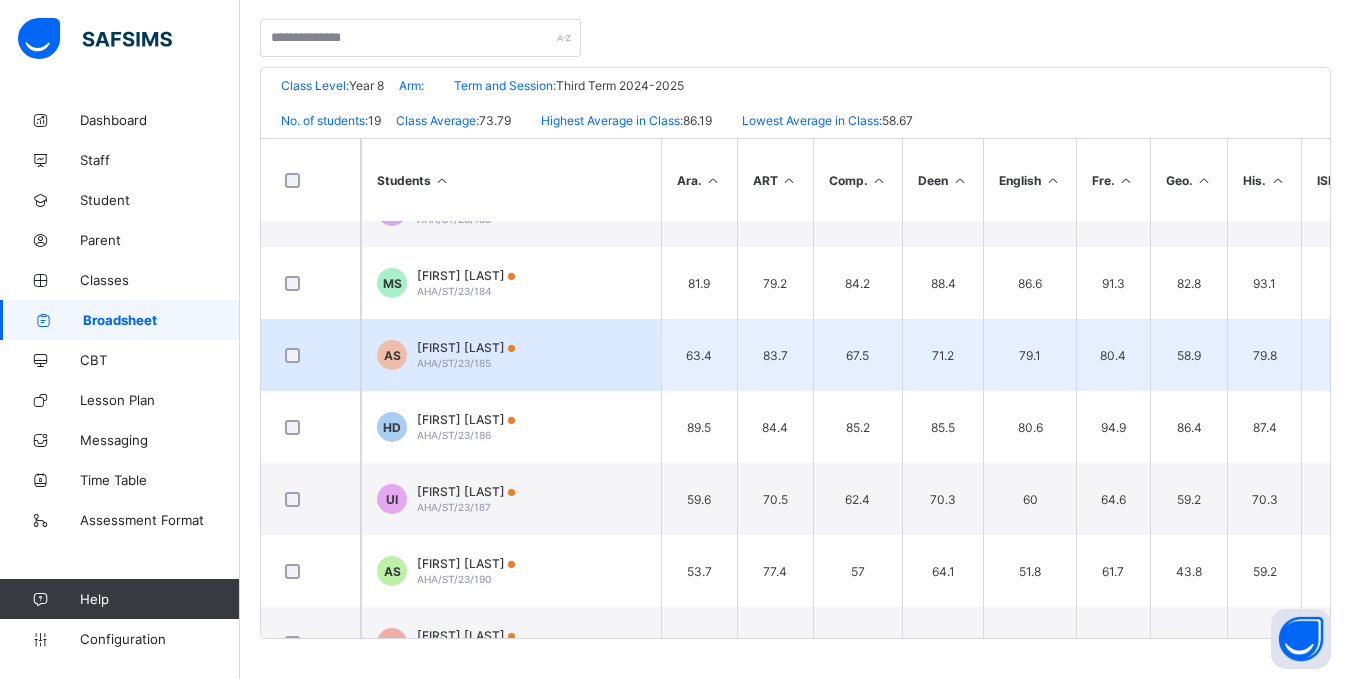 scroll, scrollTop: 767, scrollLeft: 0, axis: vertical 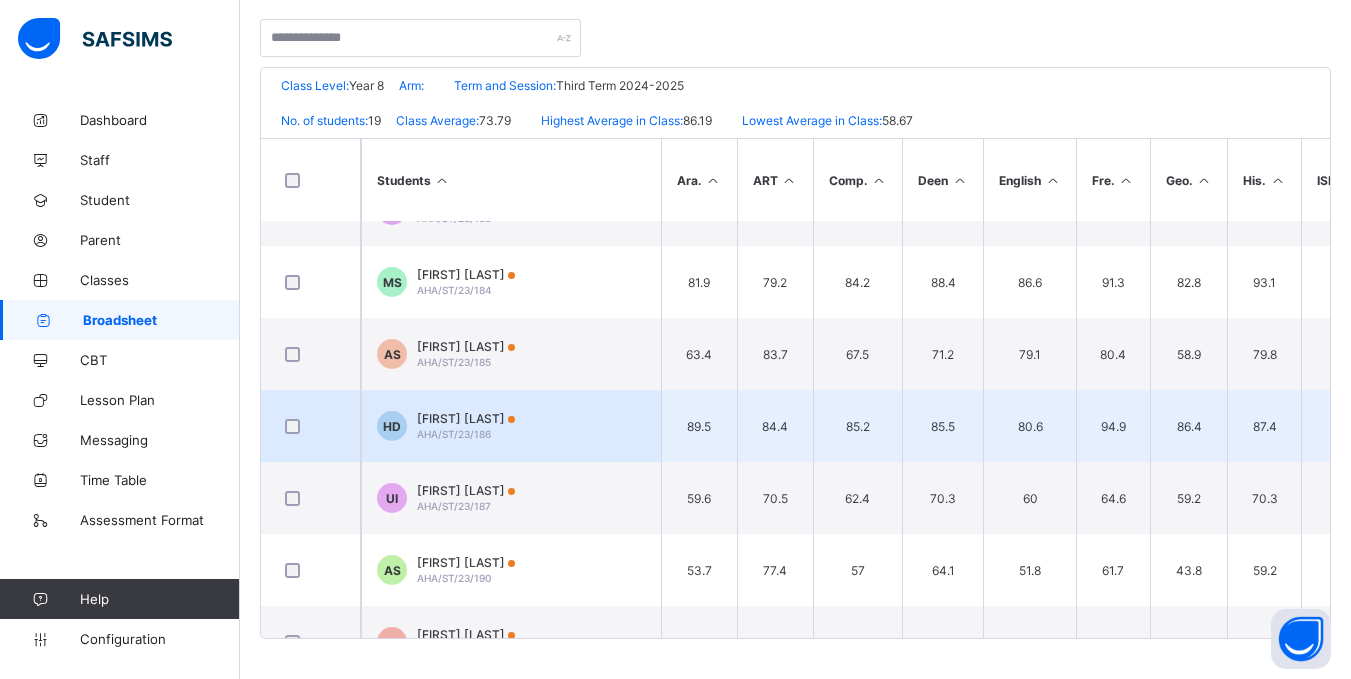 click on "AHA/ST/23/186" at bounding box center [454, 434] 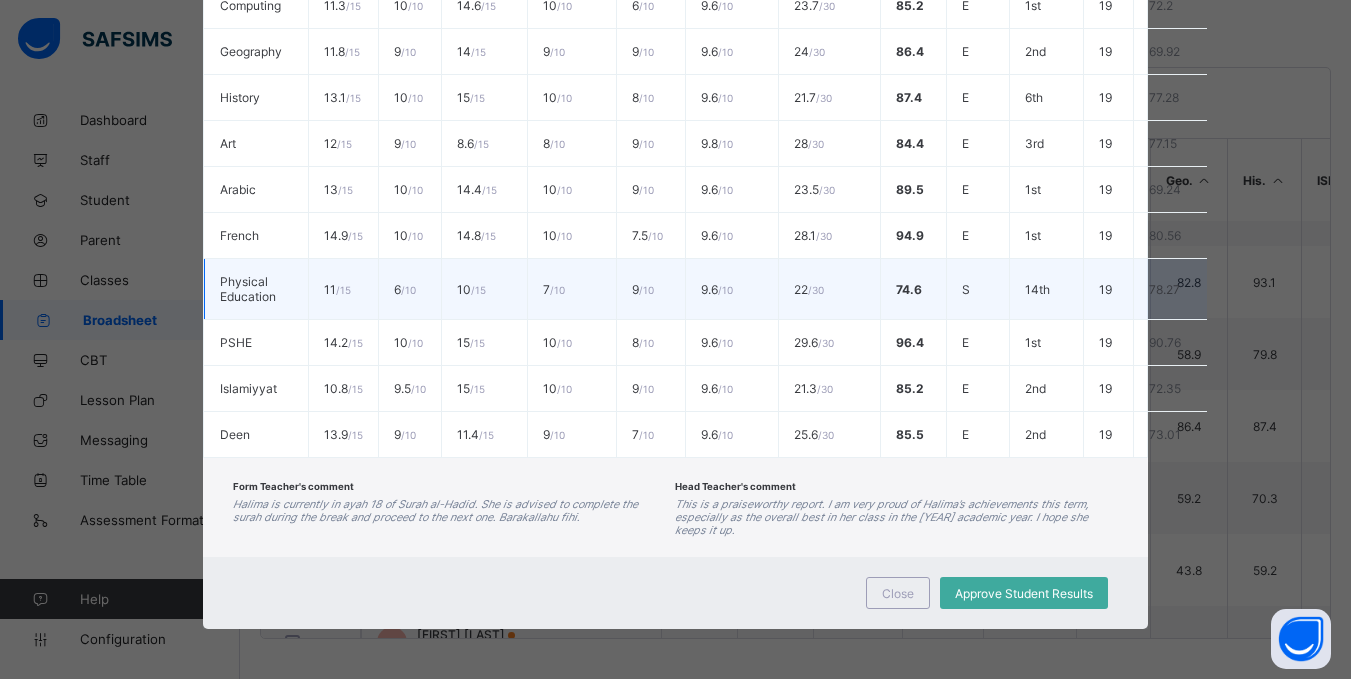 scroll, scrollTop: 0, scrollLeft: 0, axis: both 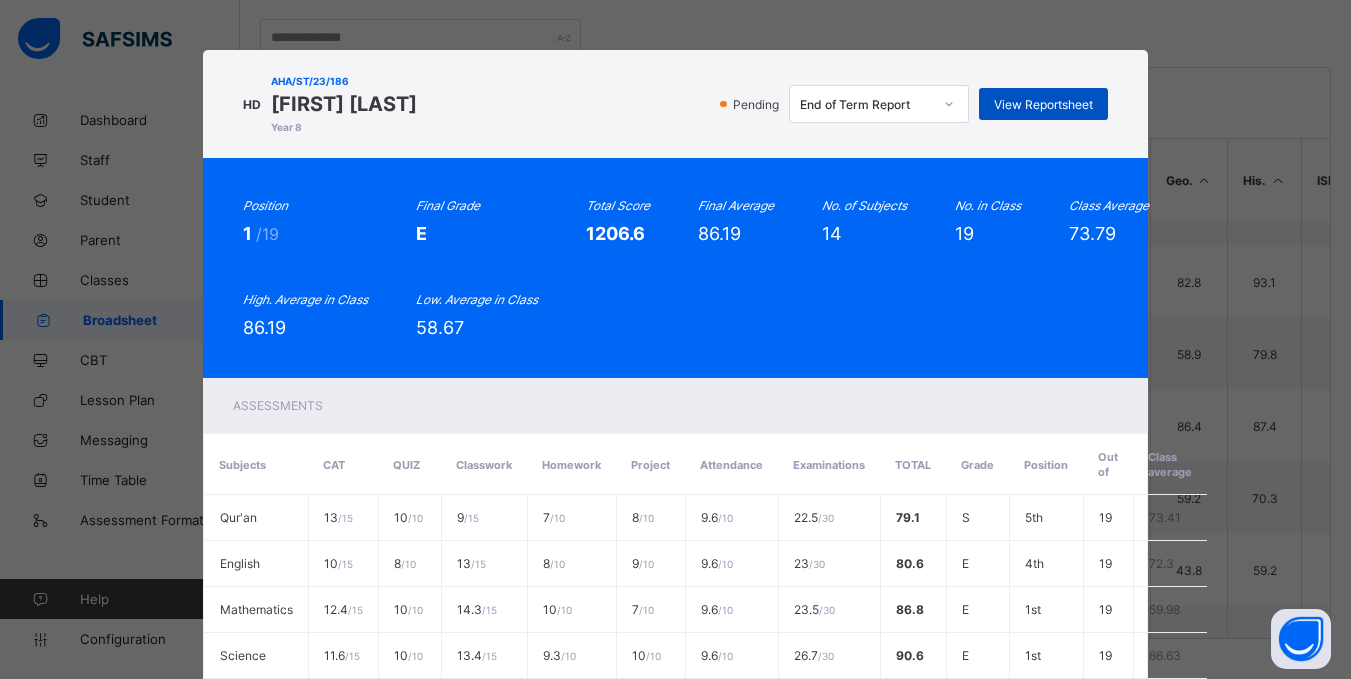 click on "View Reportsheet" at bounding box center (1043, 104) 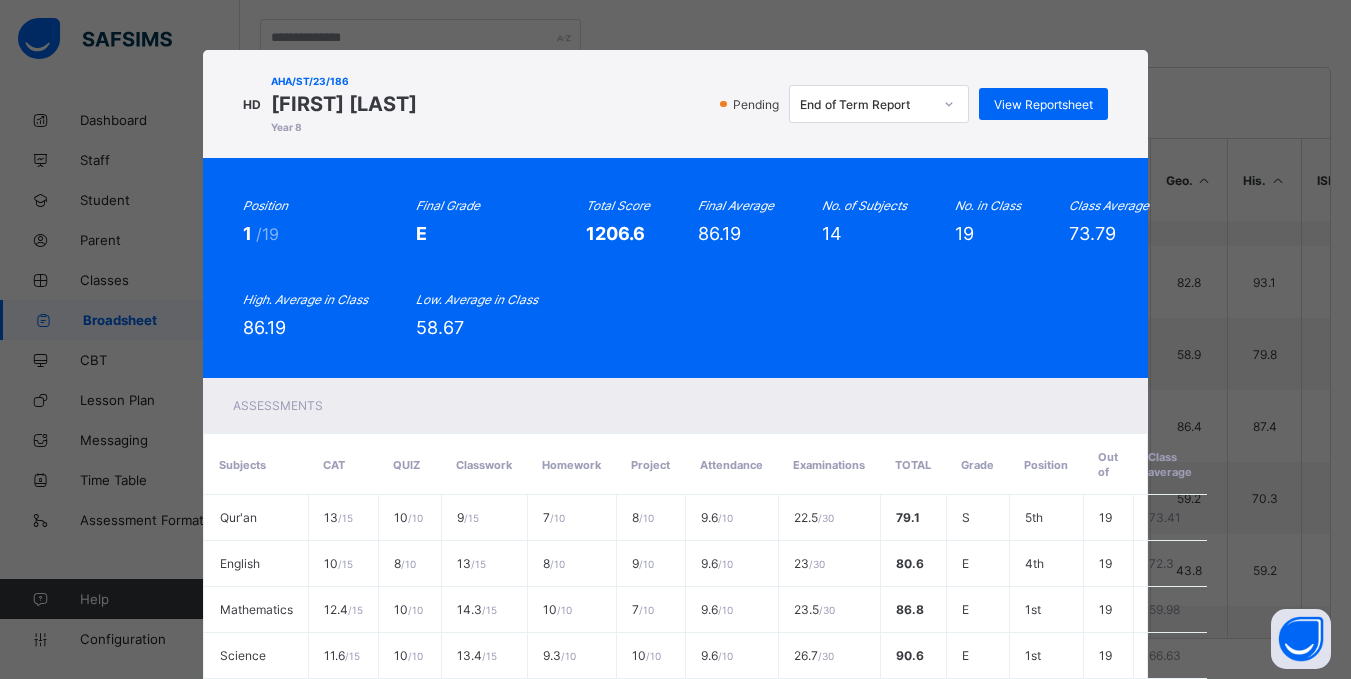 scroll, scrollTop: 696, scrollLeft: 0, axis: vertical 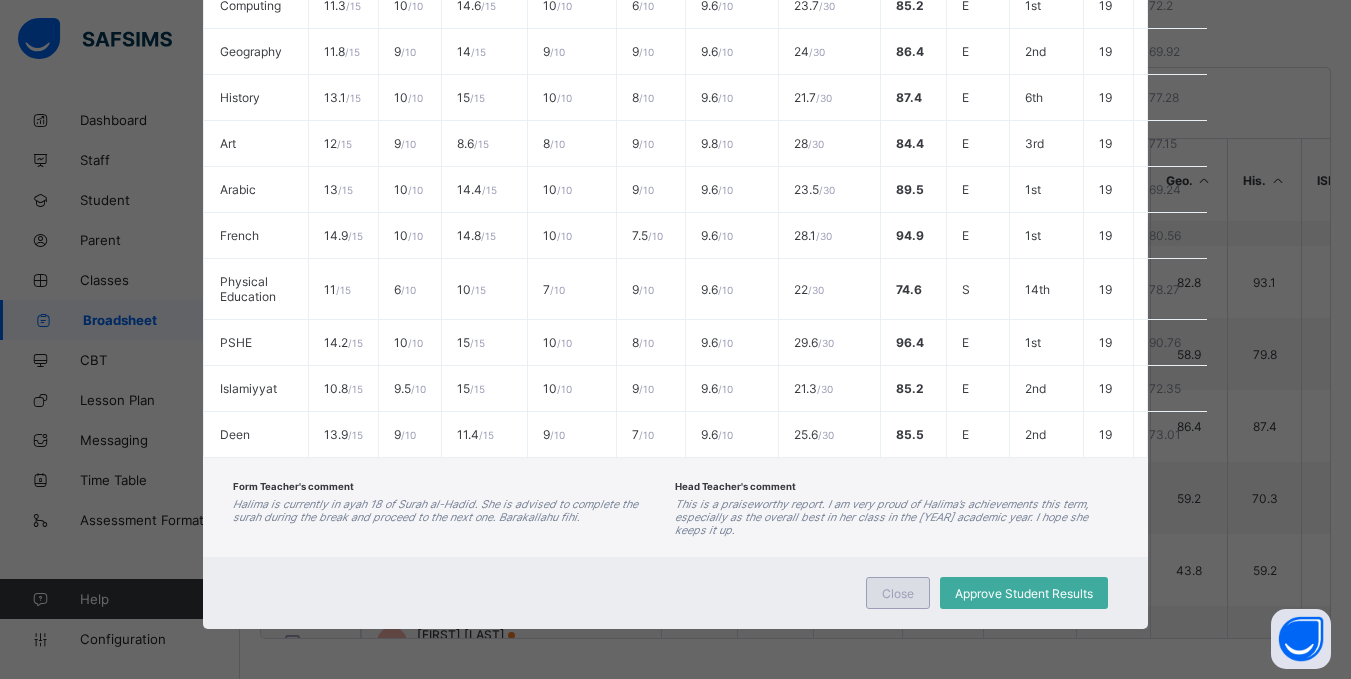 click on "Close" at bounding box center (898, 593) 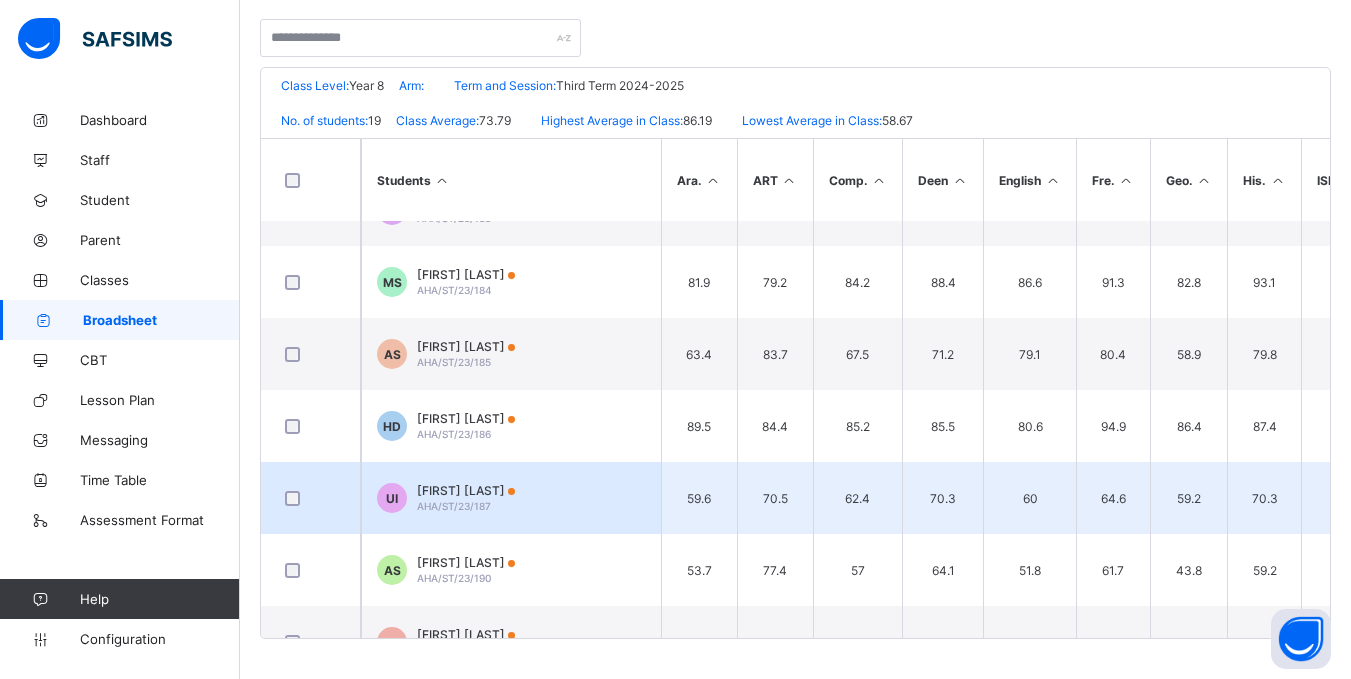 click on "AHA/ST/23/187" at bounding box center (454, 506) 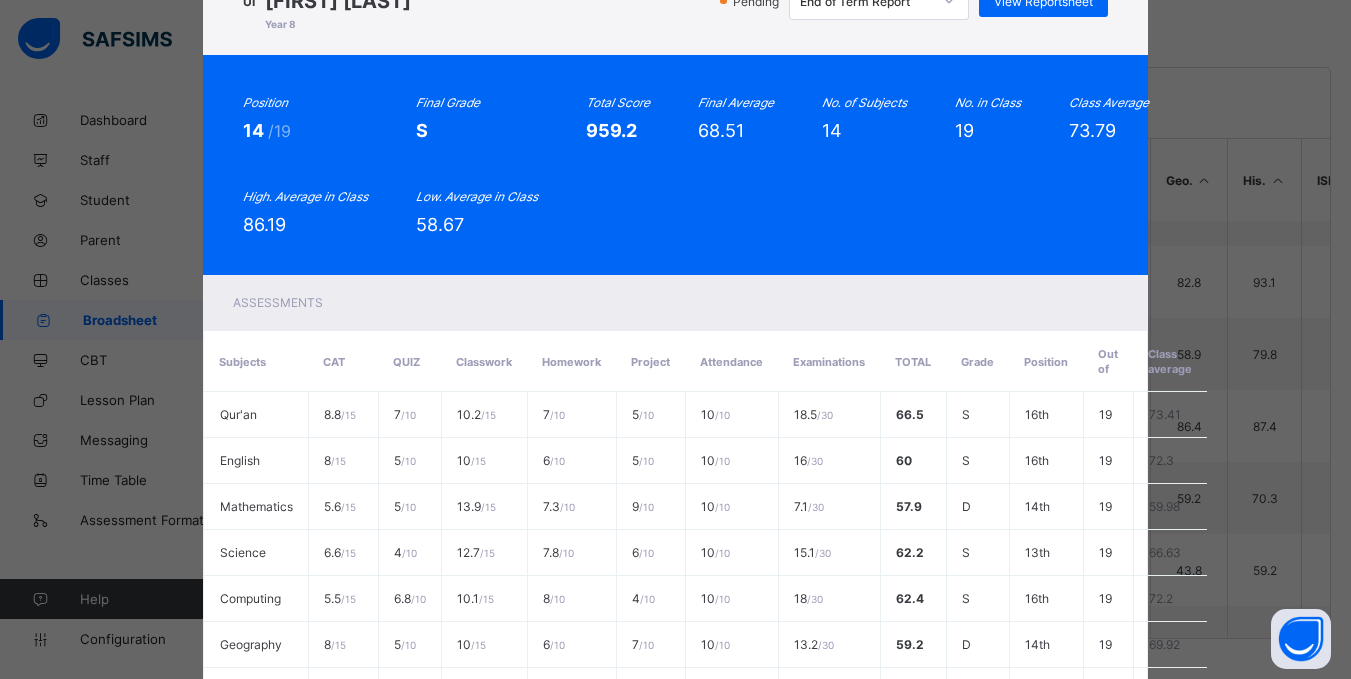 scroll, scrollTop: 0, scrollLeft: 0, axis: both 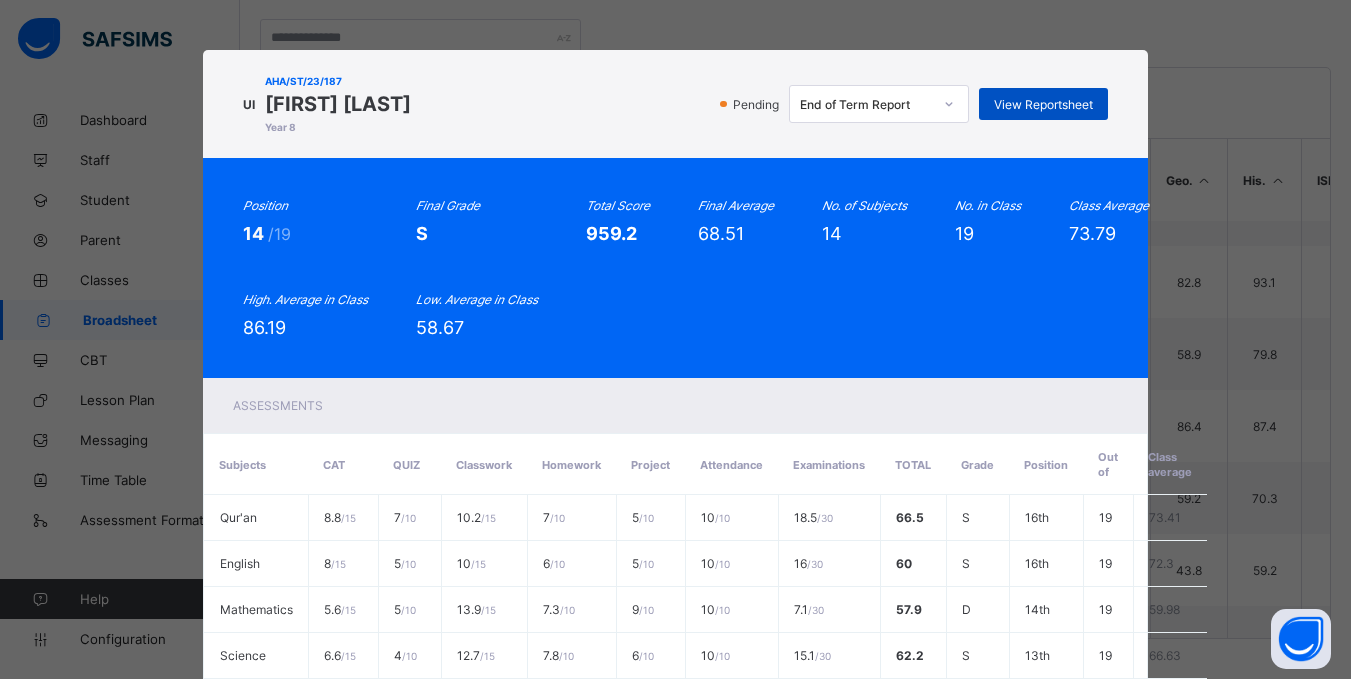 click on "View Reportsheet" at bounding box center (1043, 104) 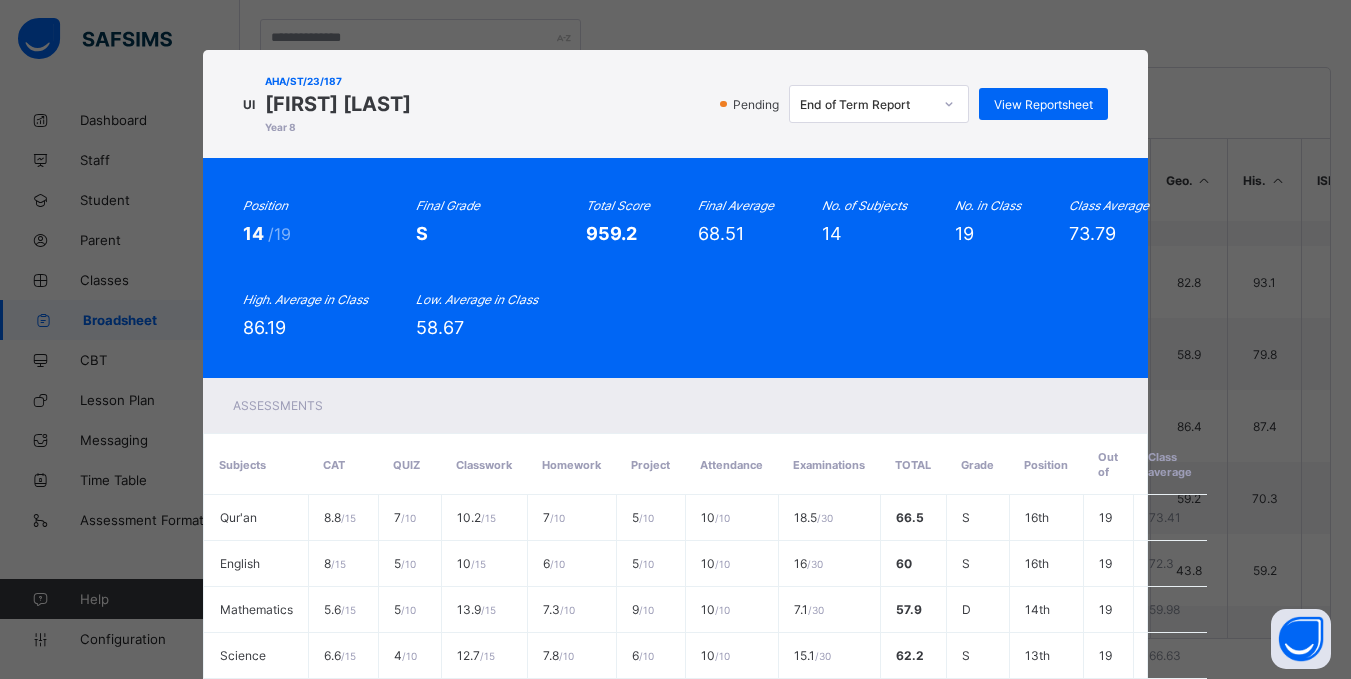 scroll, scrollTop: 709, scrollLeft: 0, axis: vertical 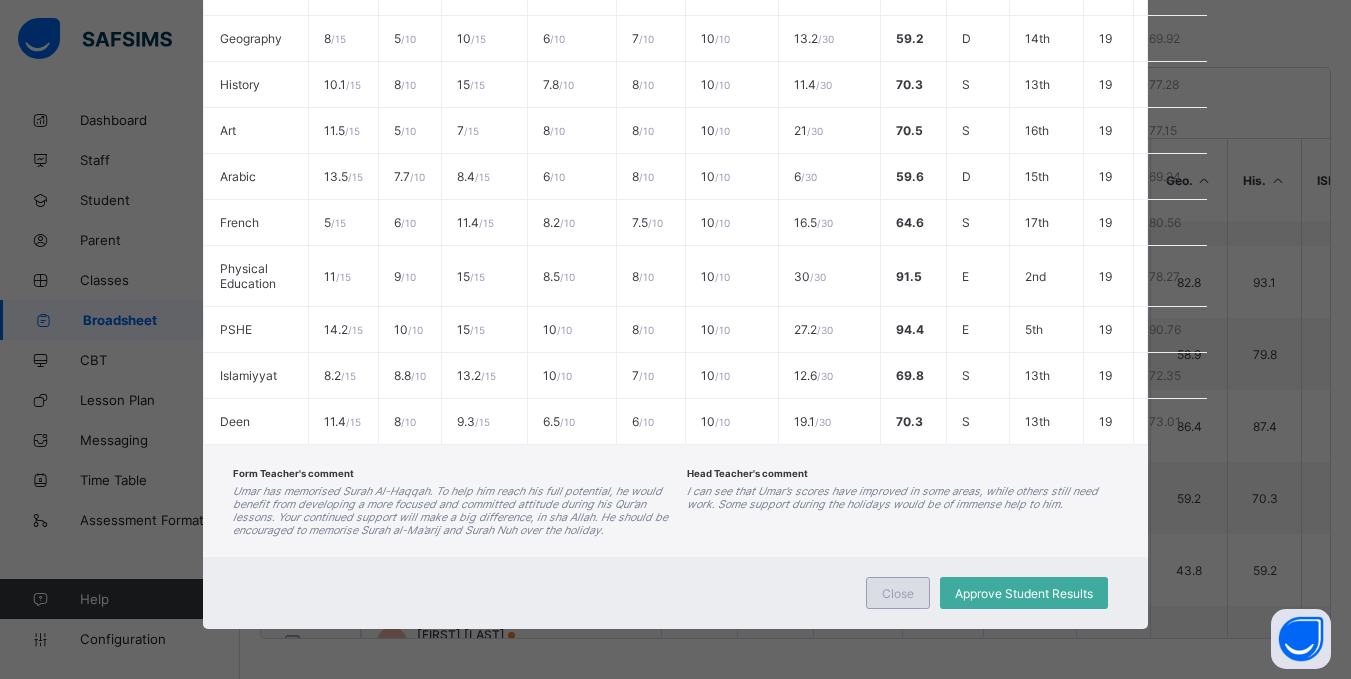 click on "Close" at bounding box center (898, 593) 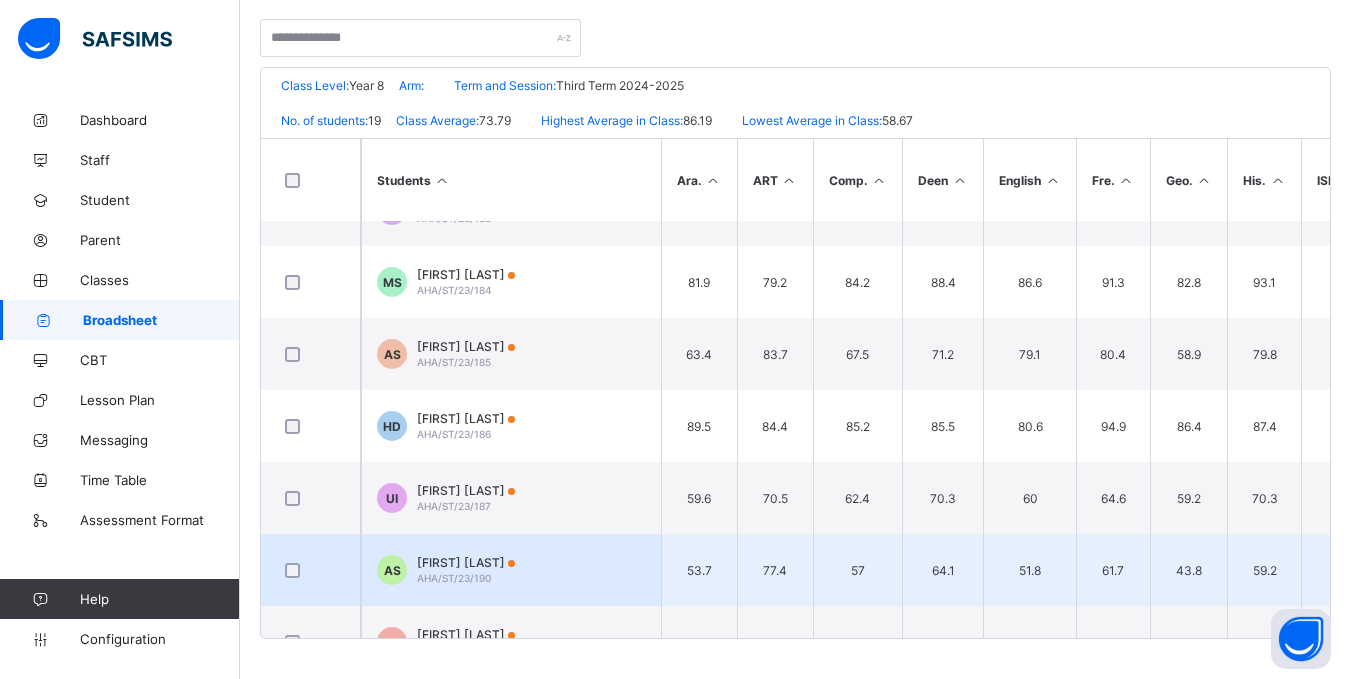 click on "AS Abdulrahman Abubakar Sani   AHA/ST/23/190" at bounding box center (511, 570) 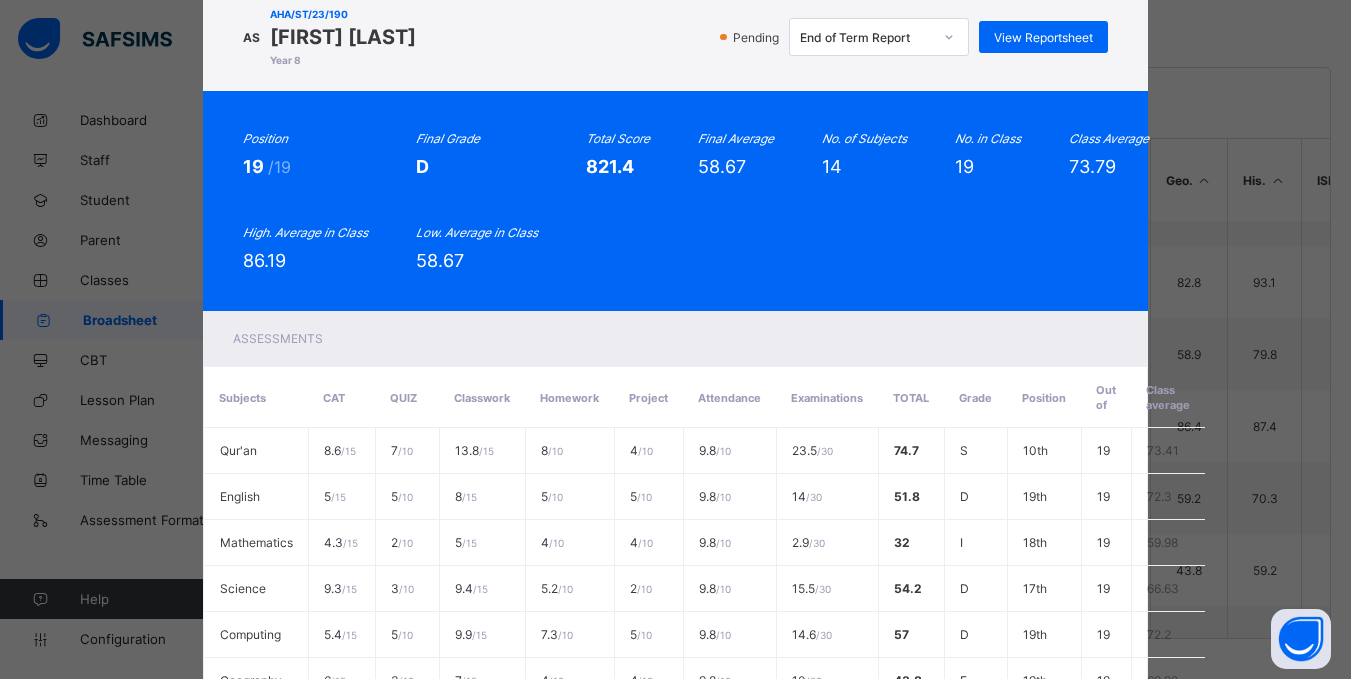 scroll, scrollTop: 0, scrollLeft: 0, axis: both 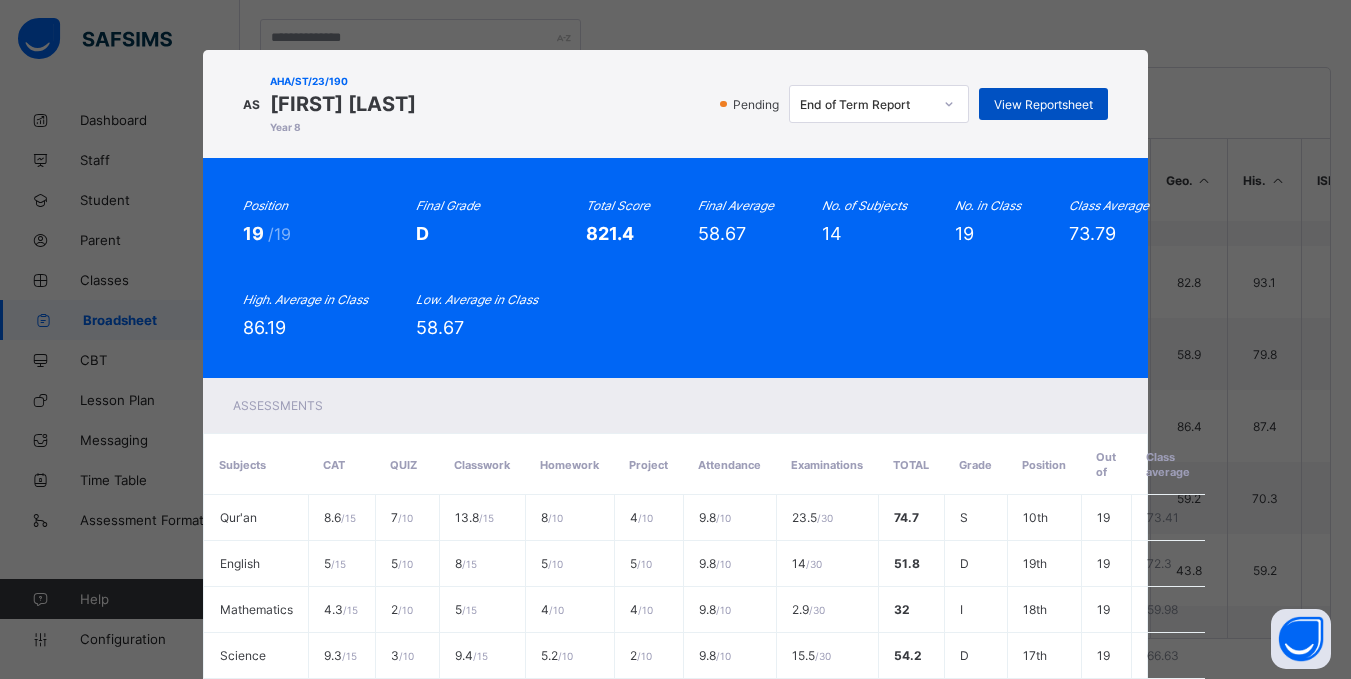 click on "View Reportsheet" at bounding box center [1043, 104] 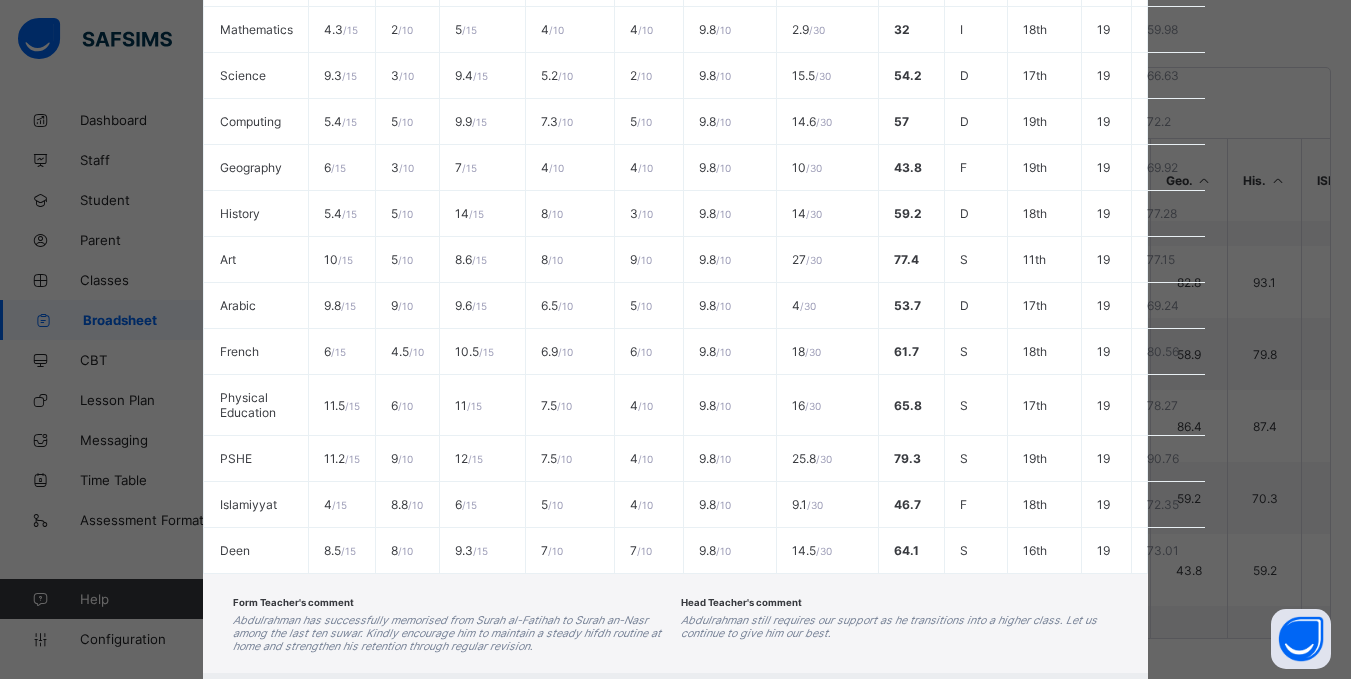 scroll, scrollTop: 696, scrollLeft: 0, axis: vertical 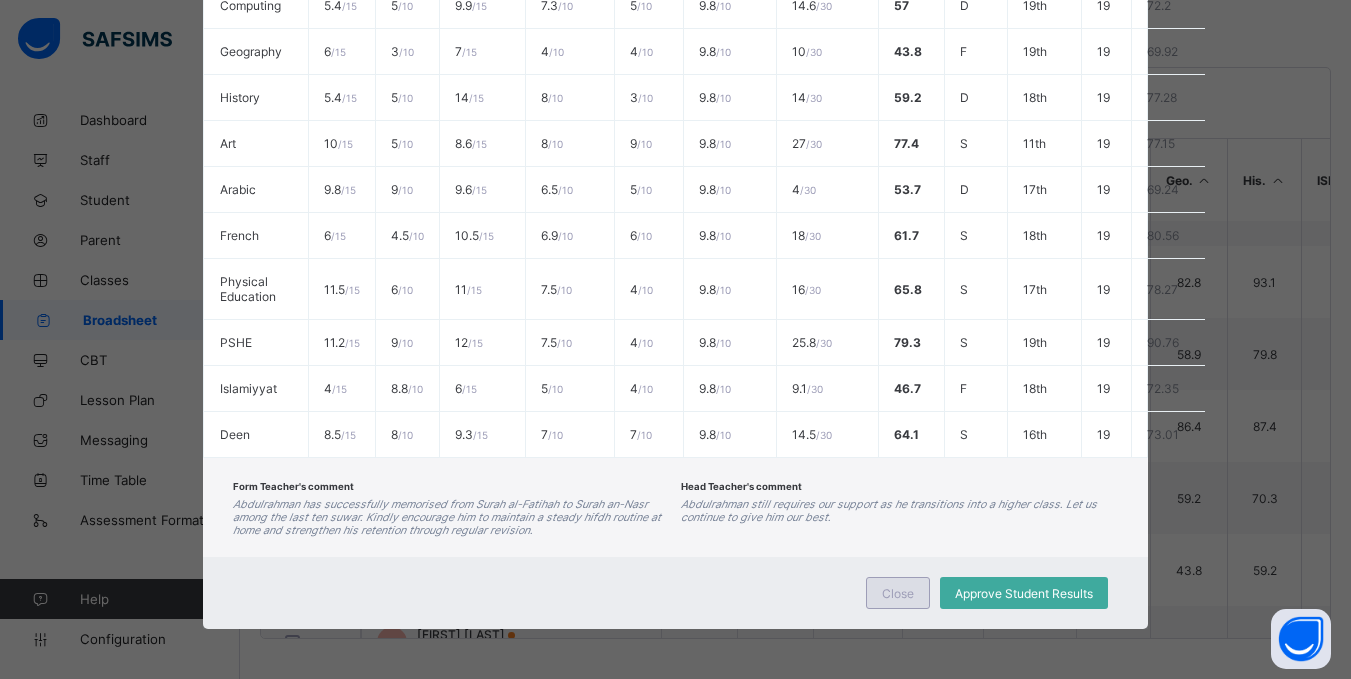 click on "Close" at bounding box center (898, 593) 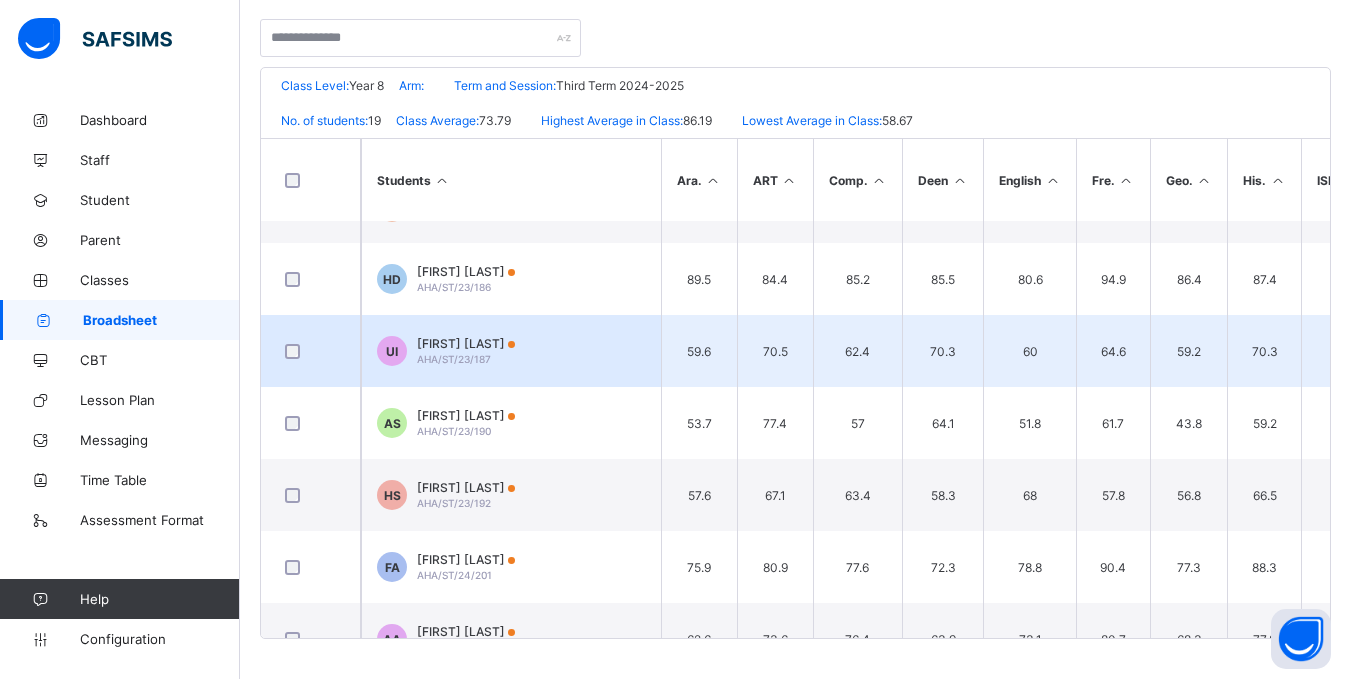 scroll, scrollTop: 915, scrollLeft: 0, axis: vertical 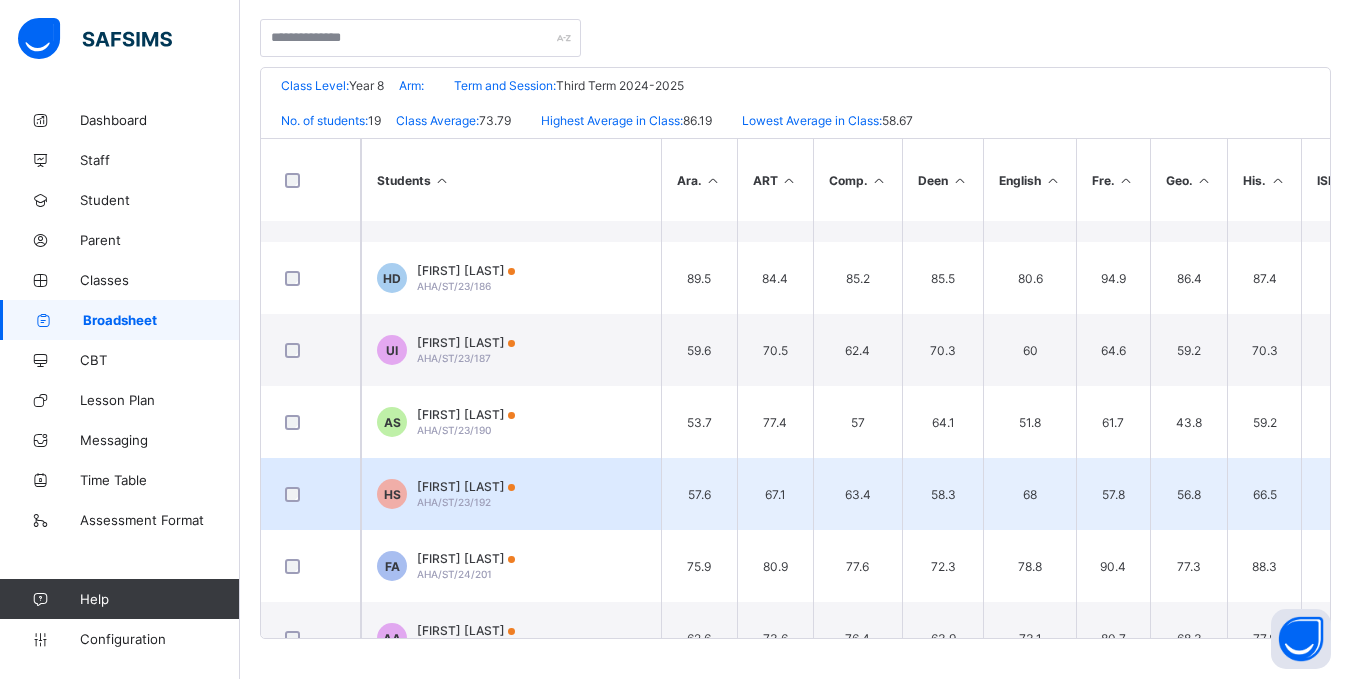 click on "Hussaina  Hadi Sani" at bounding box center (466, 486) 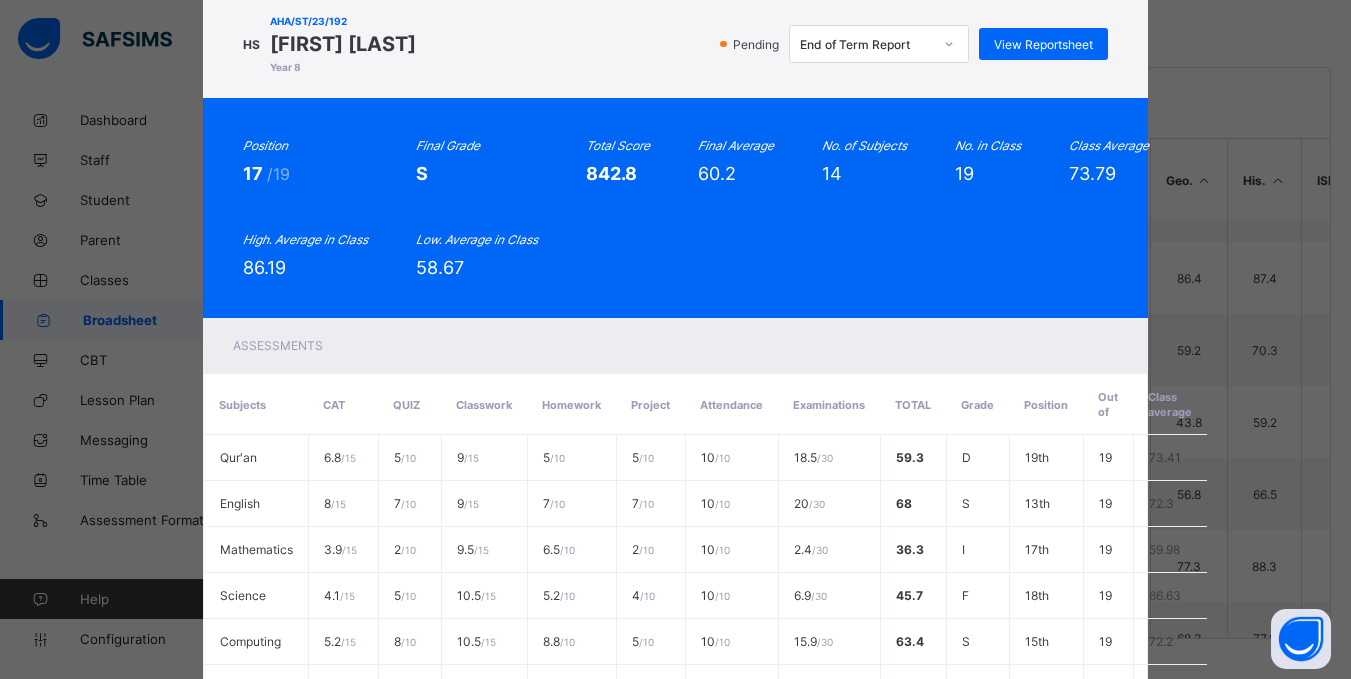 scroll, scrollTop: 0, scrollLeft: 0, axis: both 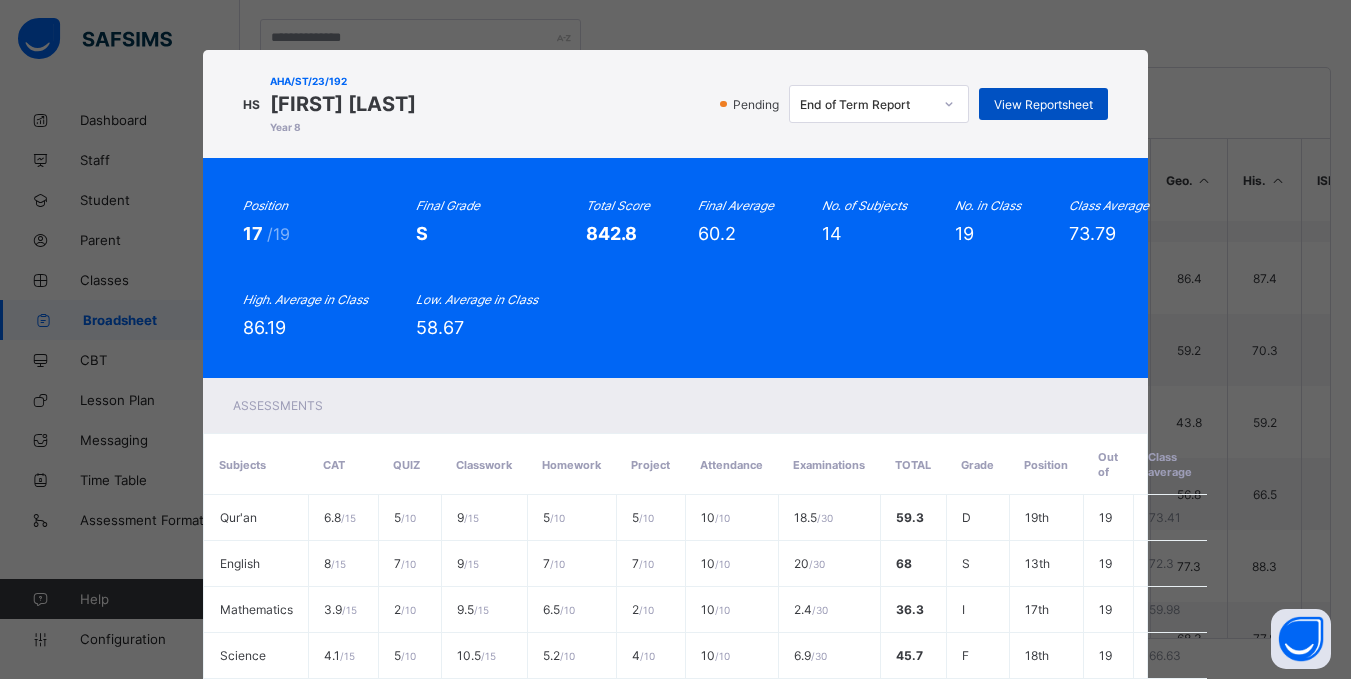click on "View Reportsheet" at bounding box center [1043, 104] 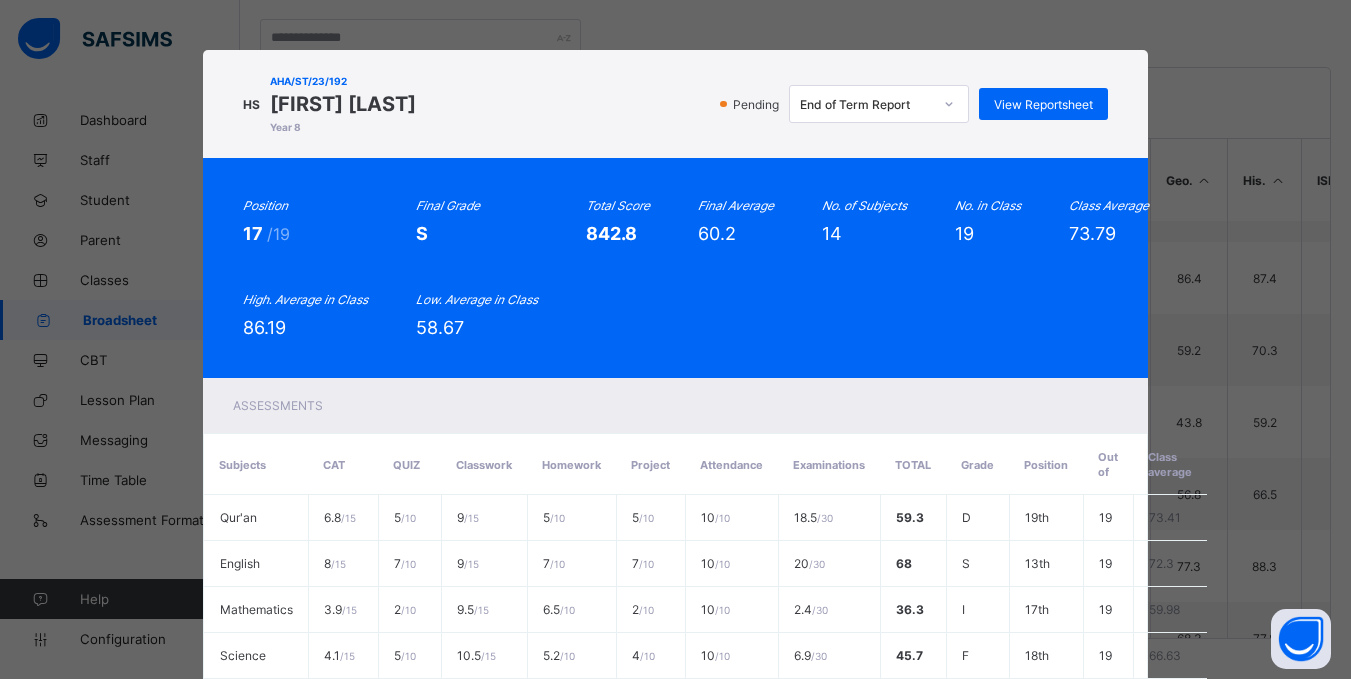 scroll, scrollTop: 722, scrollLeft: 0, axis: vertical 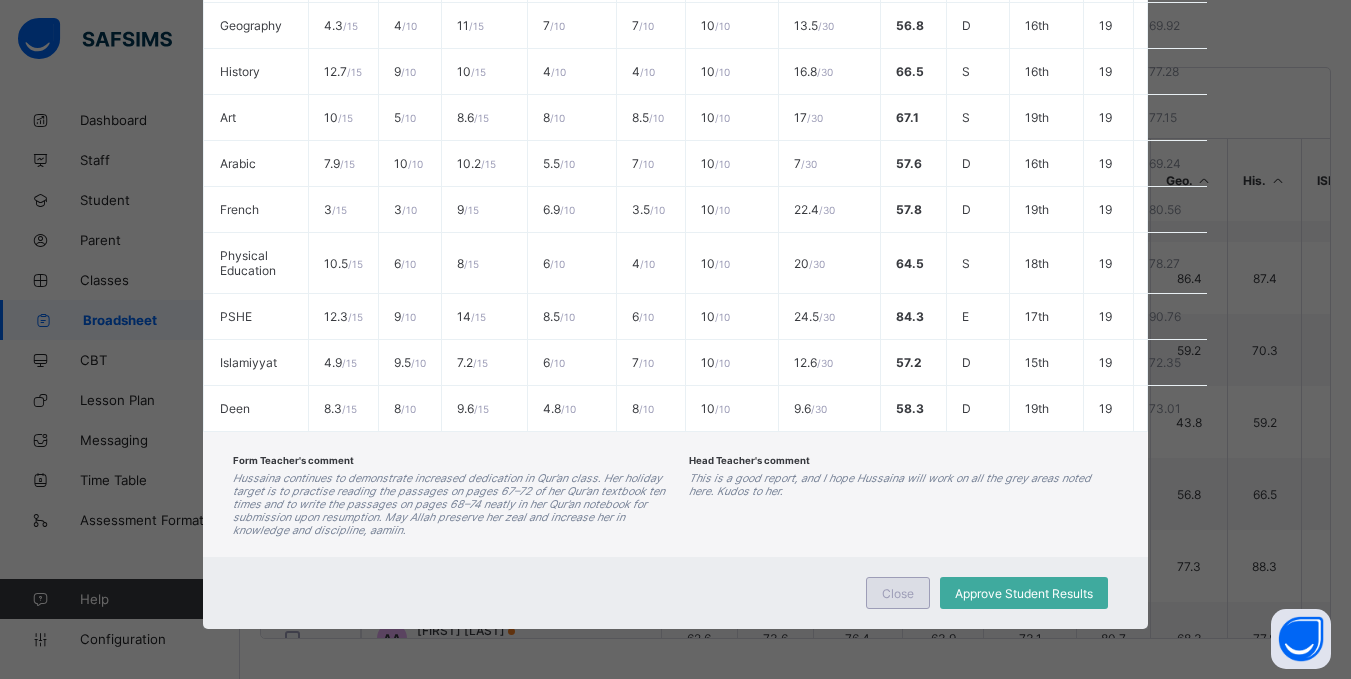 click on "Close" at bounding box center (898, 593) 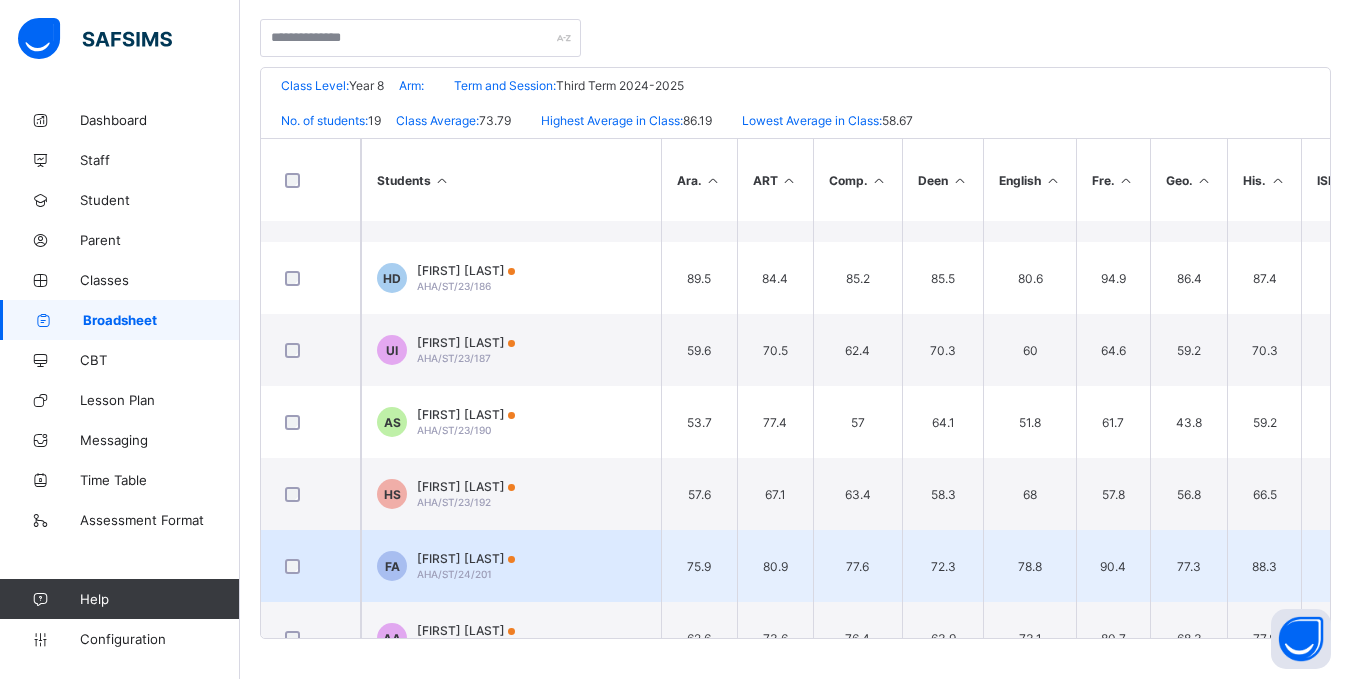 click on "AHA/ST/24/201" at bounding box center [454, 574] 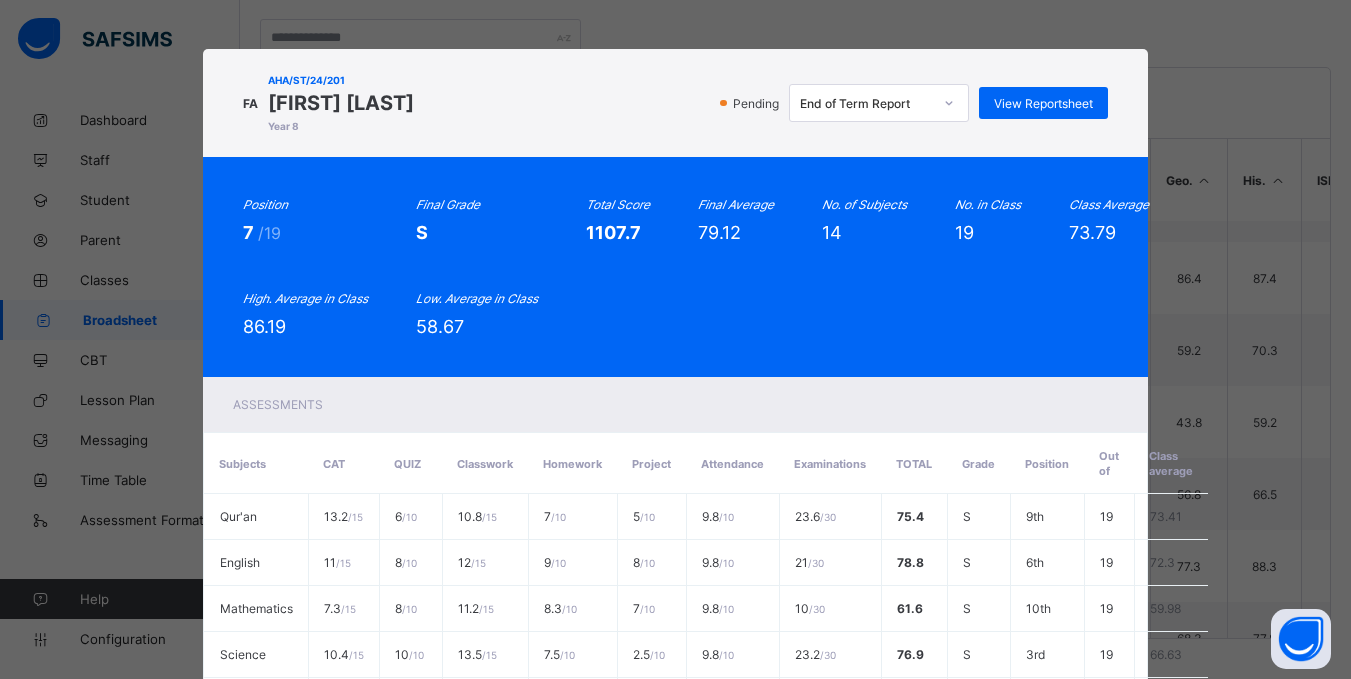 scroll, scrollTop: 0, scrollLeft: 0, axis: both 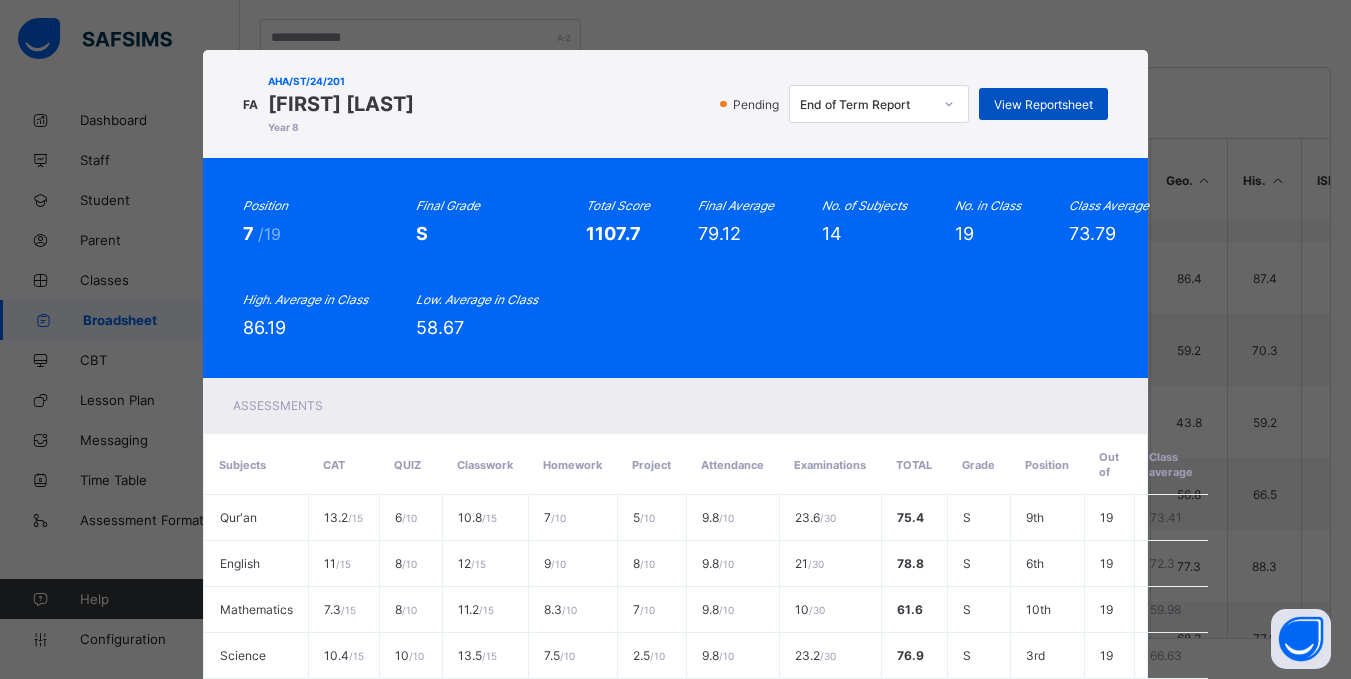 click on "View Reportsheet" at bounding box center [1043, 104] 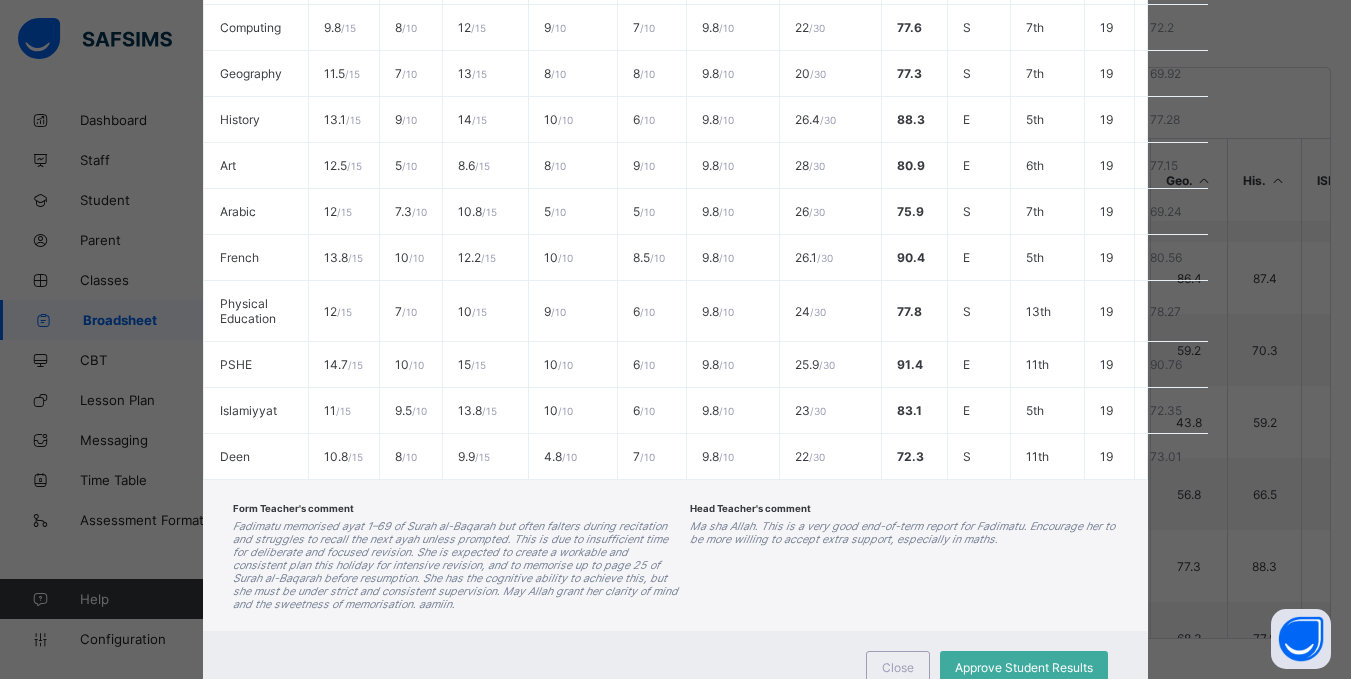 scroll, scrollTop: 748, scrollLeft: 0, axis: vertical 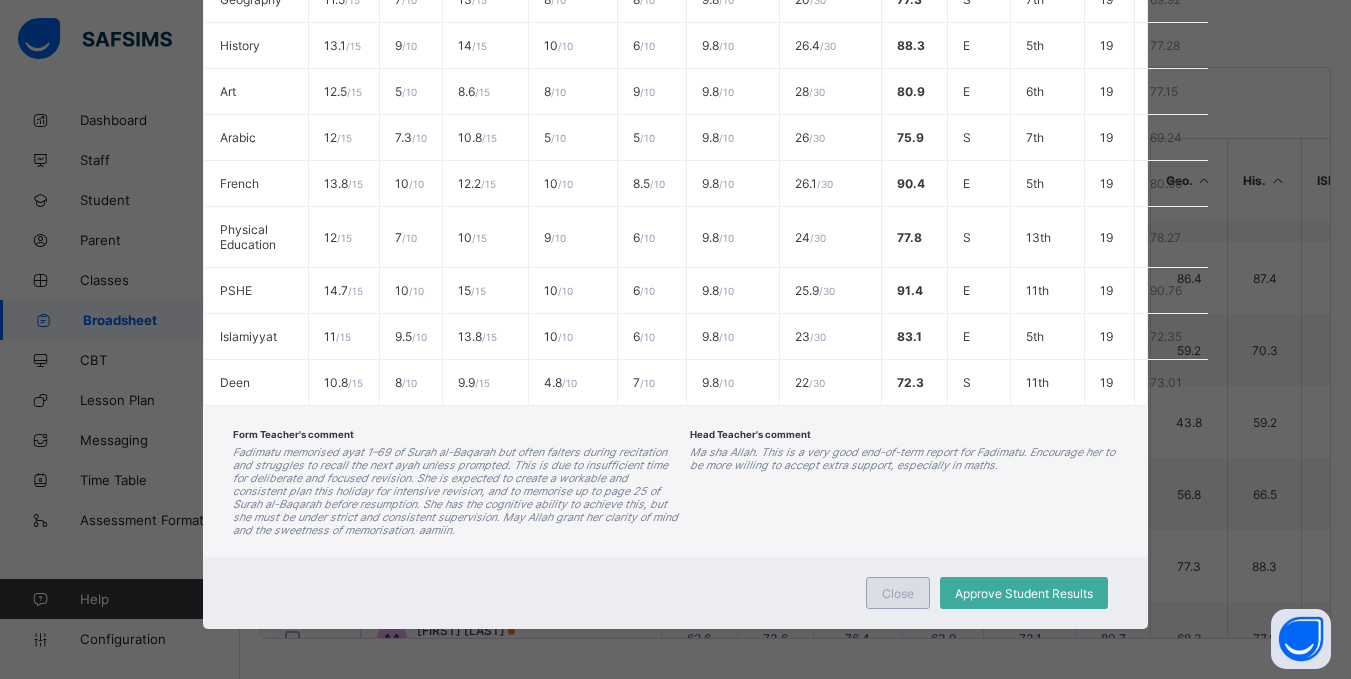 click on "Close" at bounding box center (898, 593) 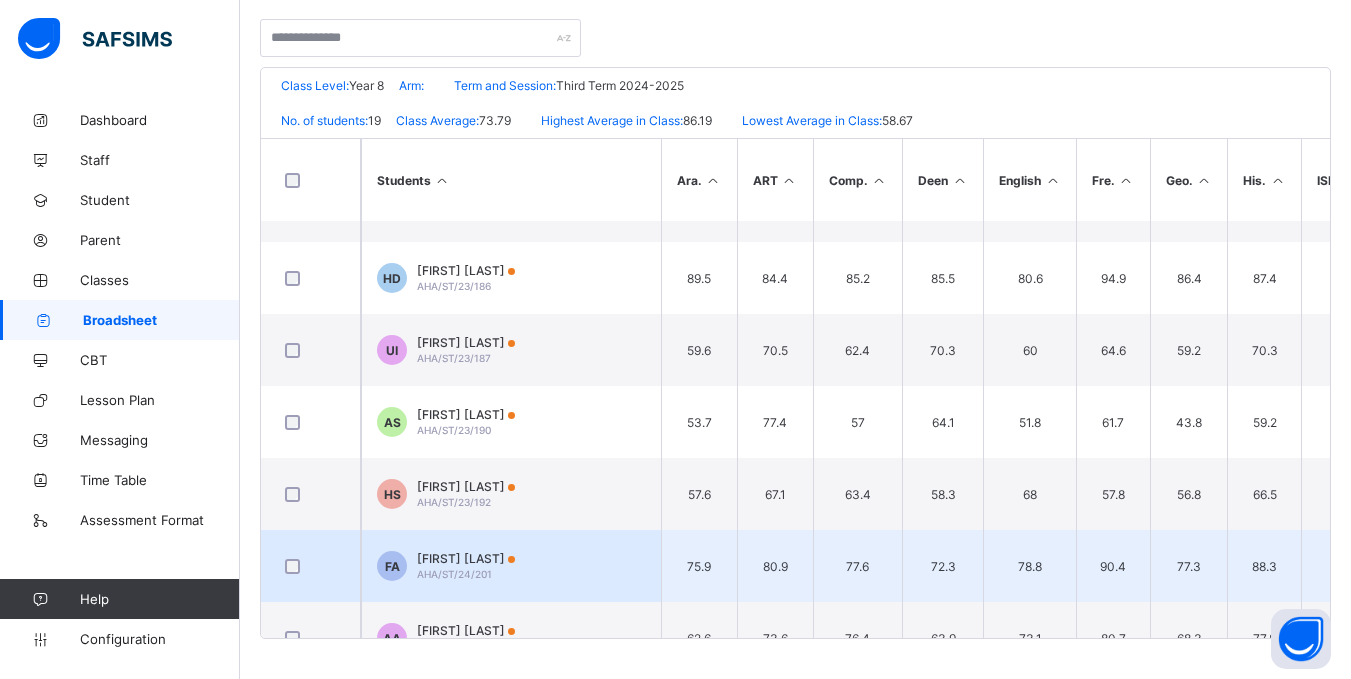 scroll, scrollTop: 959, scrollLeft: 0, axis: vertical 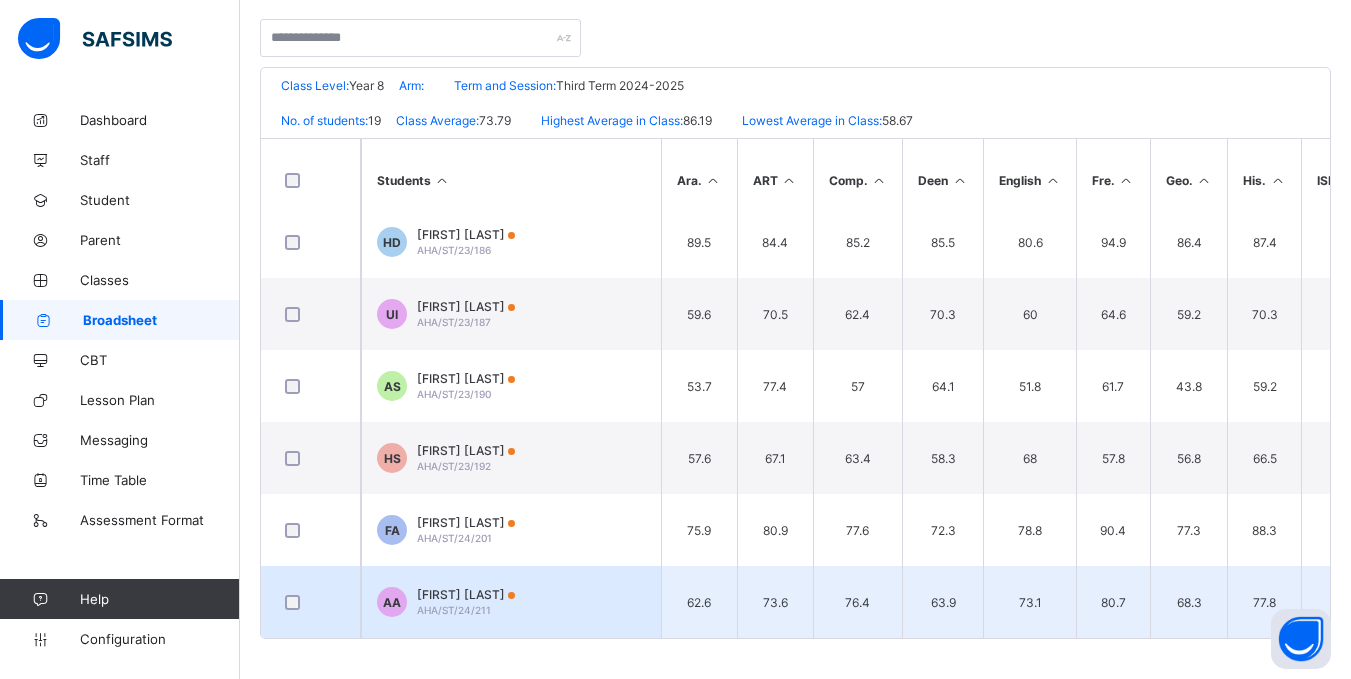 click on "AHA/ST/24/211" at bounding box center (454, 610) 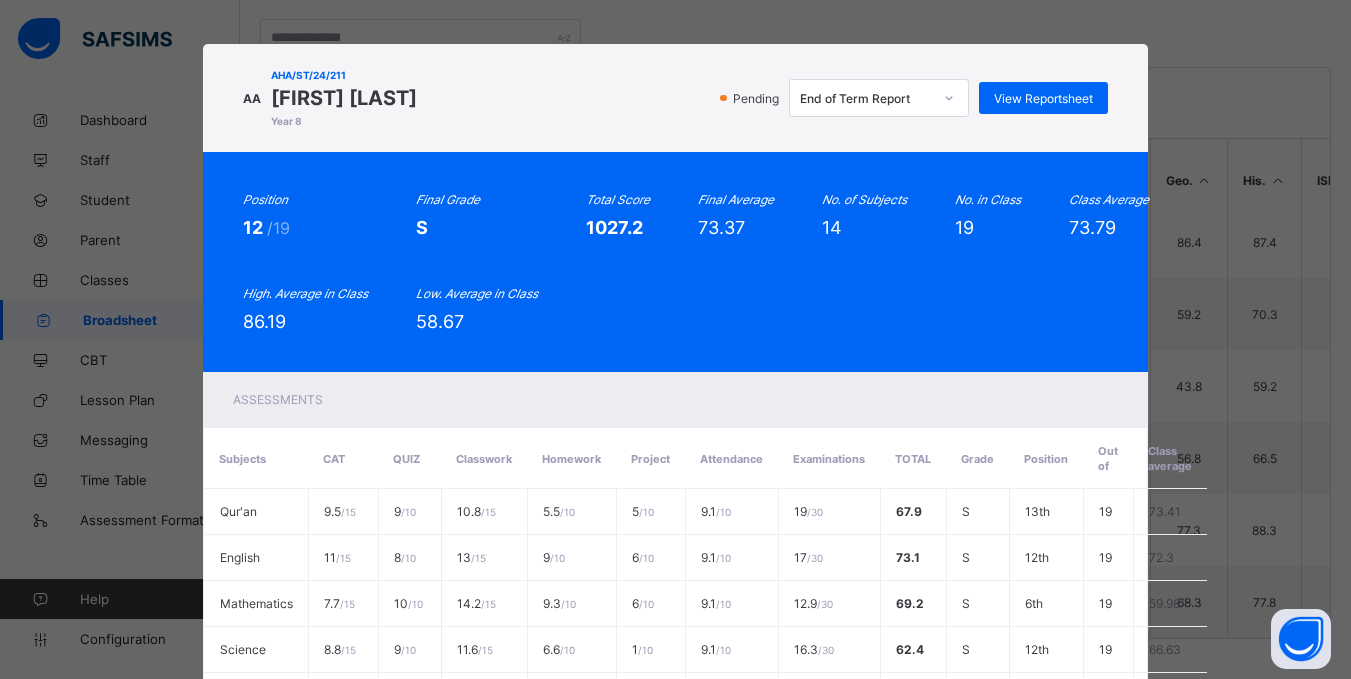 scroll, scrollTop: 0, scrollLeft: 0, axis: both 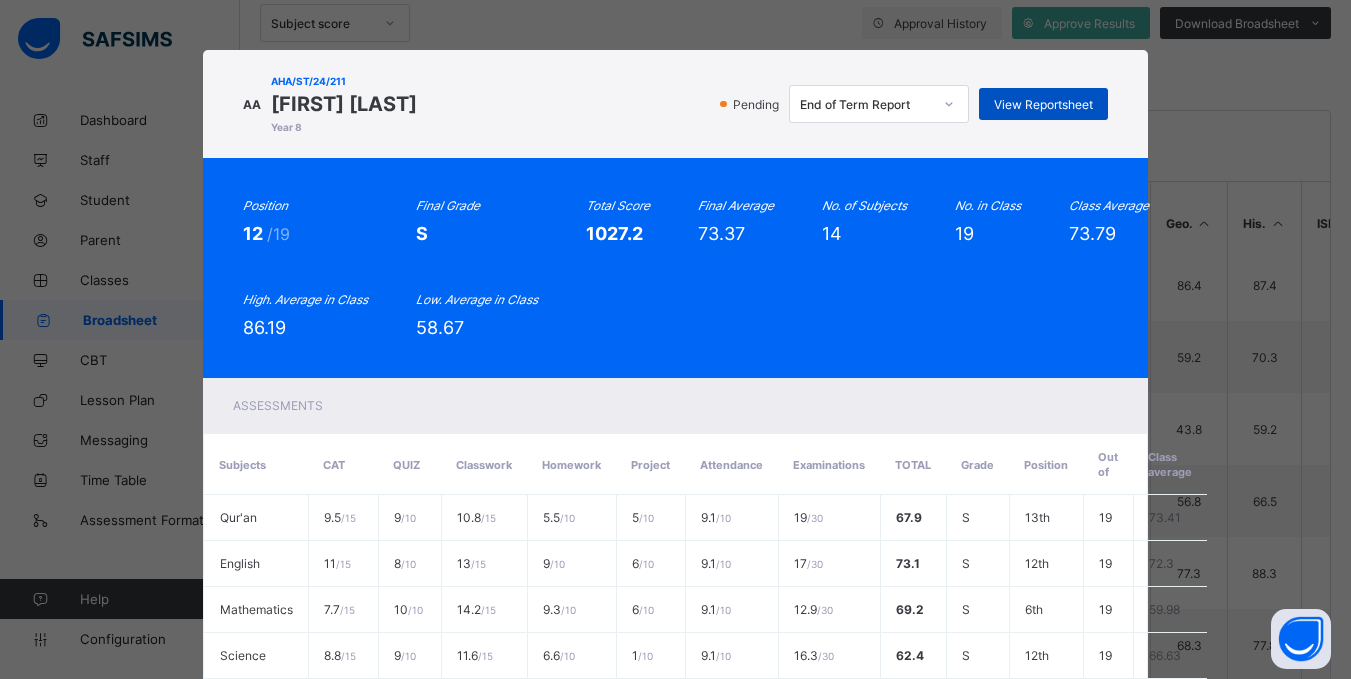 click on "View Reportsheet" at bounding box center [1043, 104] 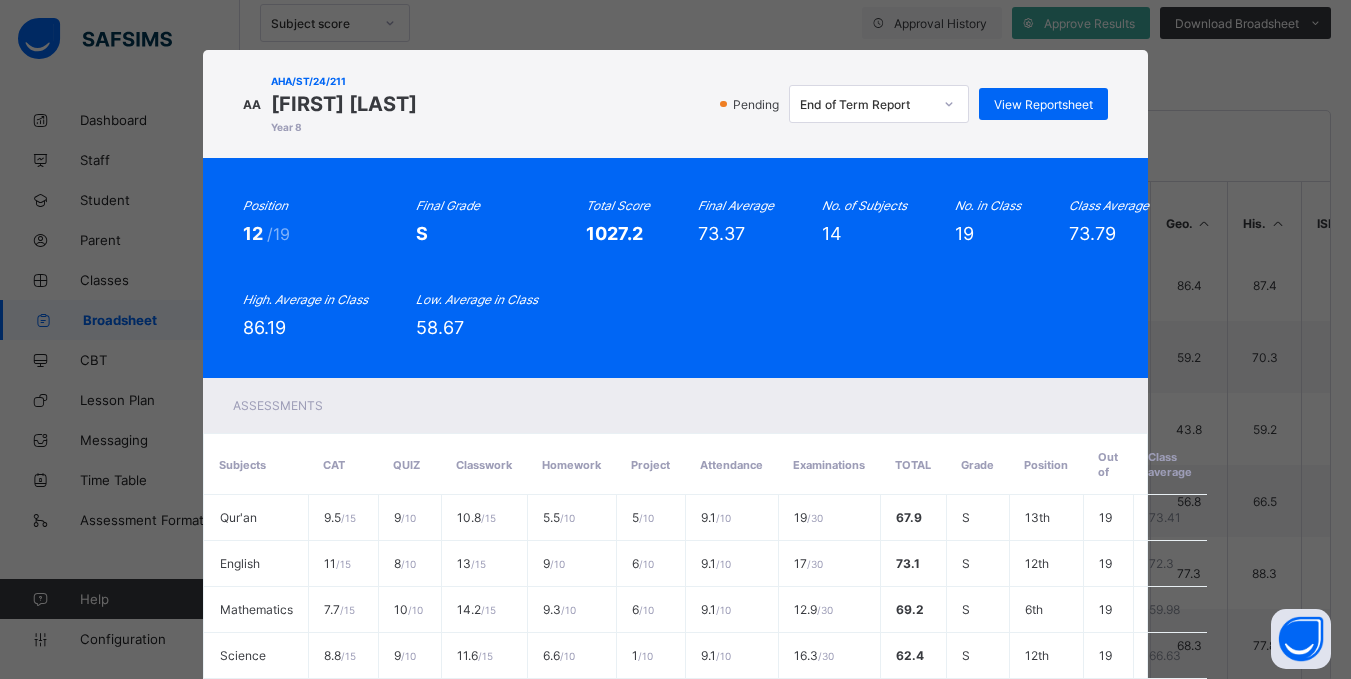 scroll, scrollTop: 735, scrollLeft: 0, axis: vertical 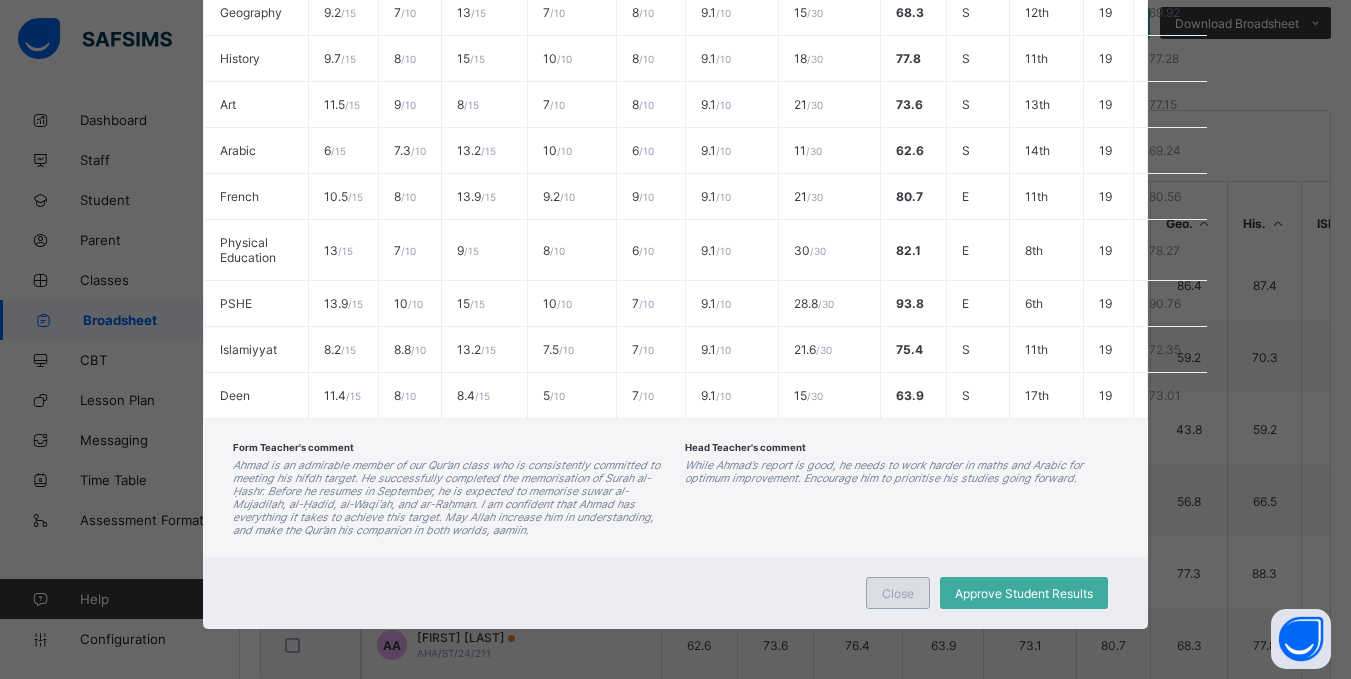 click on "Close" at bounding box center (898, 593) 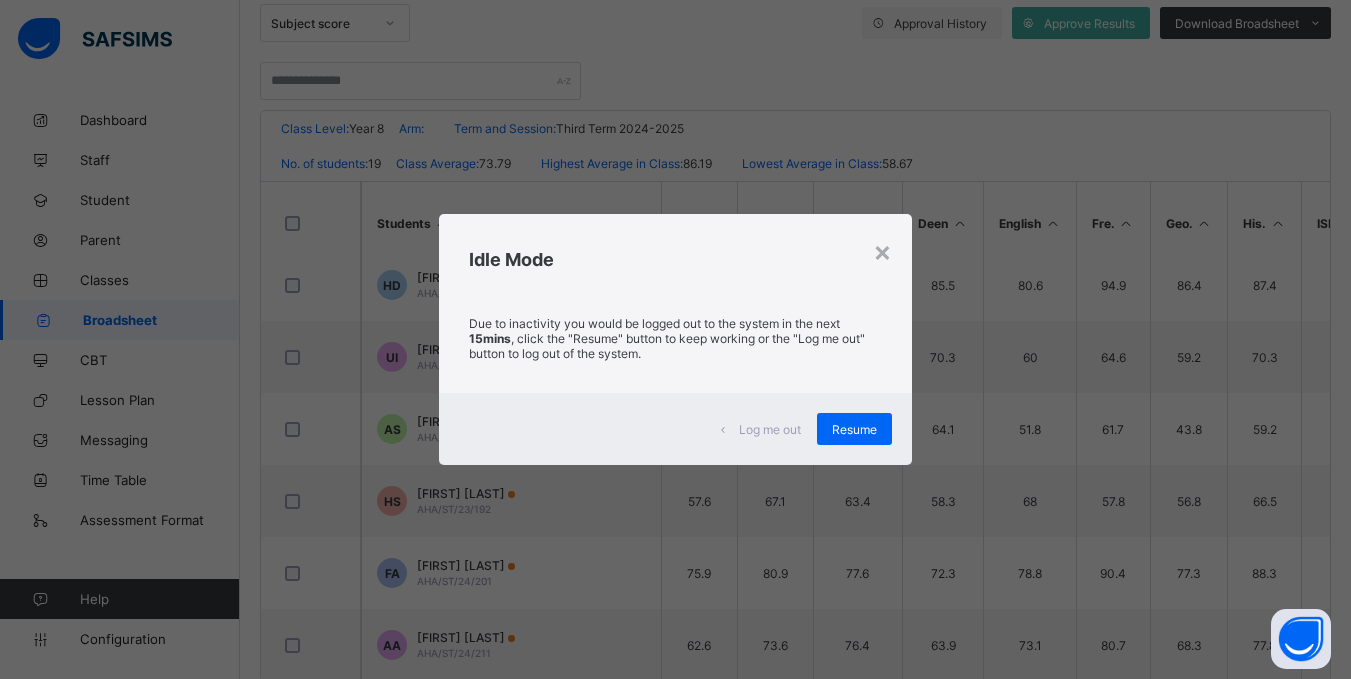 click on "Log me out" at bounding box center (770, 429) 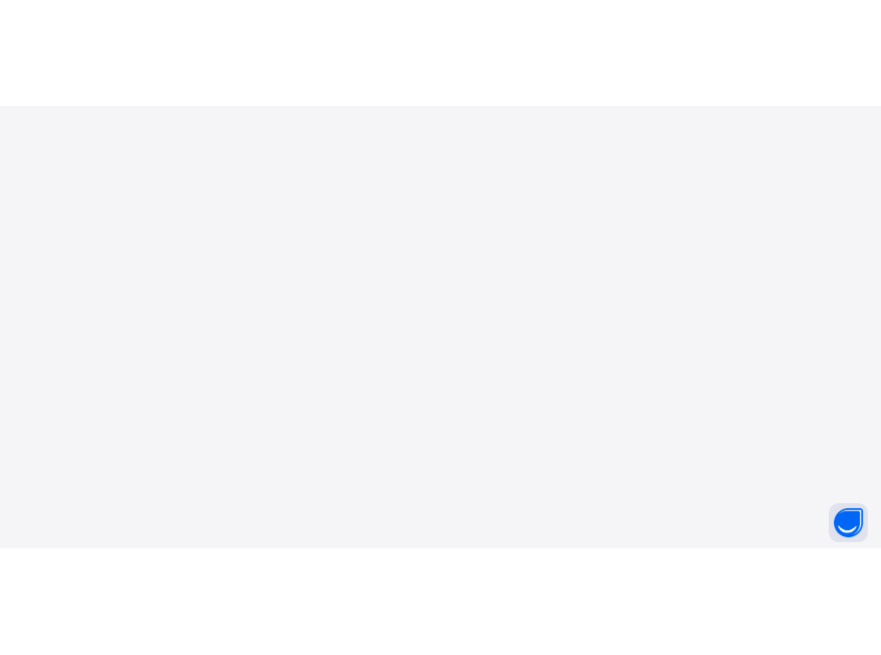 scroll, scrollTop: 0, scrollLeft: 0, axis: both 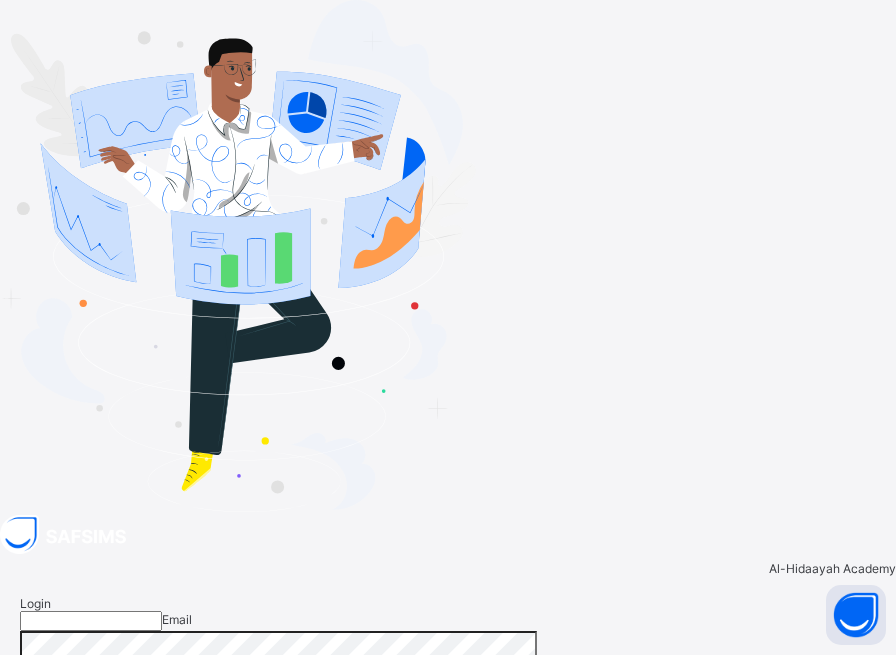 click at bounding box center [91, 621] 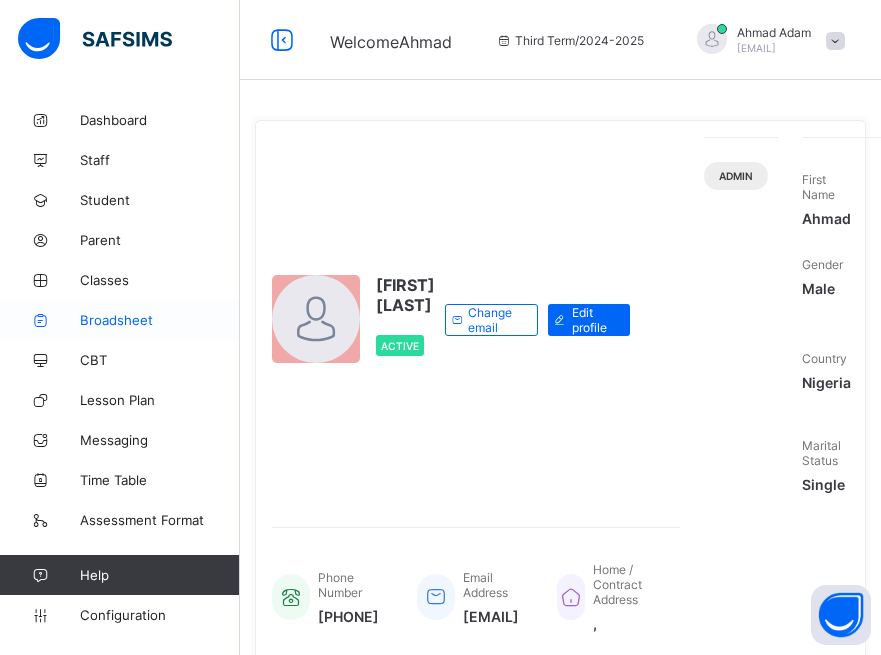 click on "Broadsheet" at bounding box center (160, 320) 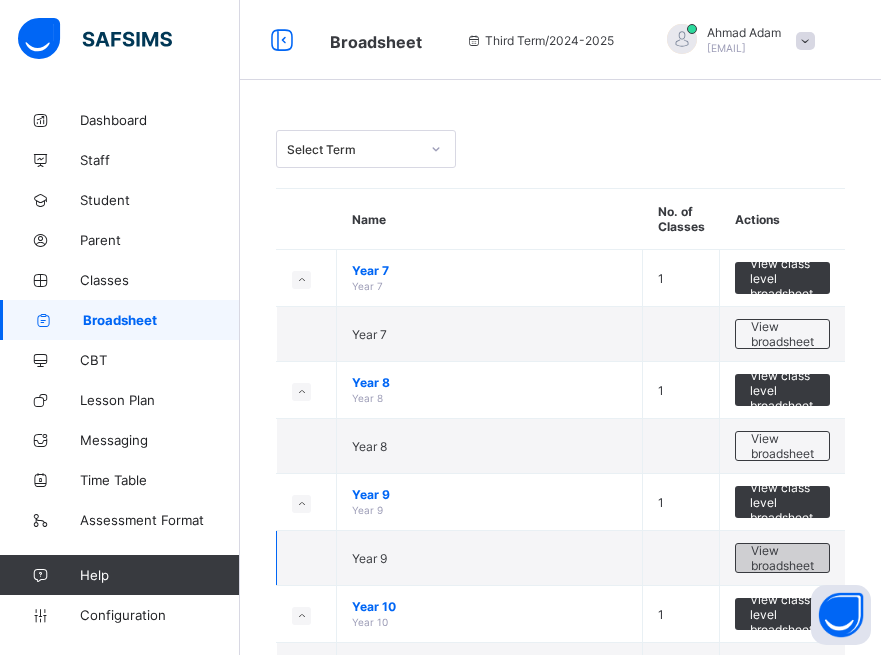 click on "View broadsheet" at bounding box center [782, 558] 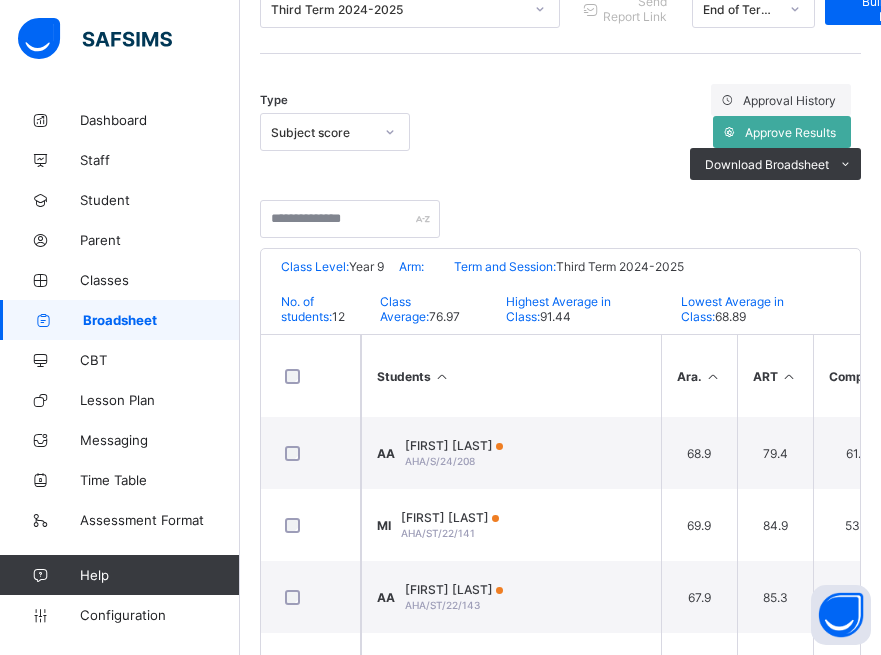 scroll, scrollTop: 505, scrollLeft: 0, axis: vertical 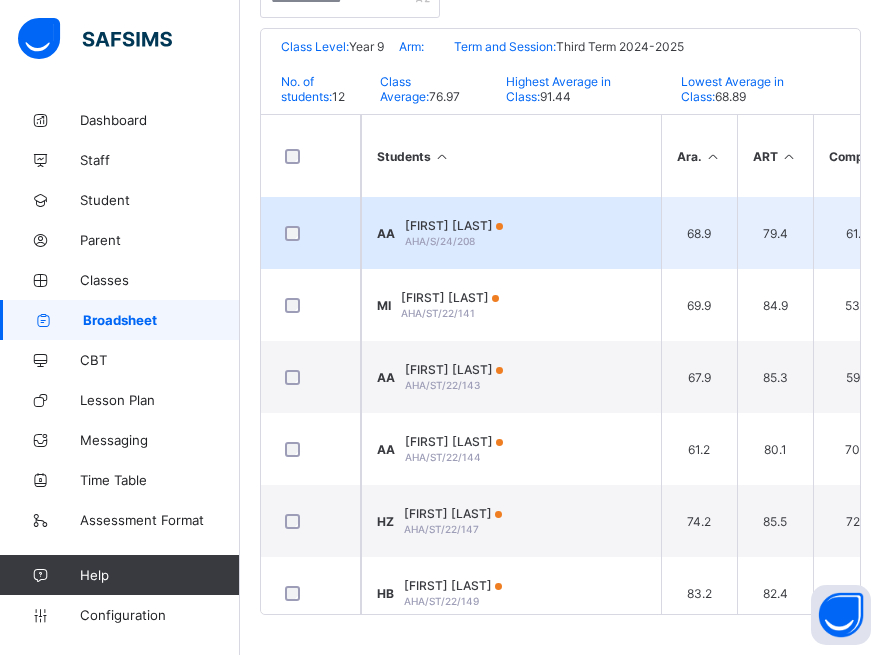 click on "Aisha Abubakar Amal" at bounding box center (454, 225) 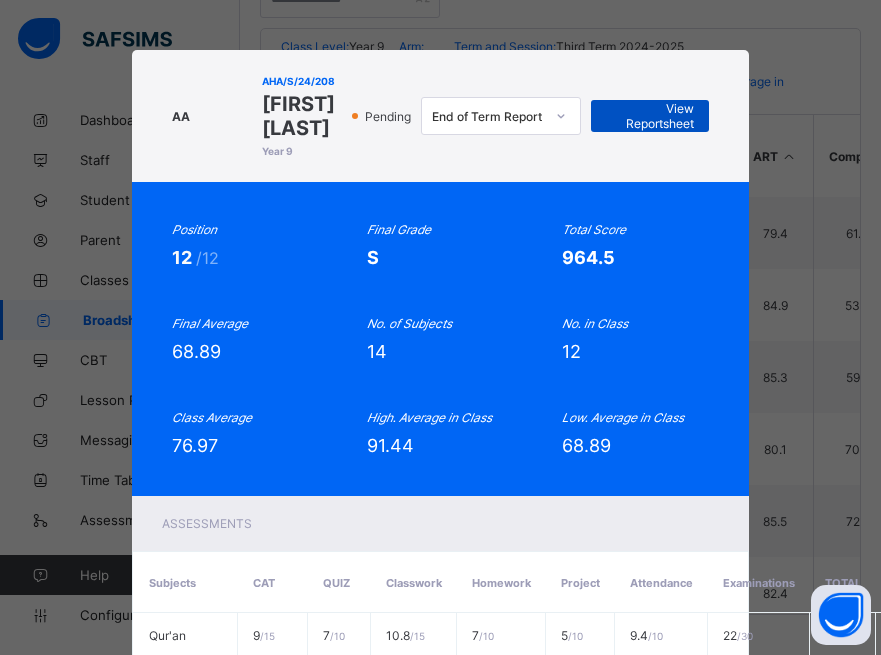 click on "View Reportsheet" at bounding box center (650, 116) 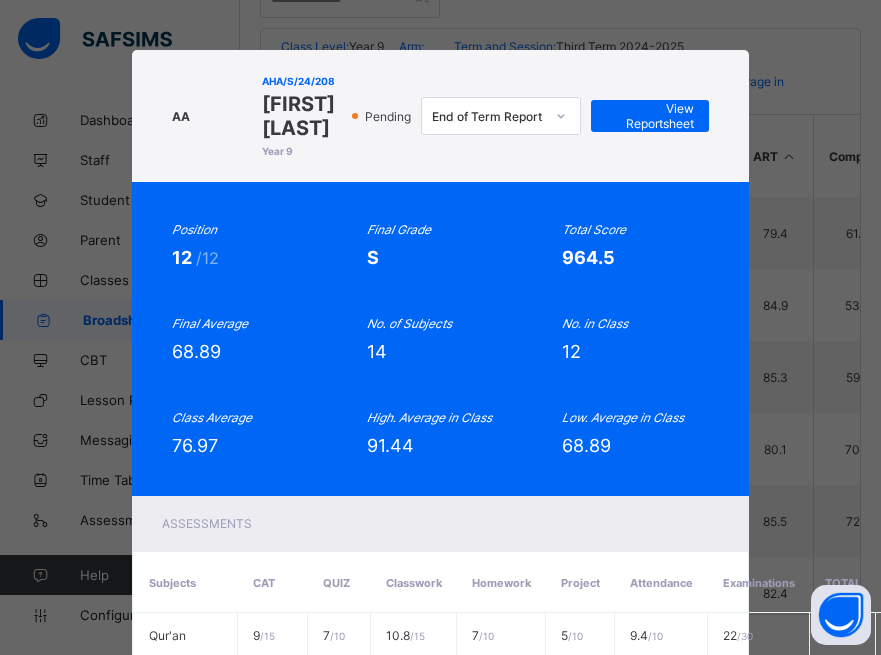 scroll, scrollTop: 981, scrollLeft: 0, axis: vertical 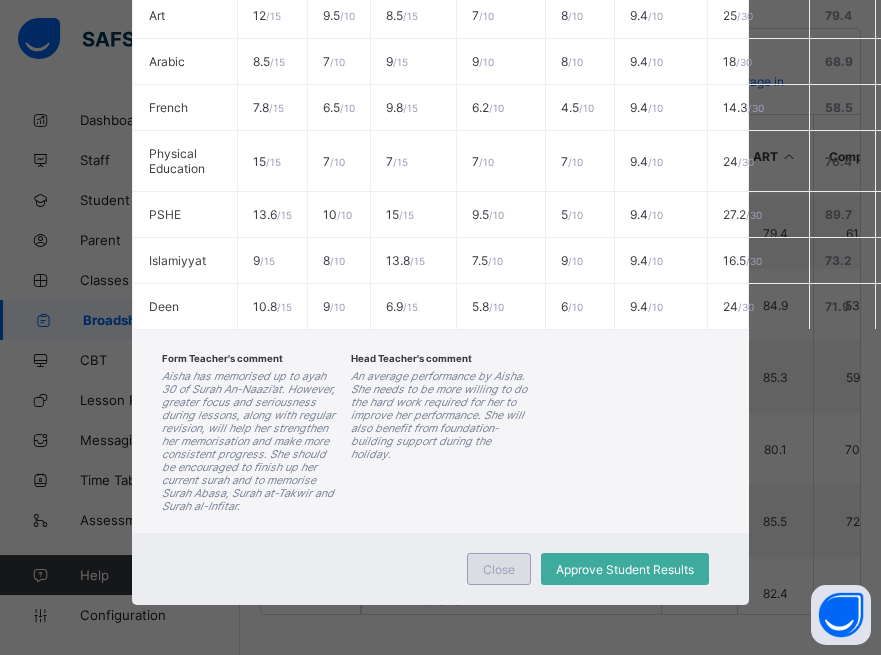 click on "Close" at bounding box center (499, 569) 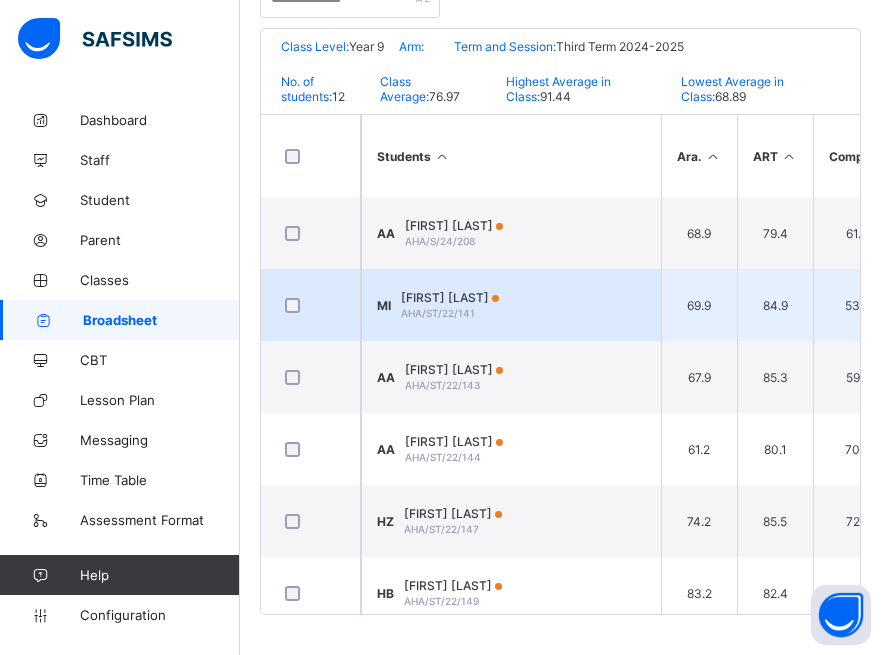 click on "Muhammad Abande  Imam" at bounding box center [450, 297] 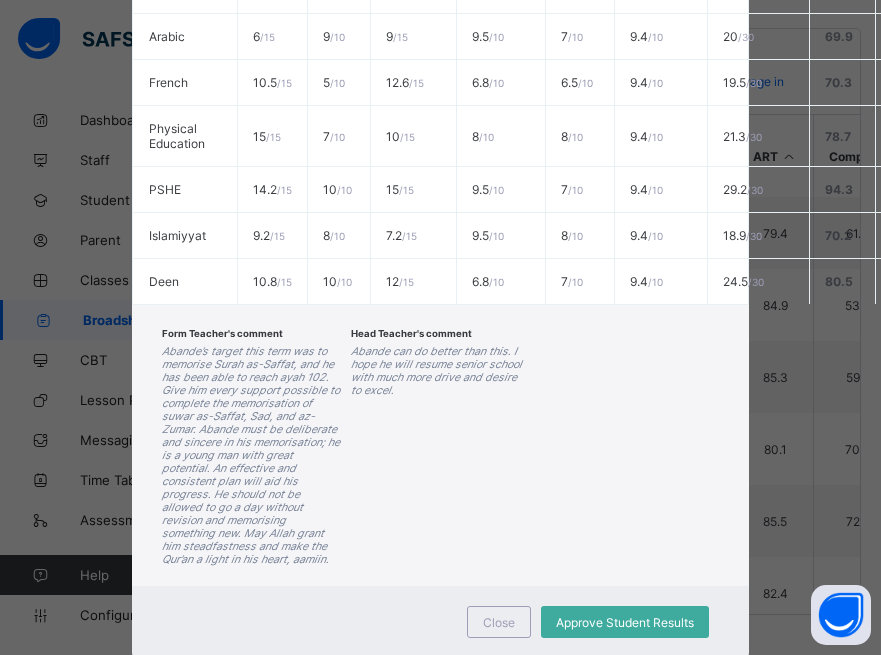 scroll, scrollTop: 1046, scrollLeft: 0, axis: vertical 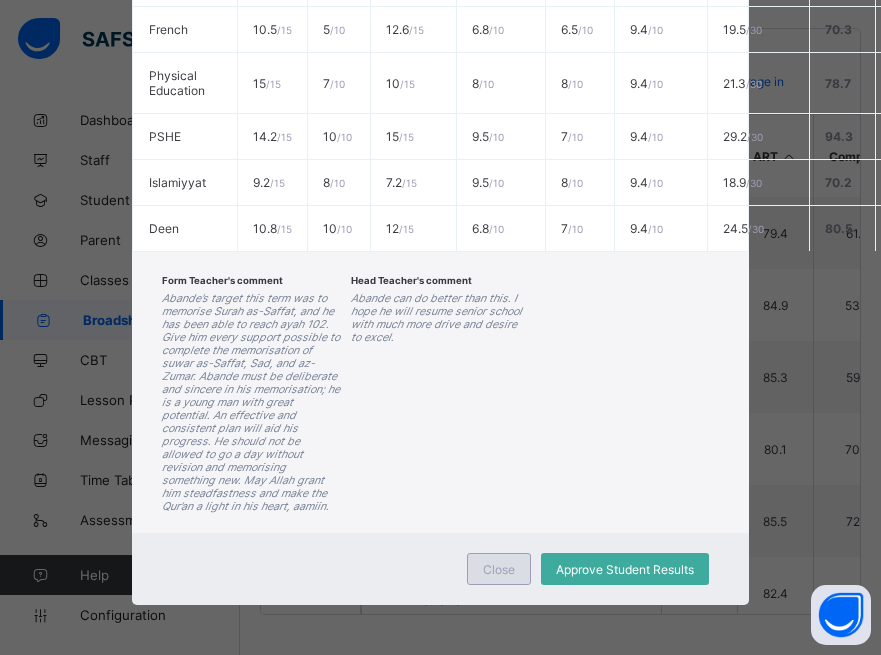 click on "Close" at bounding box center [499, 569] 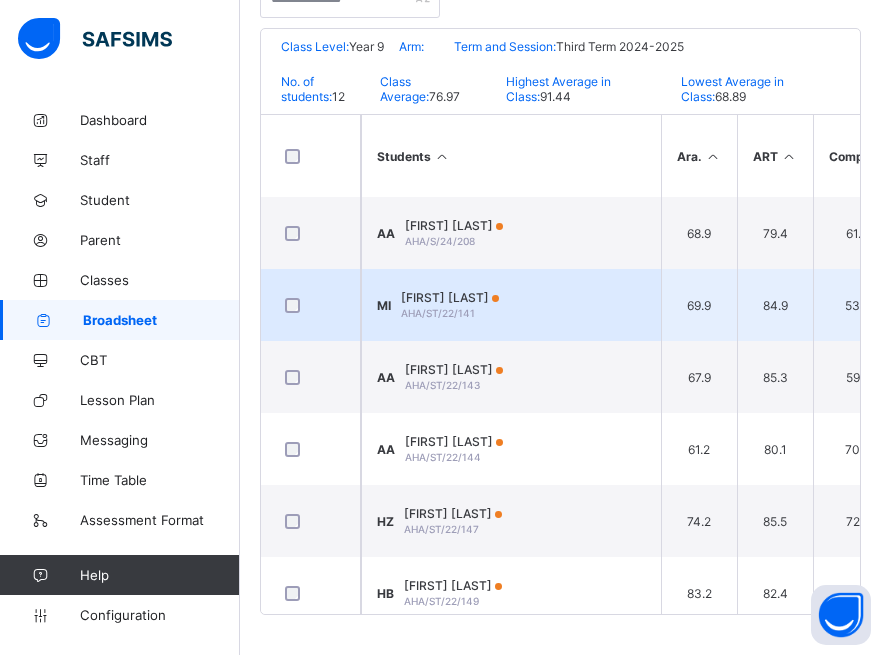 click on "AHA/ST/22/141" at bounding box center [438, 313] 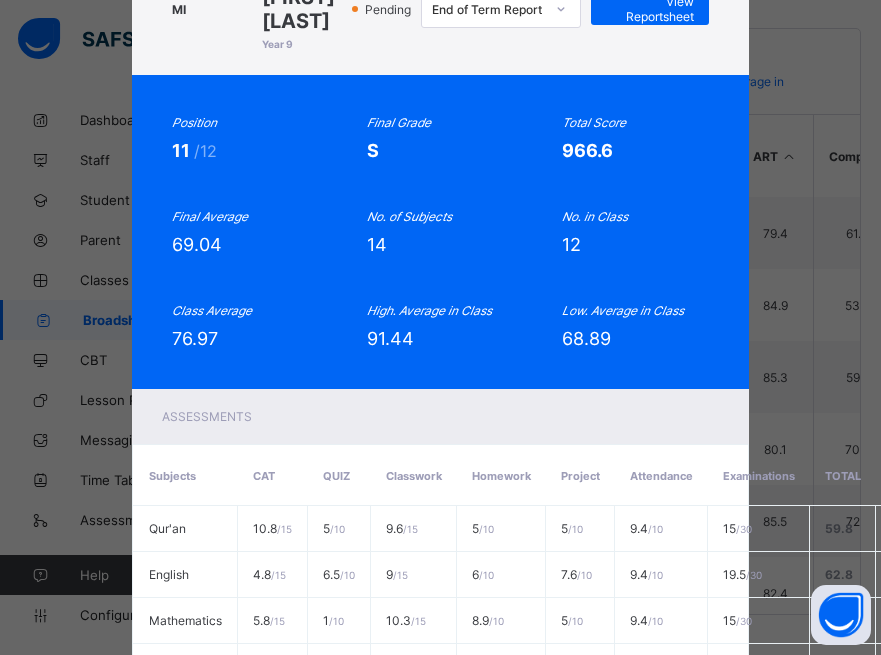 scroll, scrollTop: 0, scrollLeft: 0, axis: both 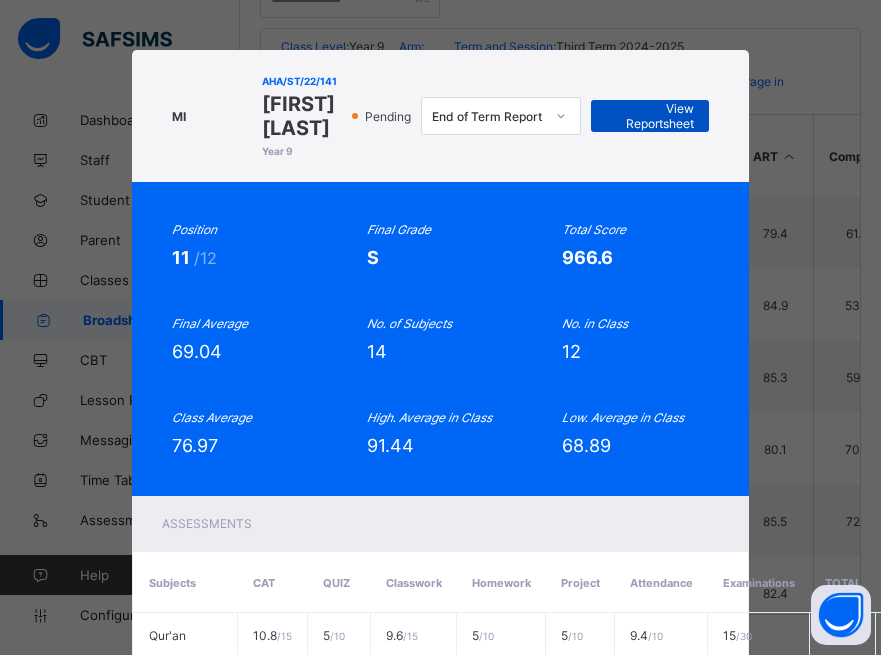 click on "View Reportsheet" at bounding box center [650, 116] 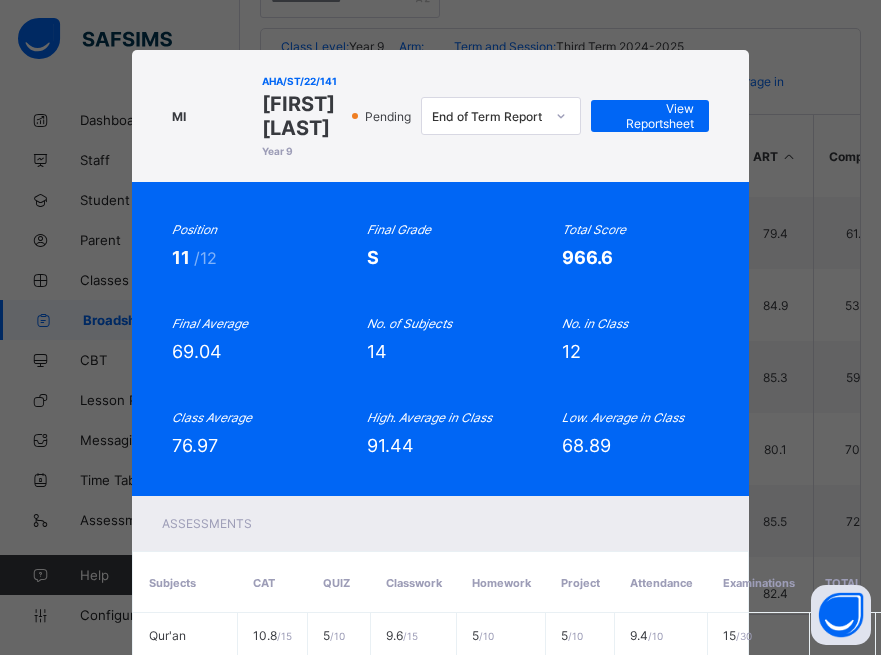 scroll, scrollTop: 1046, scrollLeft: 0, axis: vertical 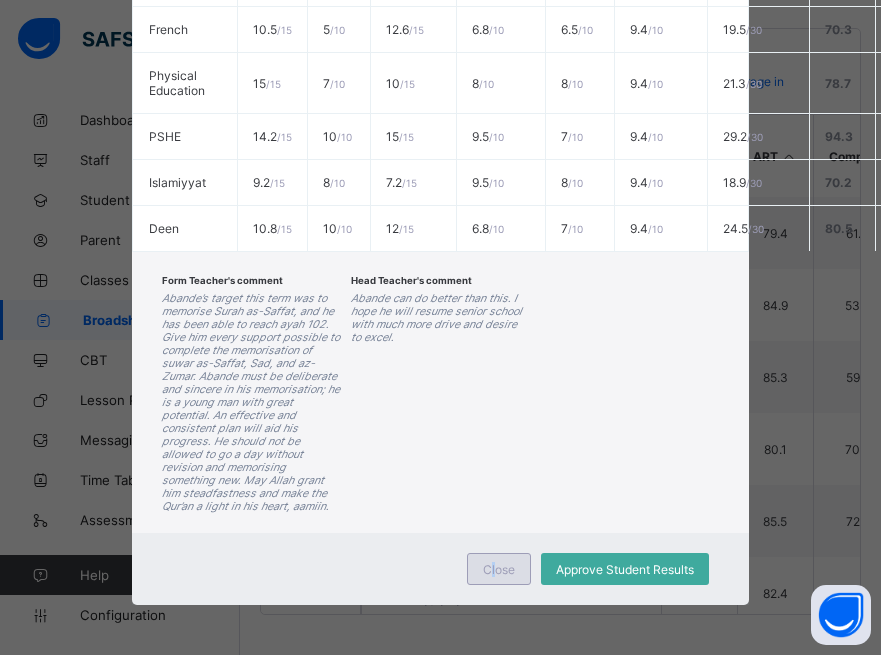 click on "Close" at bounding box center (499, 569) 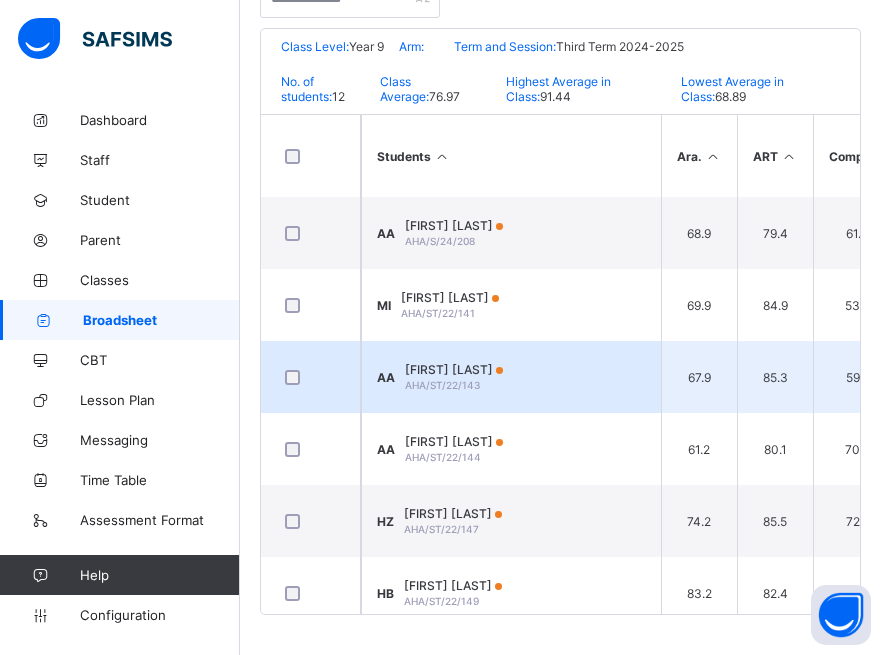 click on "Abubakar Sallau Aba-Hurayrata" at bounding box center [454, 369] 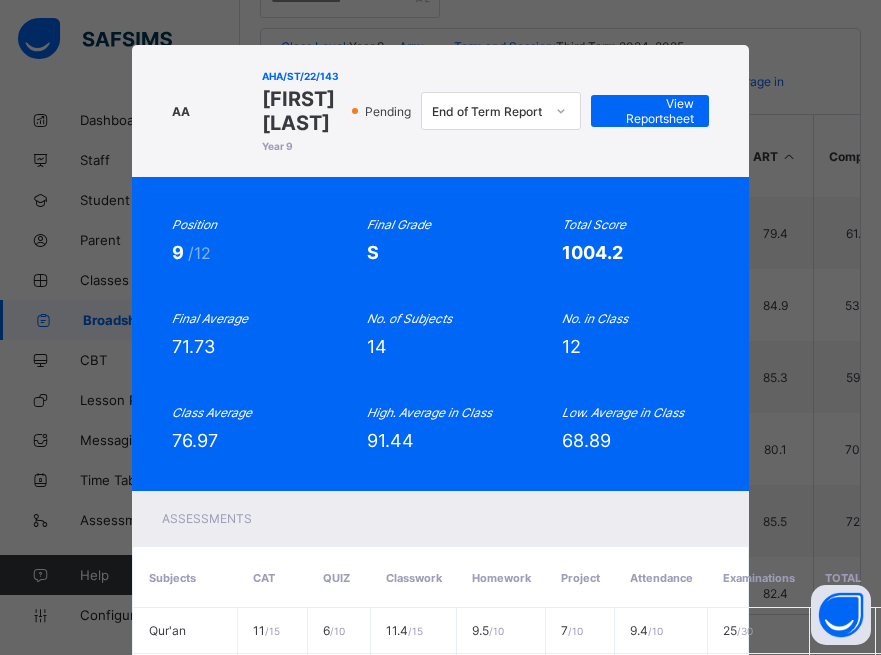 scroll, scrollTop: 0, scrollLeft: 0, axis: both 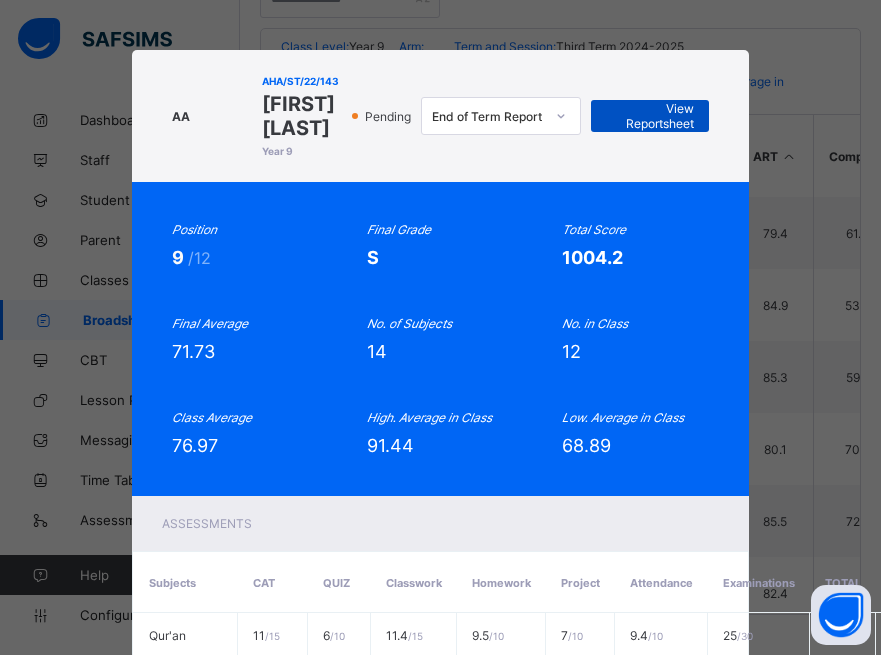 click on "View Reportsheet" at bounding box center (650, 116) 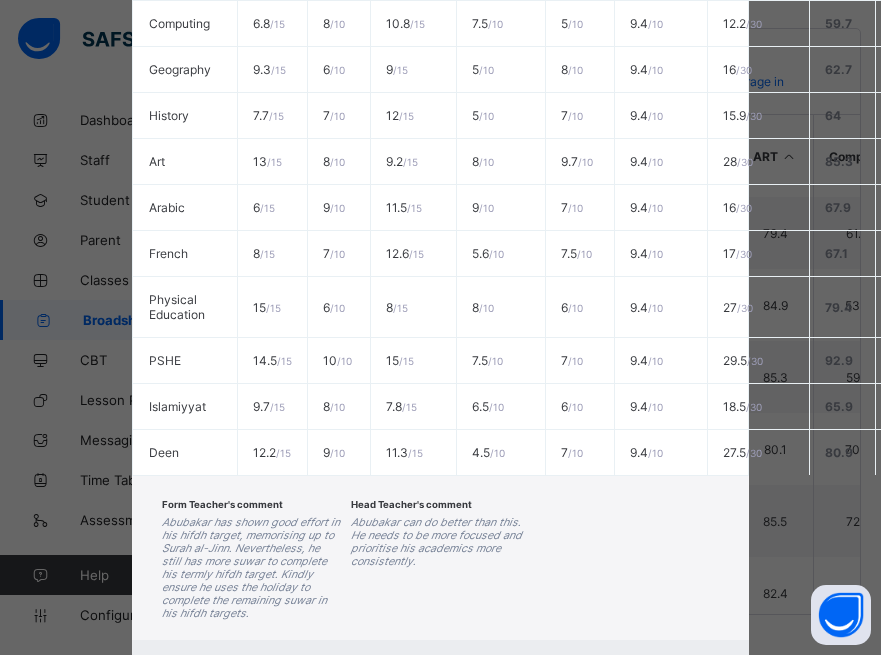scroll, scrollTop: 966, scrollLeft: 0, axis: vertical 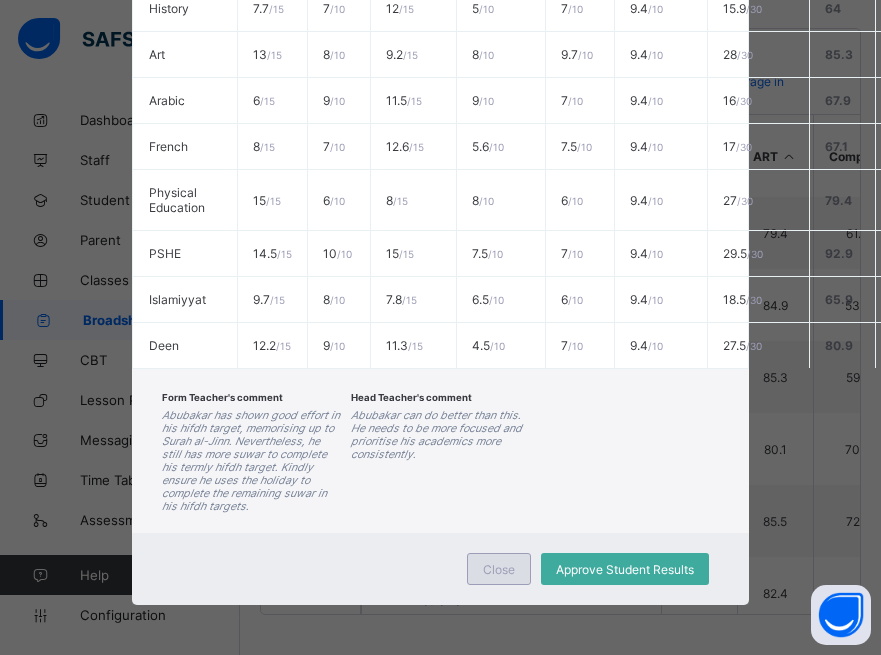 click on "Close" at bounding box center (499, 569) 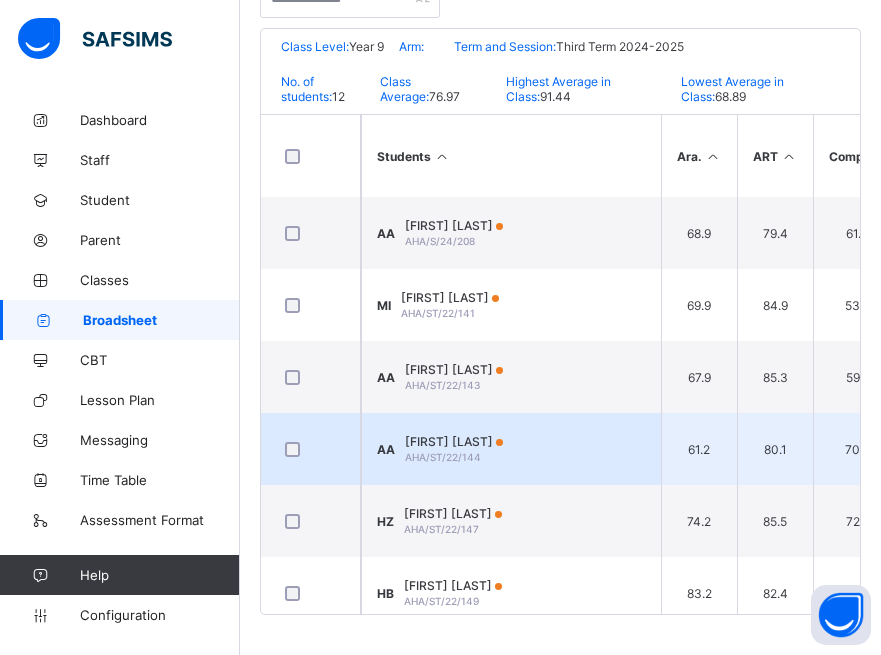 click on "AHA/ST/22/144" at bounding box center [443, 457] 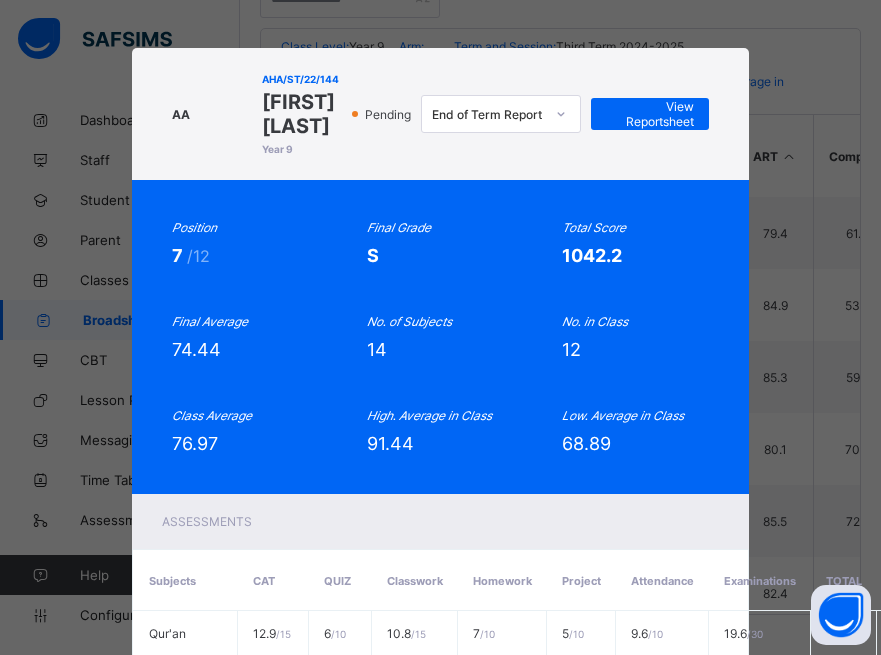 scroll, scrollTop: 0, scrollLeft: 0, axis: both 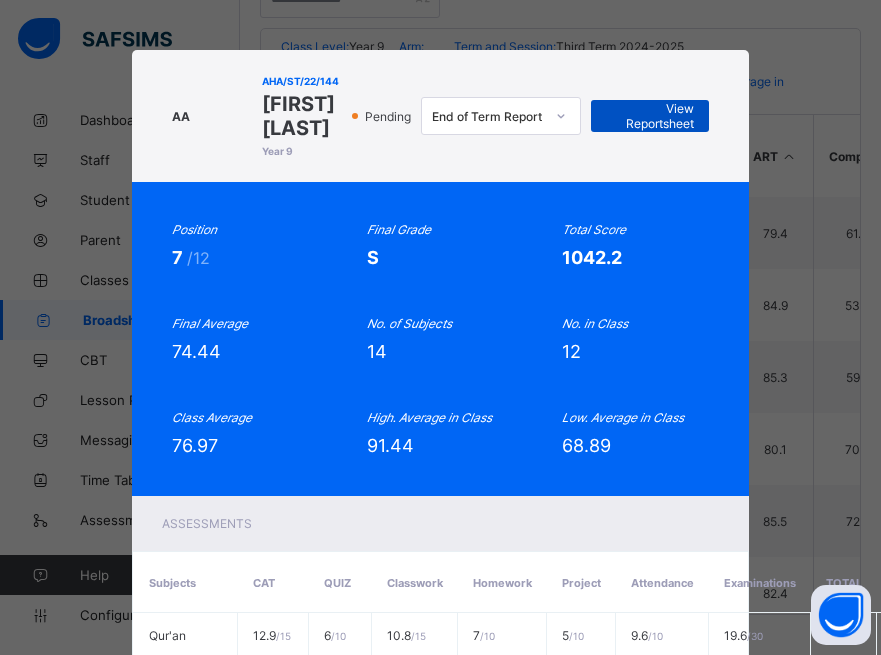 click on "View Reportsheet" at bounding box center [650, 116] 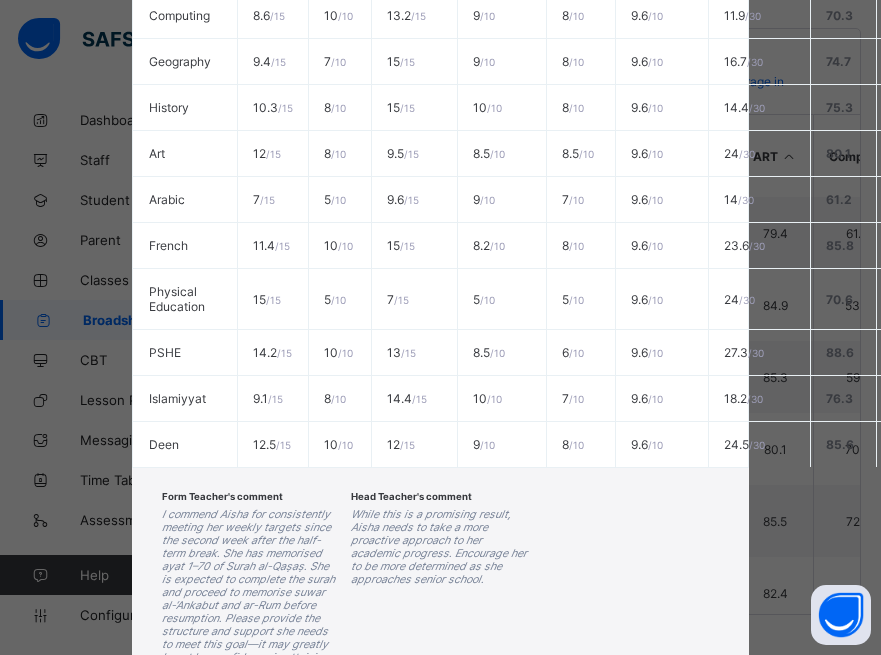 scroll, scrollTop: 1033, scrollLeft: 0, axis: vertical 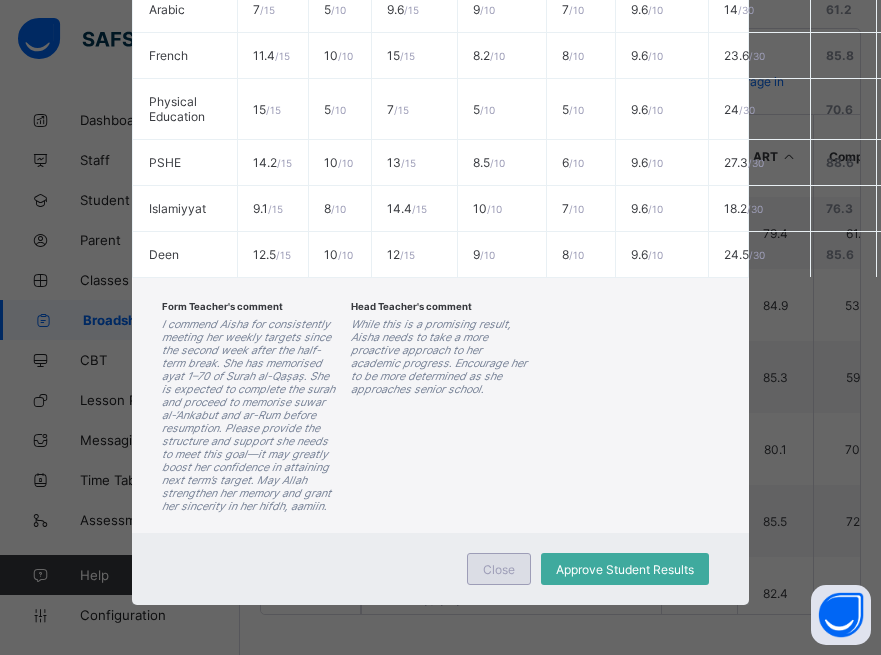 click on "Close" at bounding box center [499, 569] 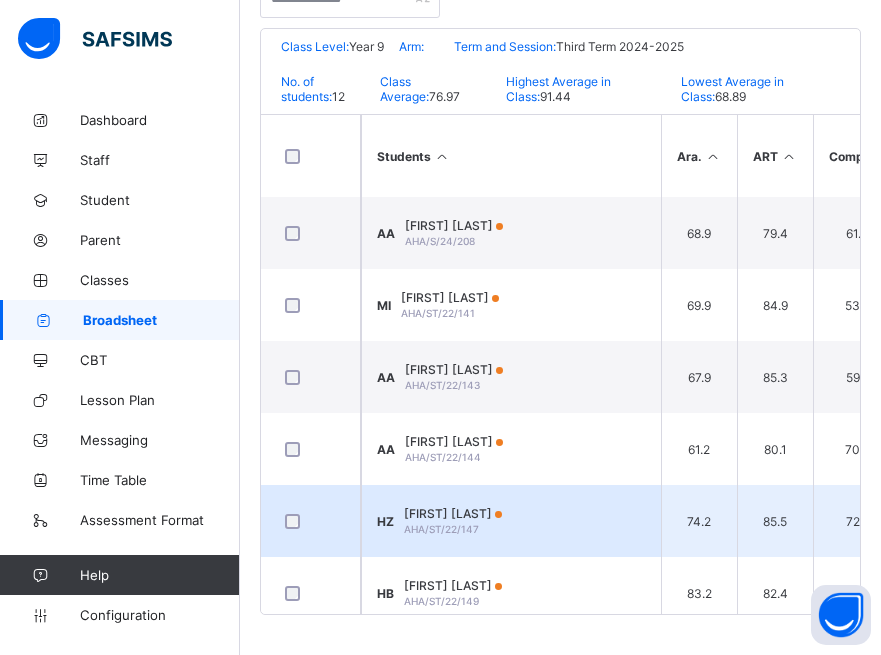 click on "Halima  Zayyanu" at bounding box center (453, 513) 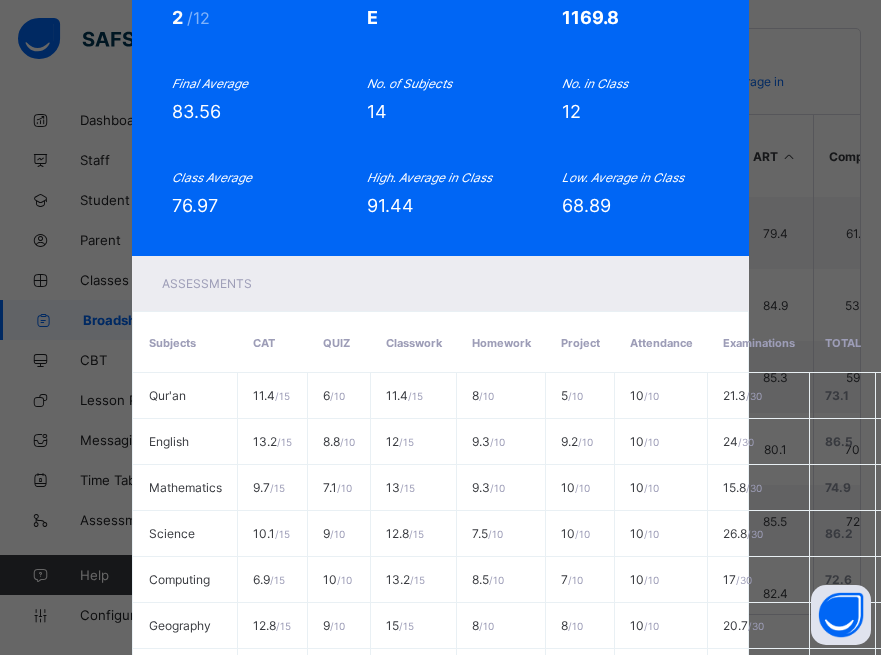 scroll, scrollTop: 0, scrollLeft: 0, axis: both 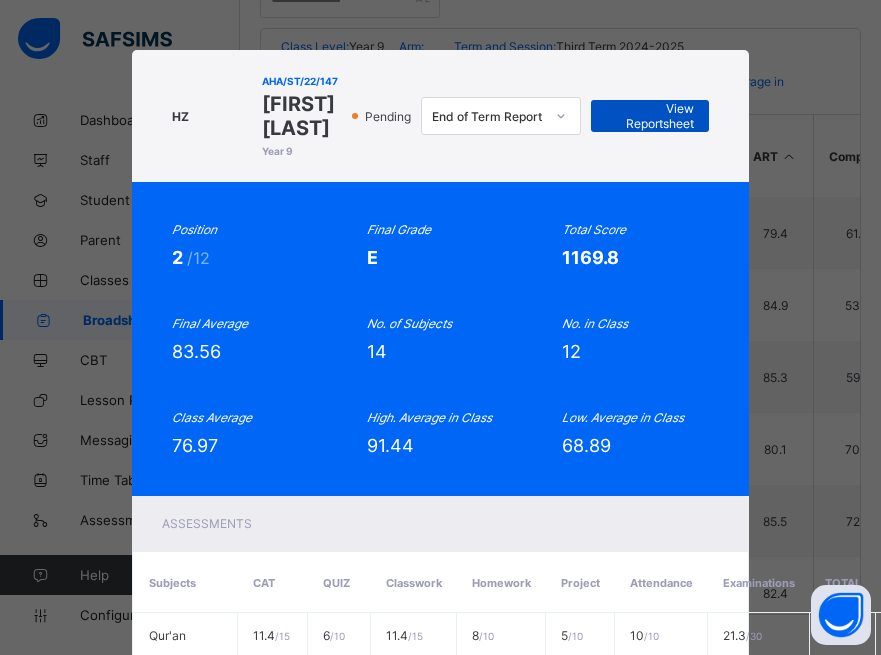 click on "View Reportsheet" at bounding box center (650, 116) 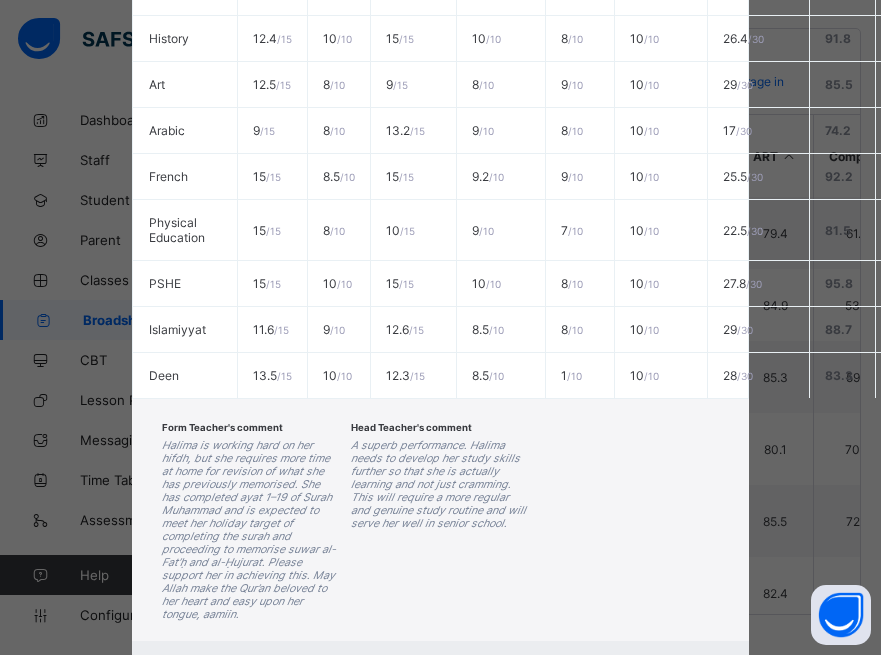 scroll, scrollTop: 996, scrollLeft: 0, axis: vertical 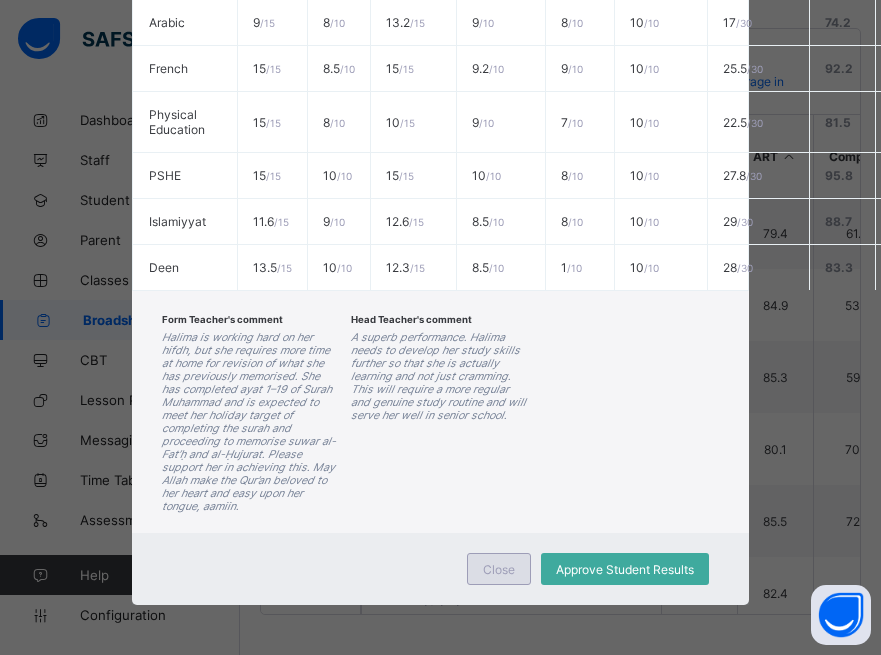 click on "Close" at bounding box center [499, 569] 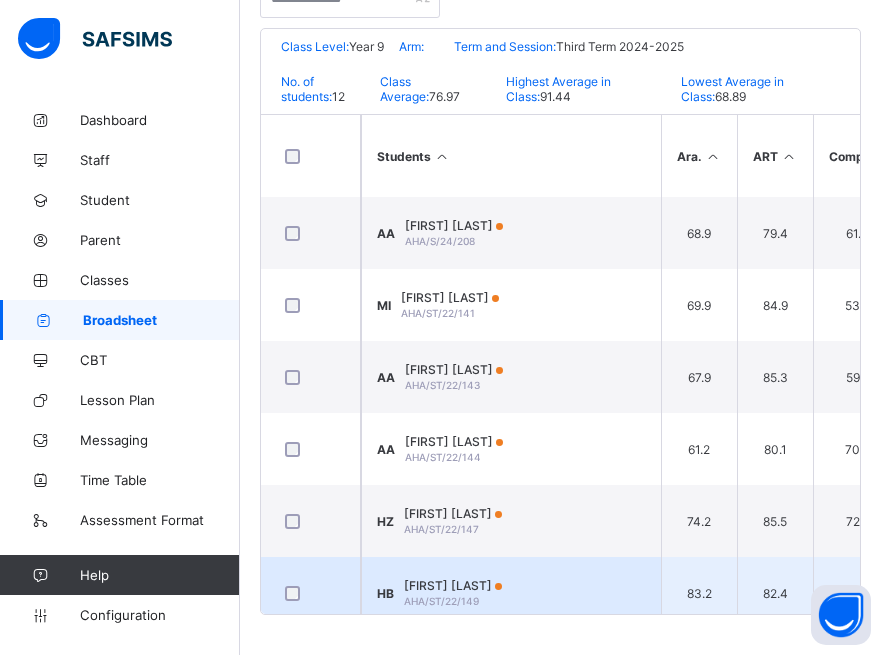 click on "Huwaida  Iman Bashir" at bounding box center (453, 585) 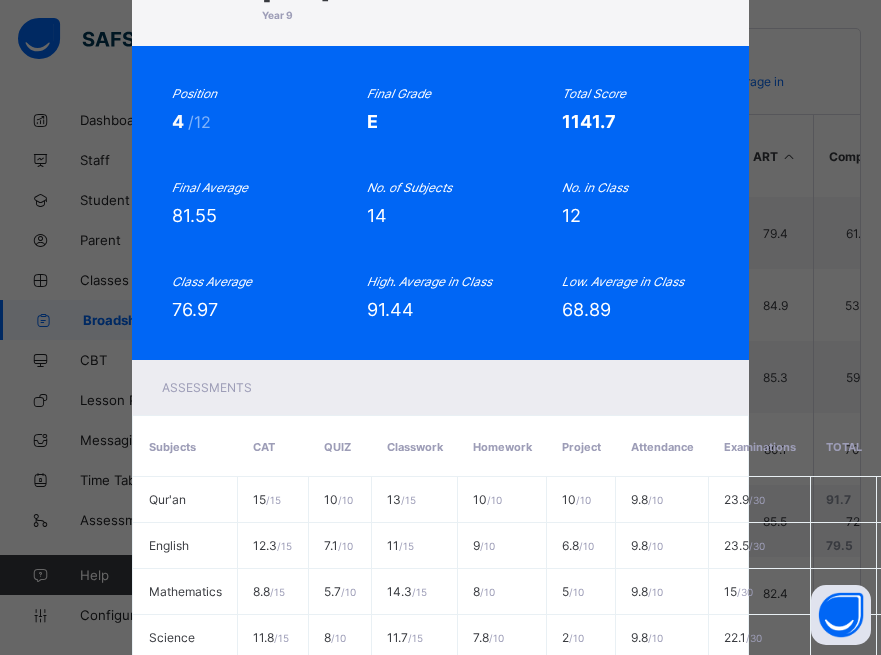 scroll, scrollTop: 0, scrollLeft: 0, axis: both 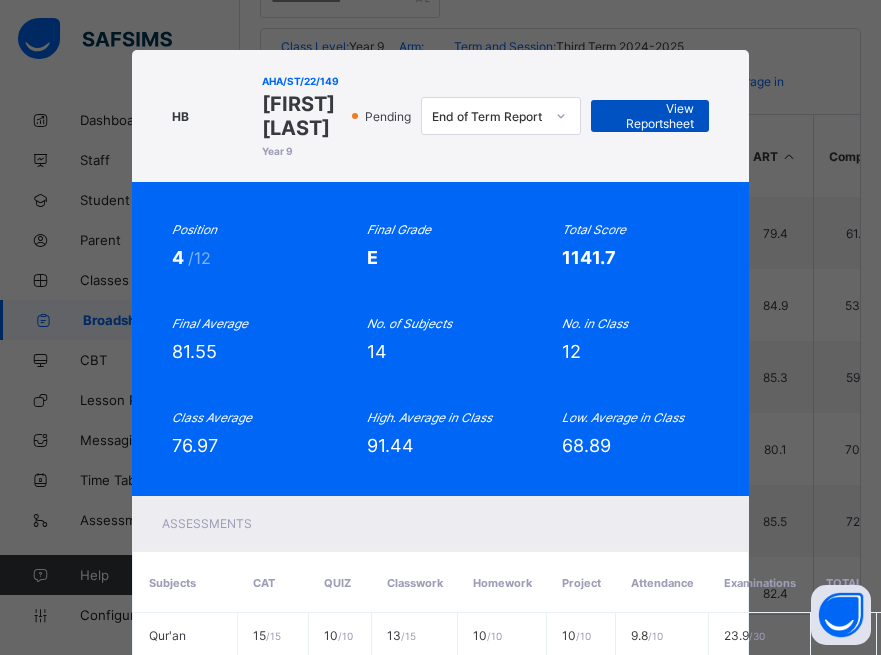 click on "View Reportsheet" at bounding box center [650, 116] 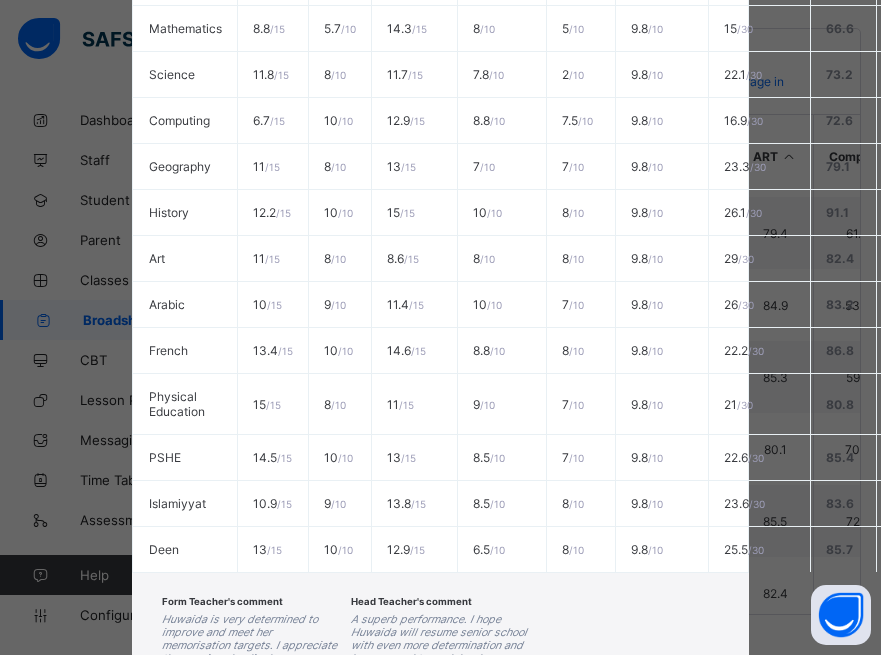 scroll, scrollTop: 1046, scrollLeft: 0, axis: vertical 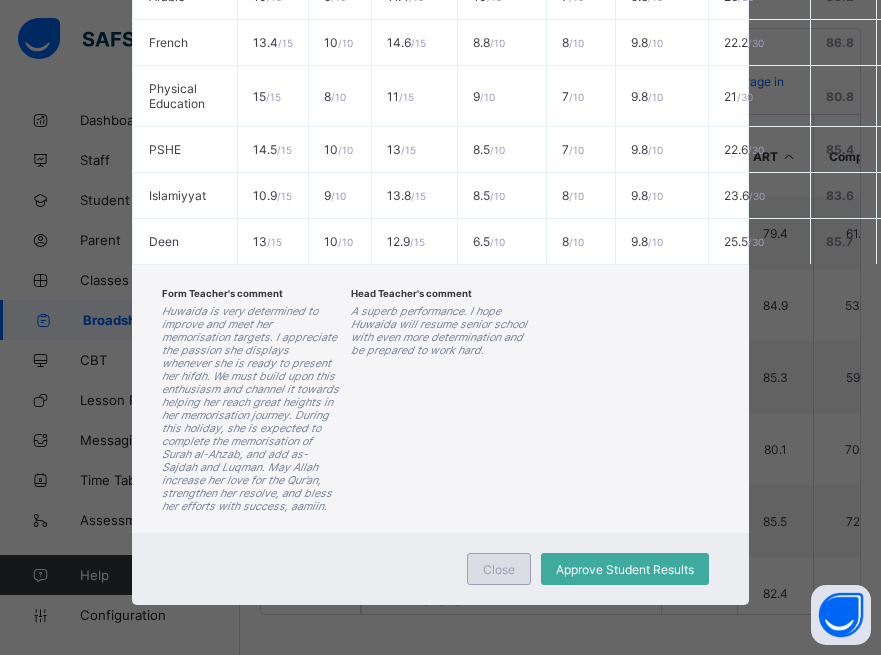 click on "Close" at bounding box center (499, 569) 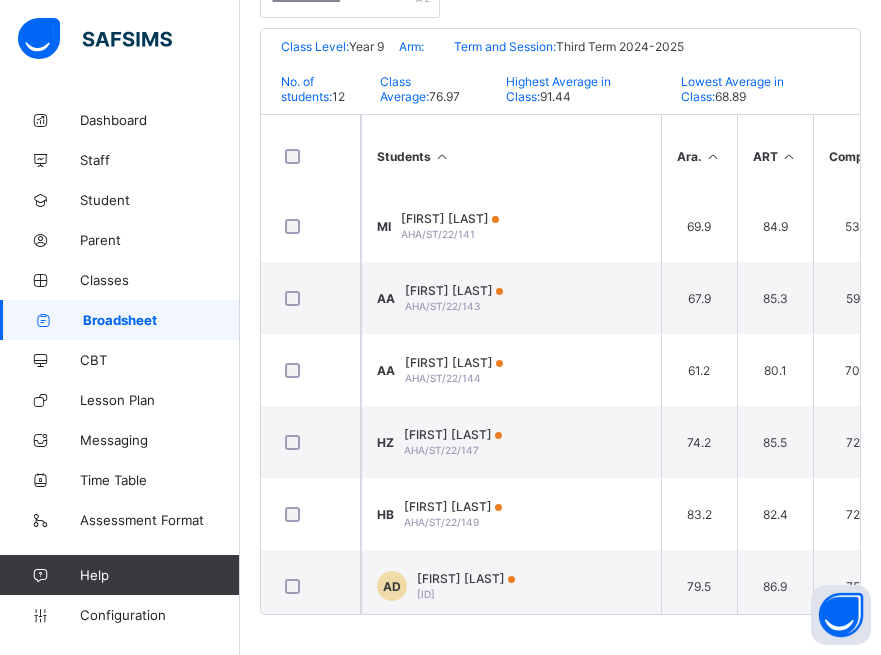 scroll, scrollTop: 103, scrollLeft: 0, axis: vertical 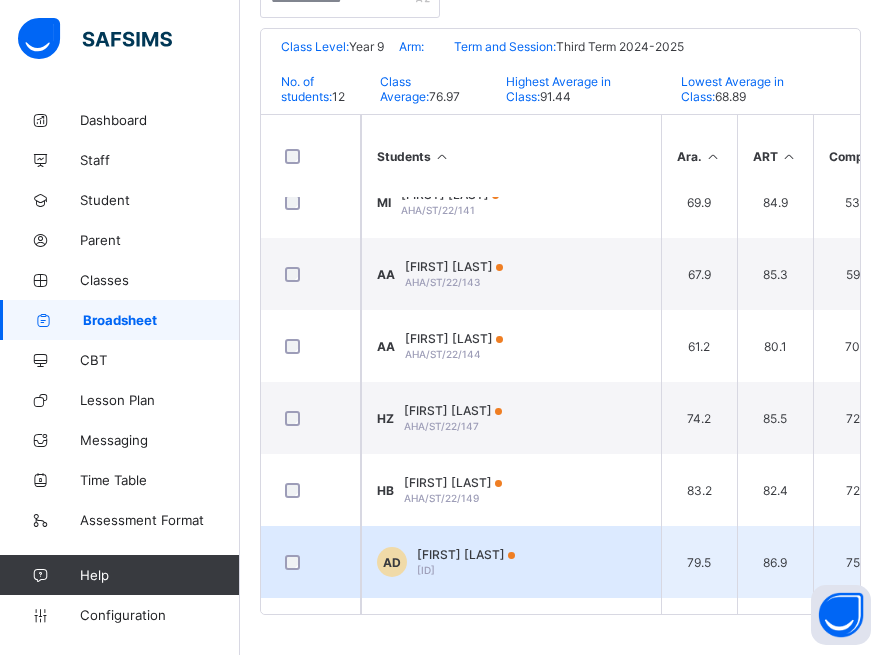 click on "Atika  Aminu Dangana" at bounding box center (466, 554) 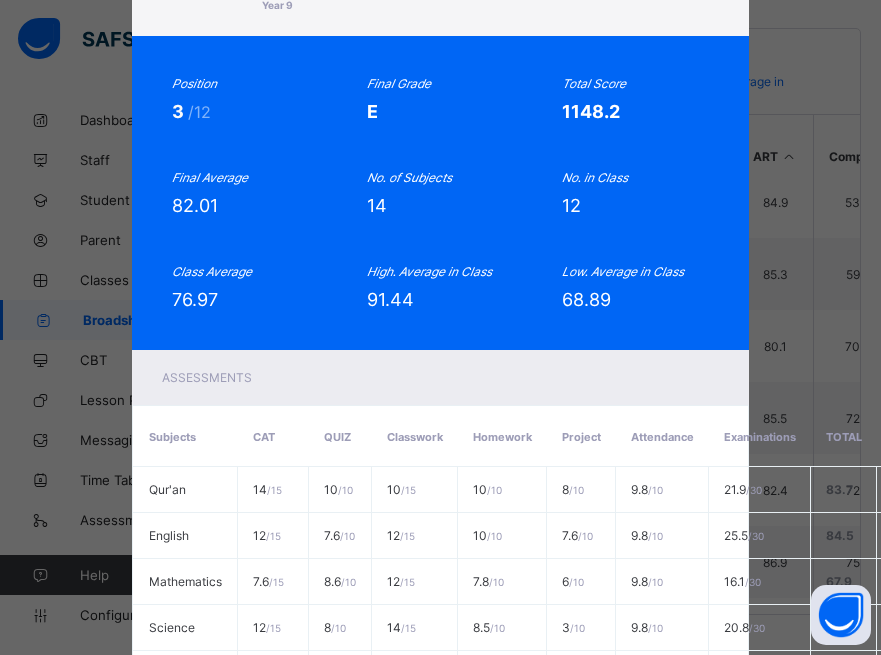 scroll, scrollTop: 0, scrollLeft: 0, axis: both 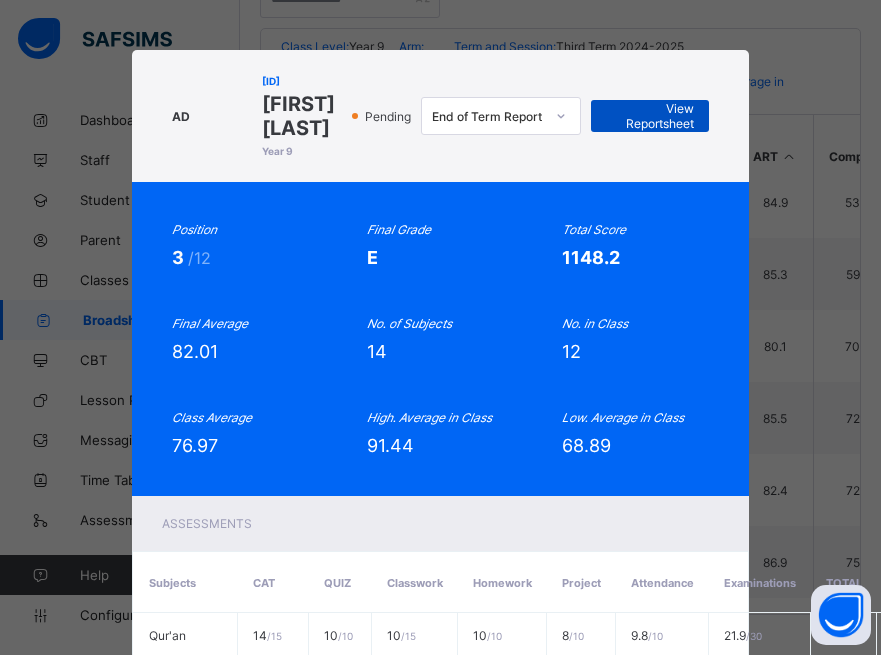 click on "View Reportsheet" at bounding box center (650, 116) 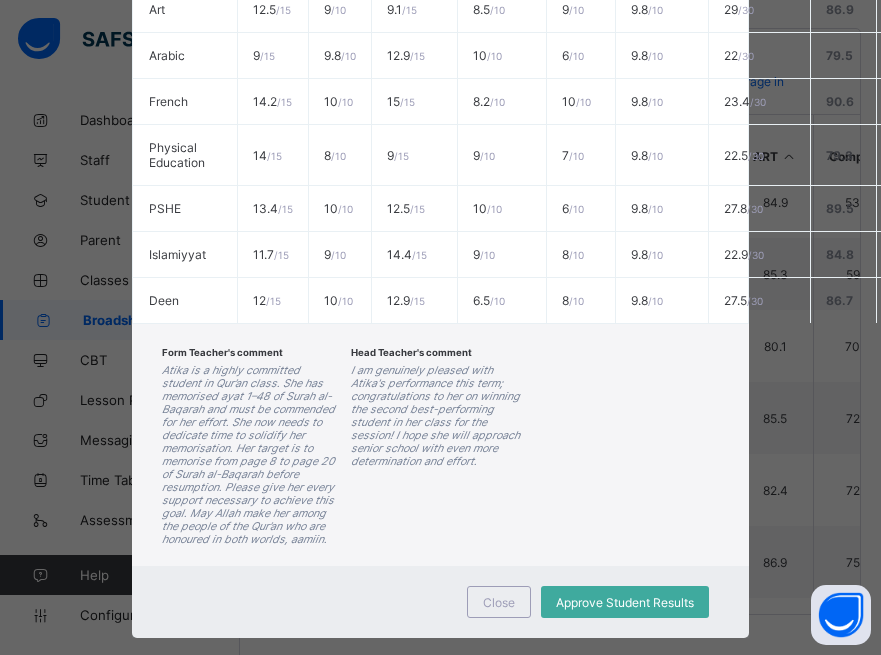 scroll, scrollTop: 1020, scrollLeft: 0, axis: vertical 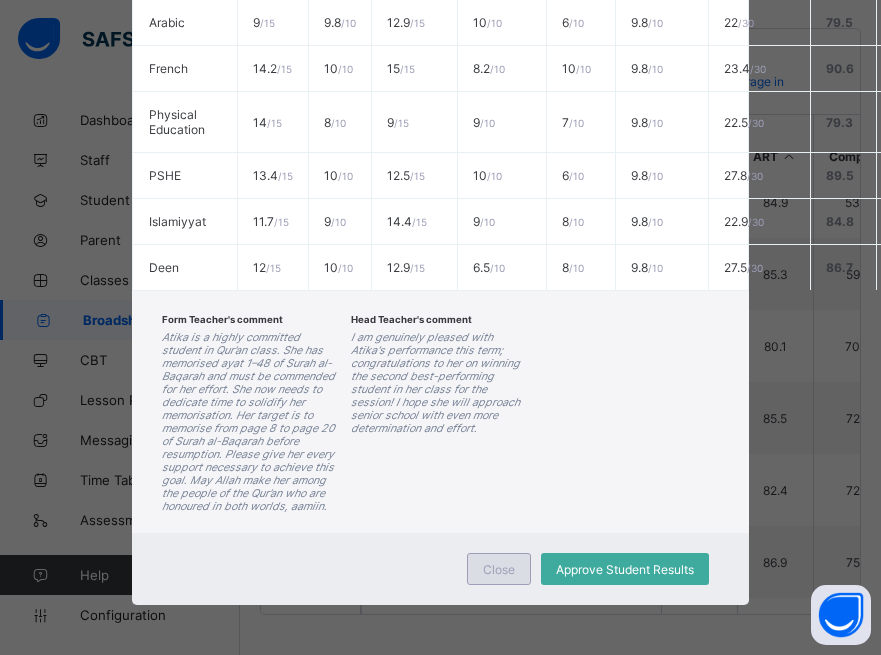 click on "Close" at bounding box center (499, 569) 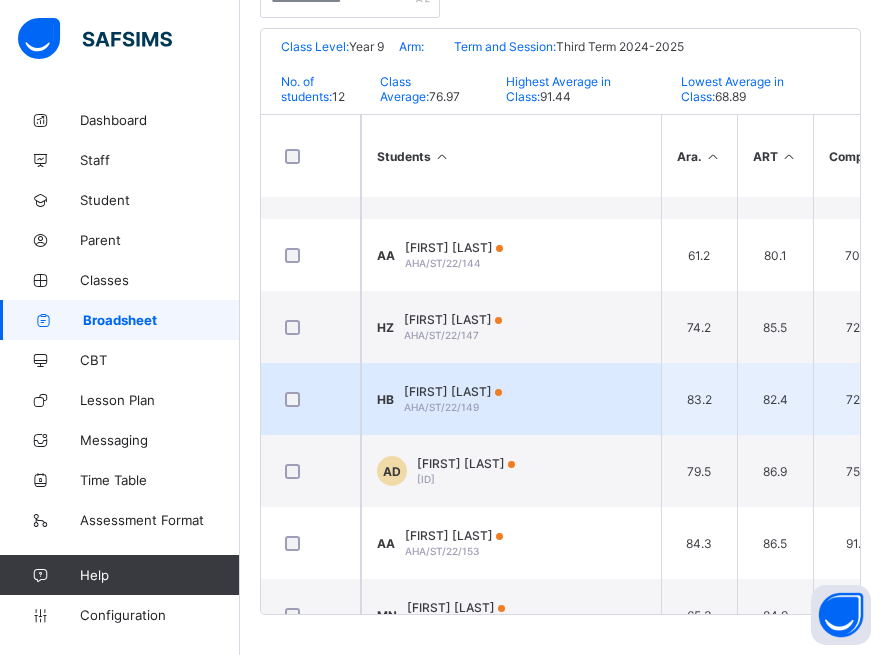 scroll, scrollTop: 201, scrollLeft: 0, axis: vertical 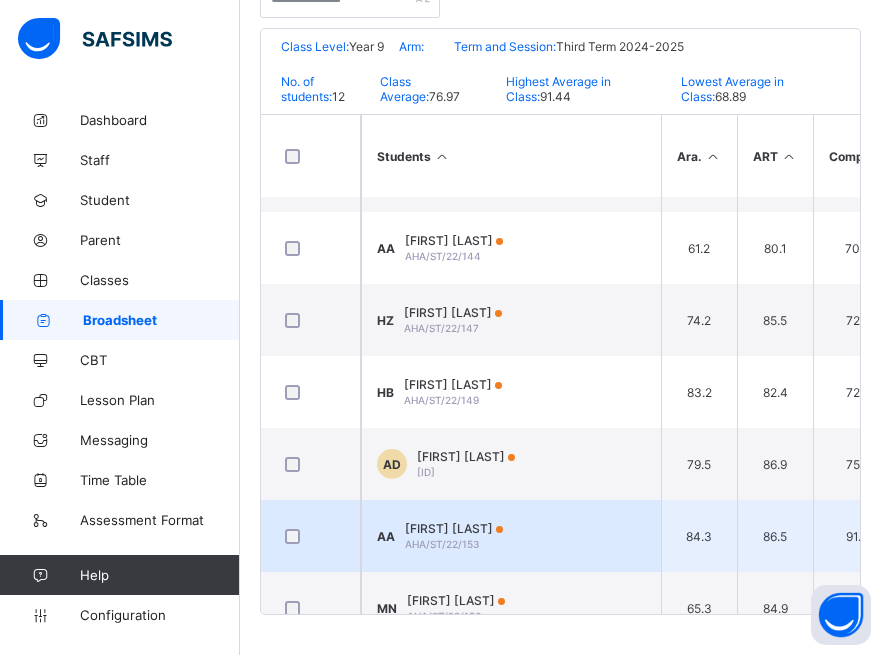 click on "Abduljalil  Aliyu Aboki   AHA/ST/22/153" at bounding box center (454, 536) 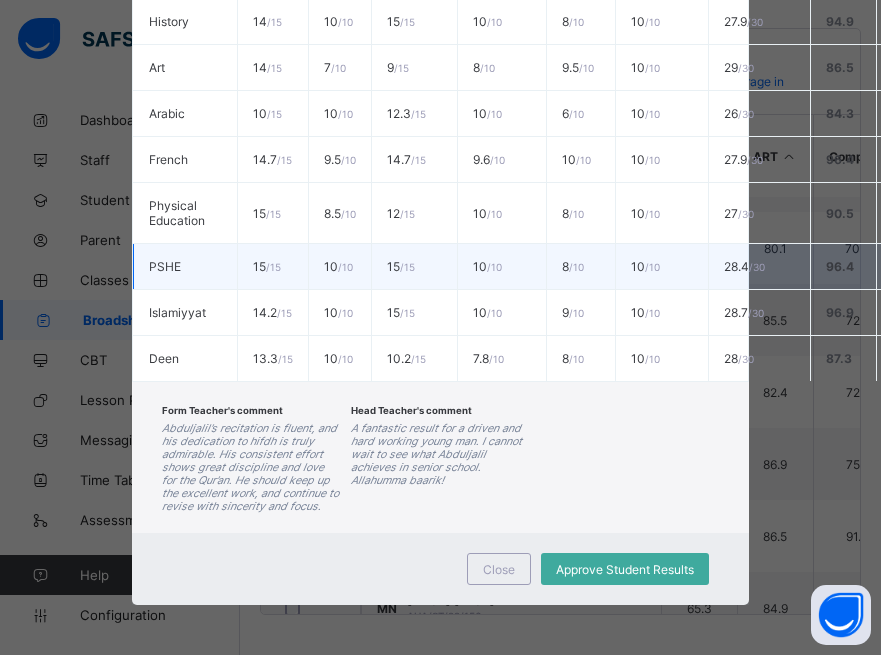 scroll, scrollTop: 0, scrollLeft: 0, axis: both 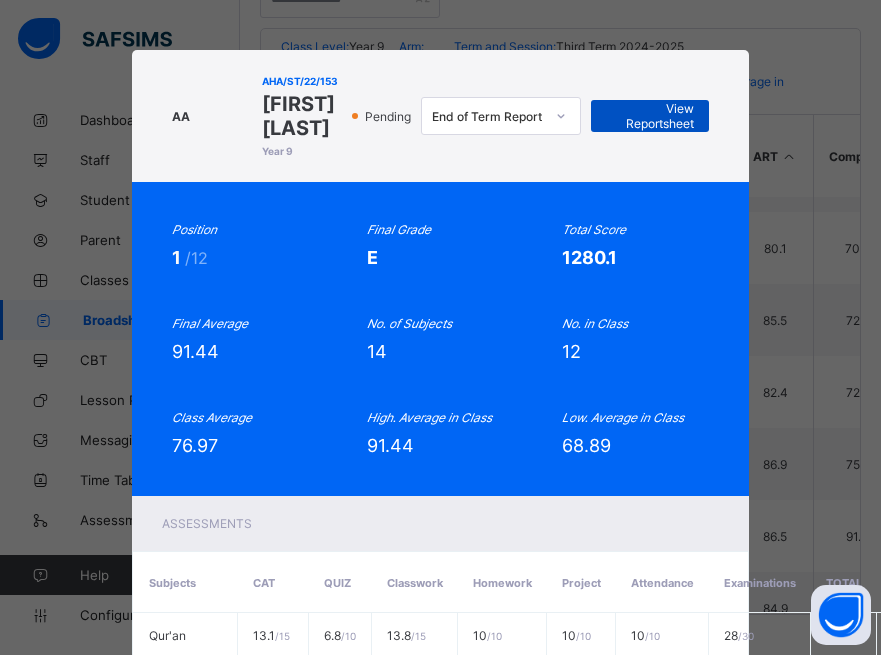 click on "View Reportsheet" at bounding box center (650, 116) 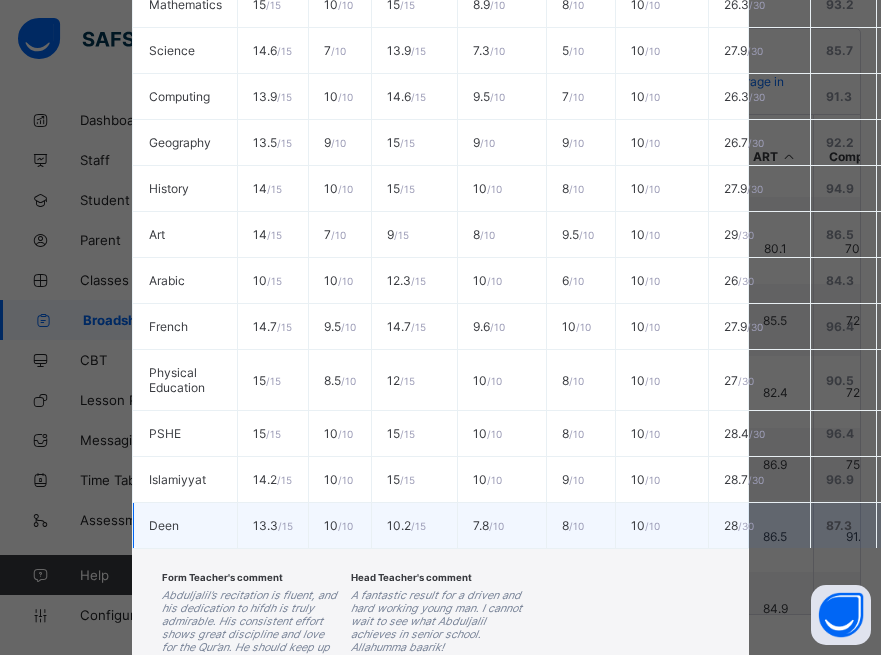 scroll, scrollTop: 929, scrollLeft: 0, axis: vertical 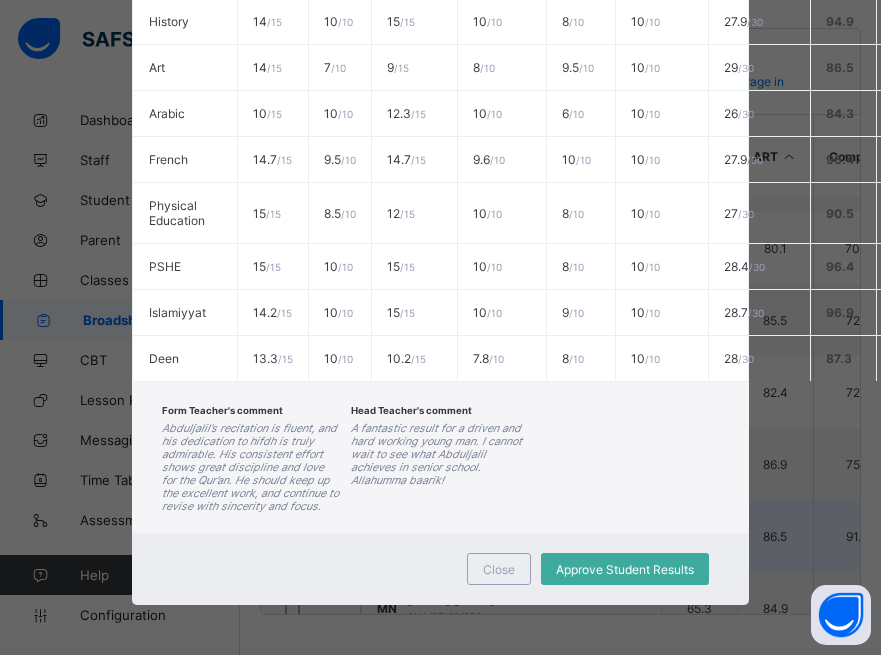click on "Close" at bounding box center (499, 569) 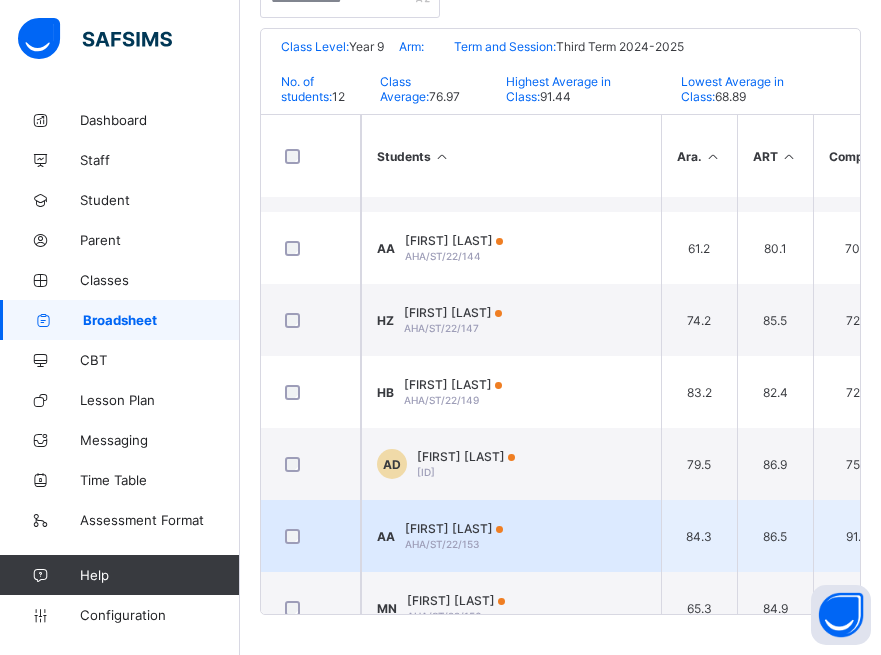 scroll, scrollTop: 455, scrollLeft: 0, axis: vertical 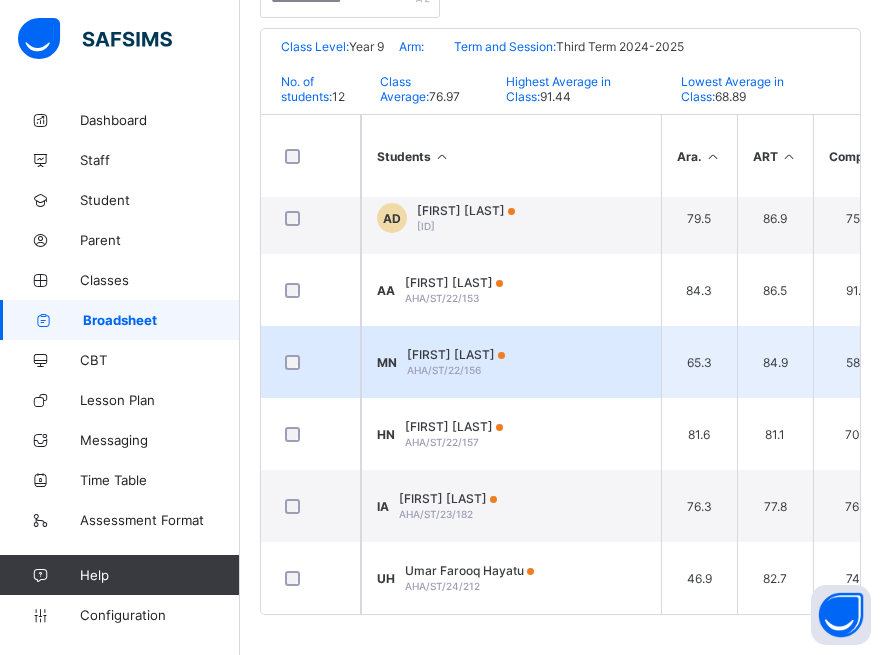 click on "AHA/ST/22/156" at bounding box center (444, 370) 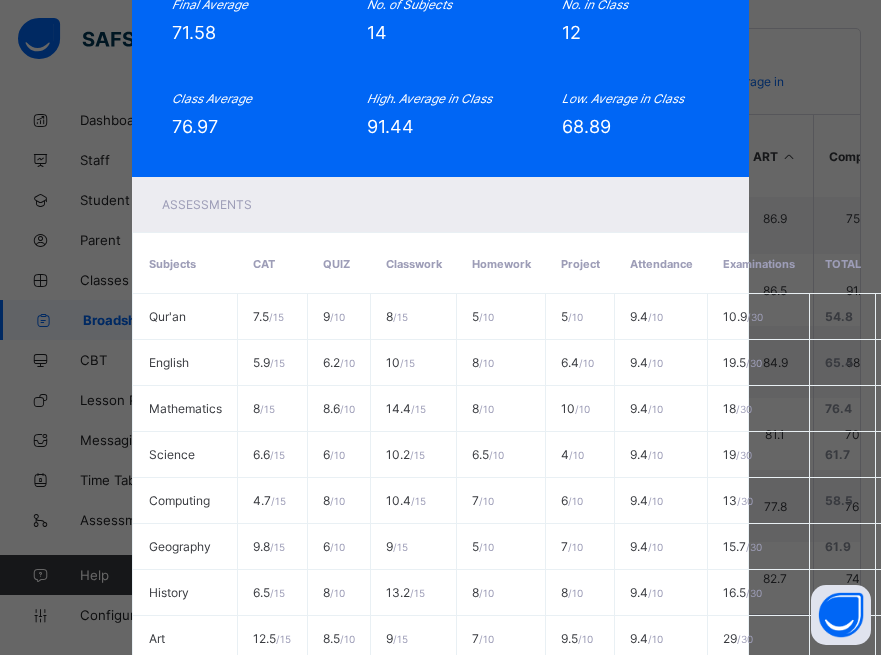 scroll, scrollTop: 0, scrollLeft: 0, axis: both 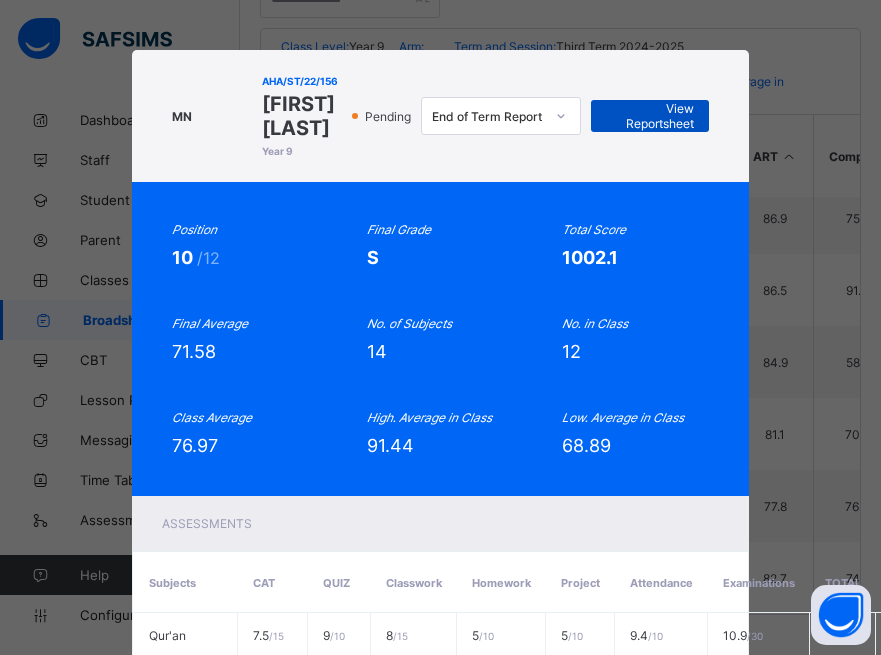 click on "View Reportsheet" at bounding box center (650, 116) 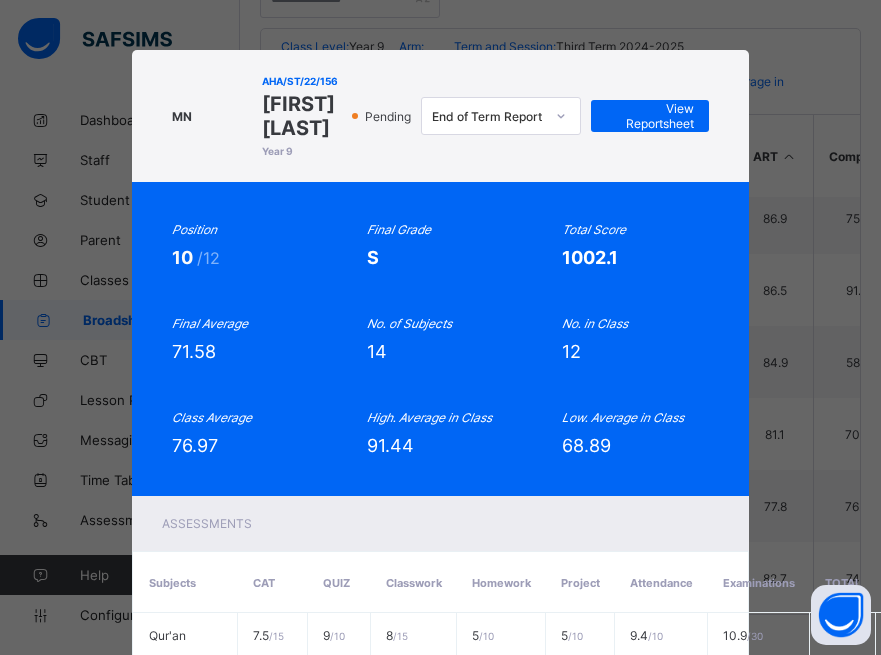 scroll, scrollTop: 918, scrollLeft: 0, axis: vertical 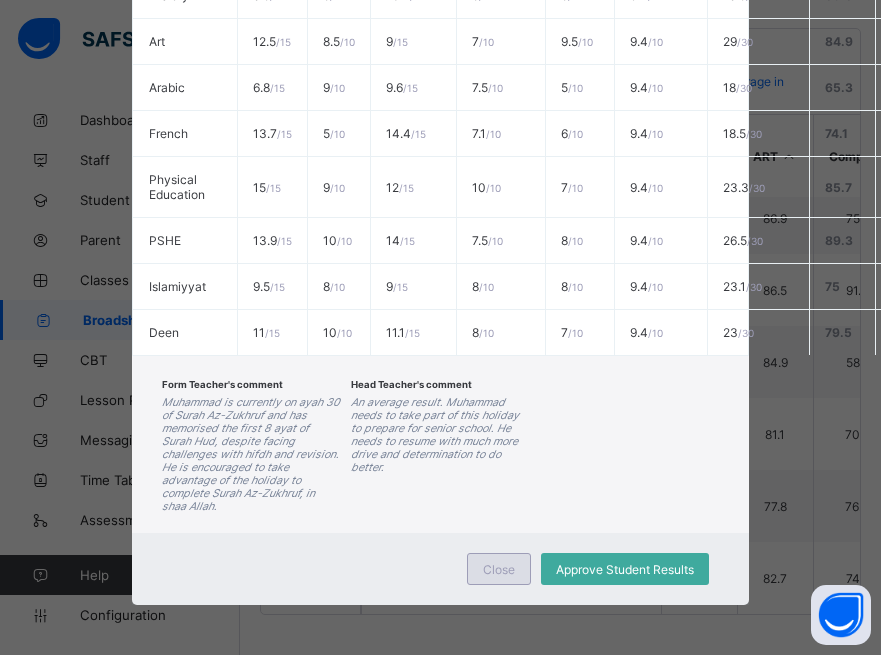 click on "Close" at bounding box center [499, 569] 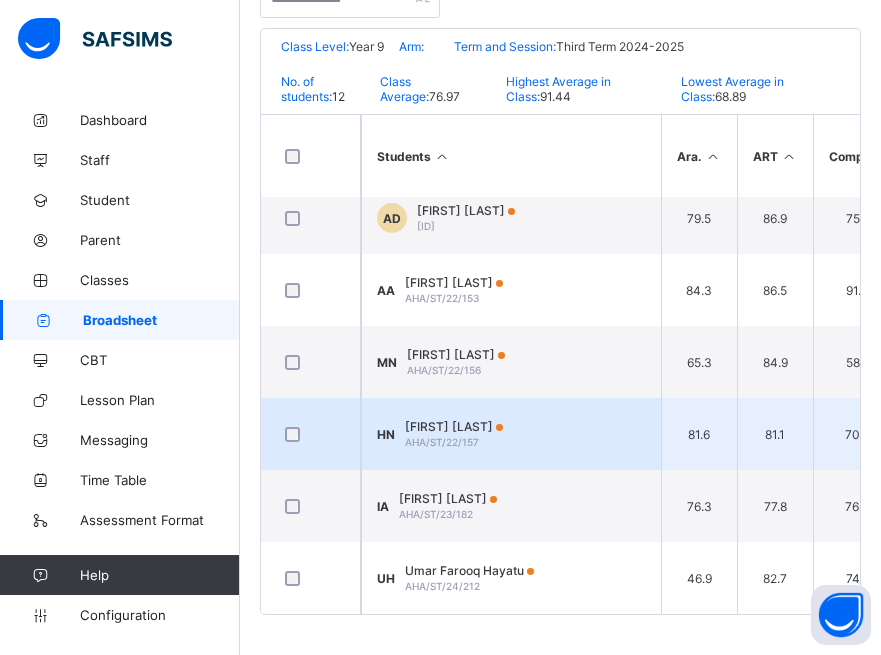 click on "Halima  Najeeb" at bounding box center (454, 426) 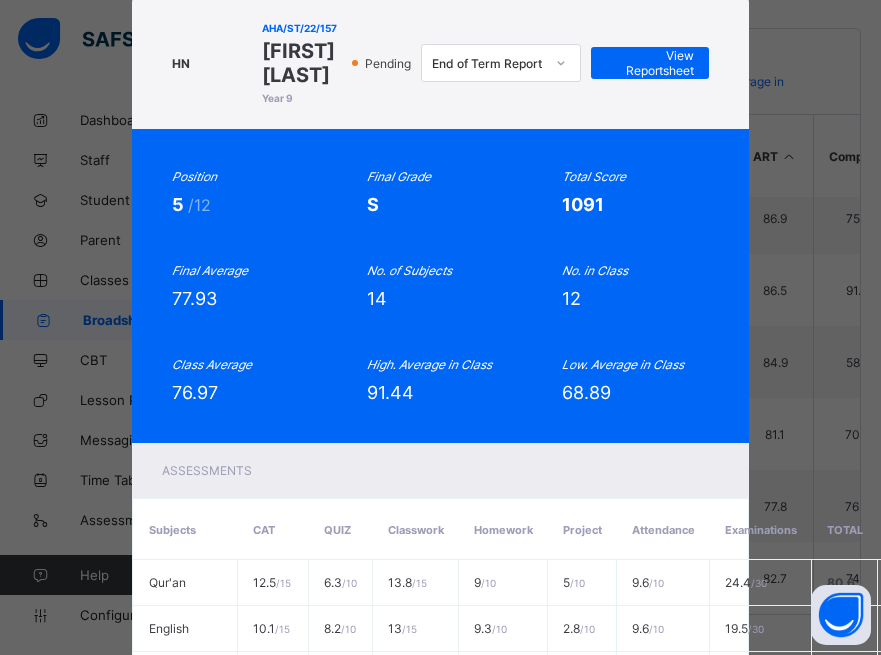 scroll, scrollTop: 15, scrollLeft: 0, axis: vertical 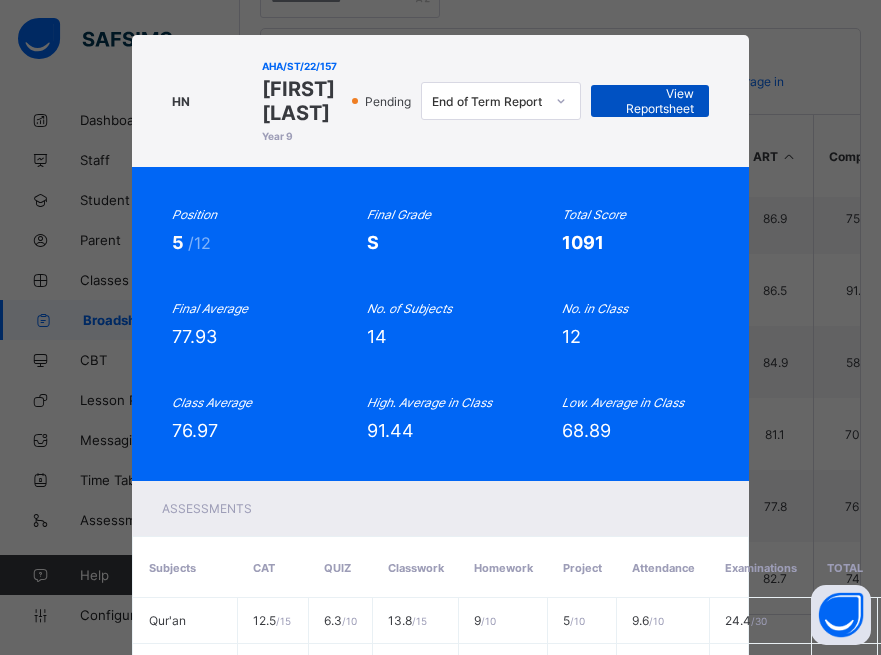 click on "View Reportsheet" at bounding box center (650, 101) 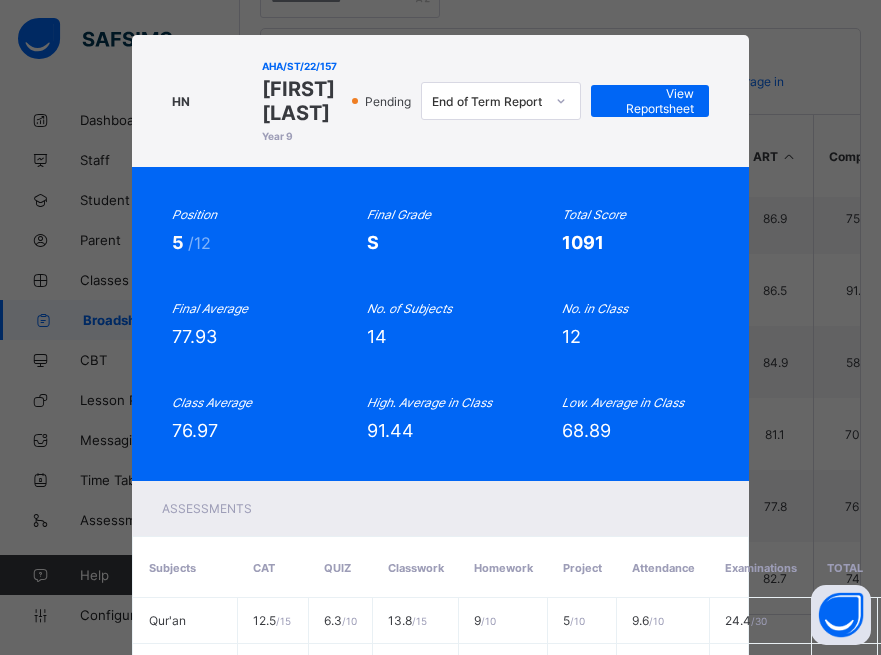 scroll, scrollTop: 918, scrollLeft: 0, axis: vertical 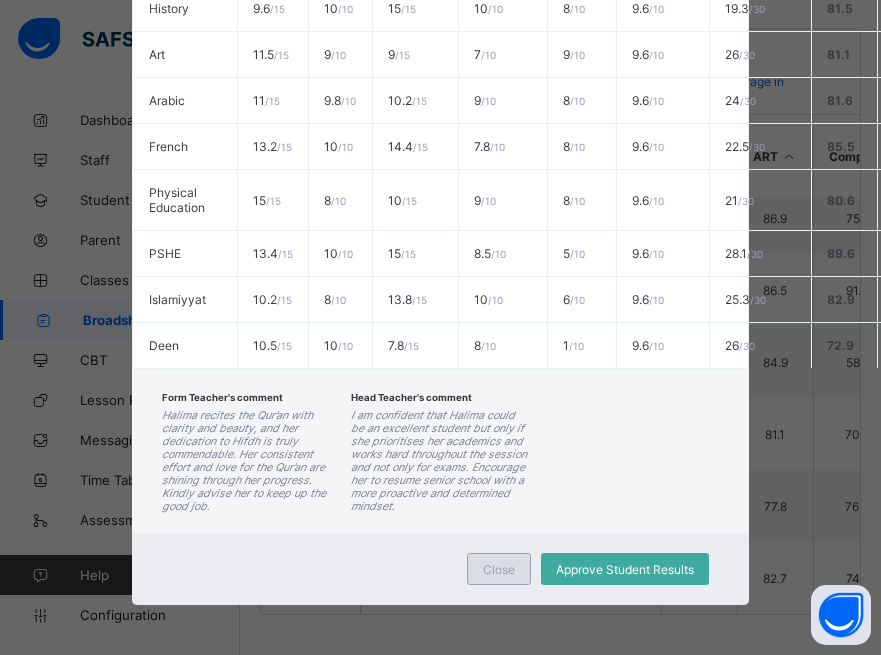 click on "Close" at bounding box center (499, 569) 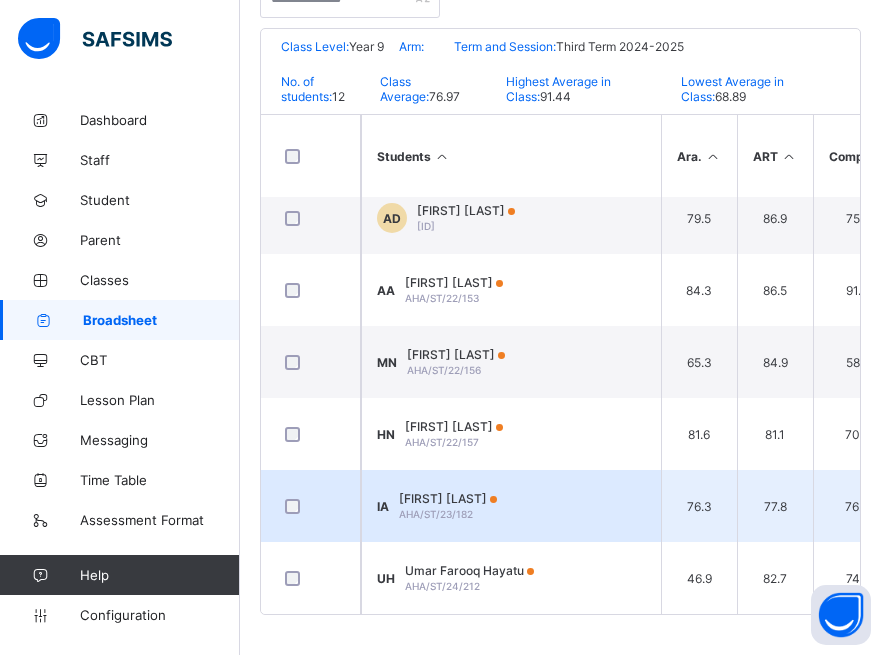 click on "Ismail Dhabihullah Abdullahi" at bounding box center (448, 498) 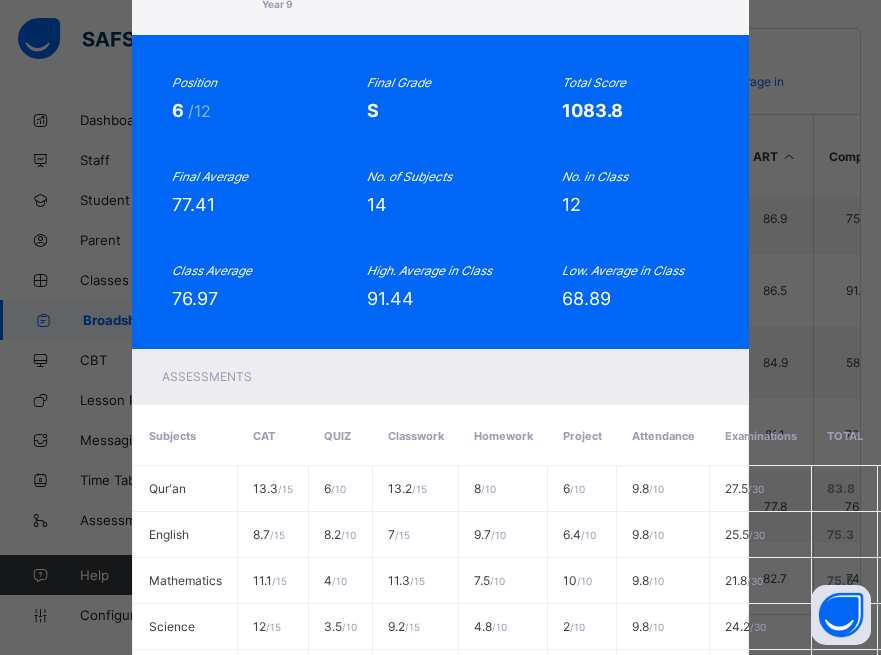 scroll, scrollTop: 0, scrollLeft: 0, axis: both 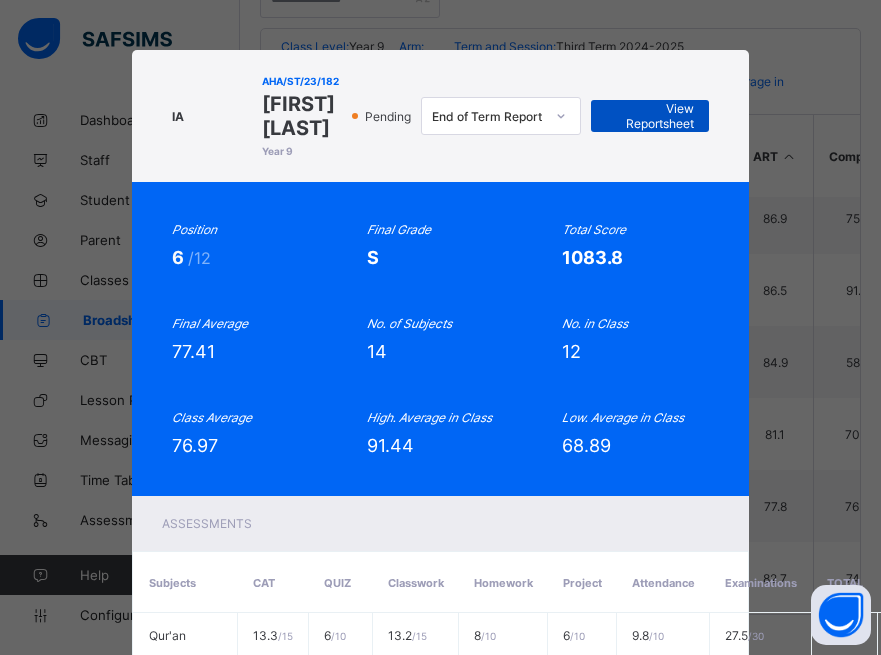 click on "View Reportsheet" at bounding box center [650, 116] 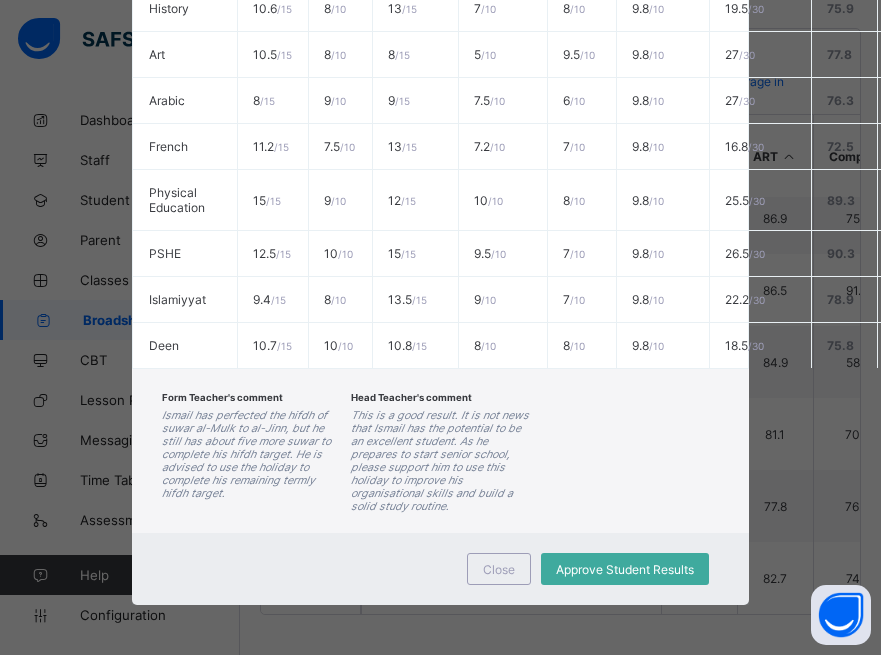 scroll, scrollTop: 942, scrollLeft: 0, axis: vertical 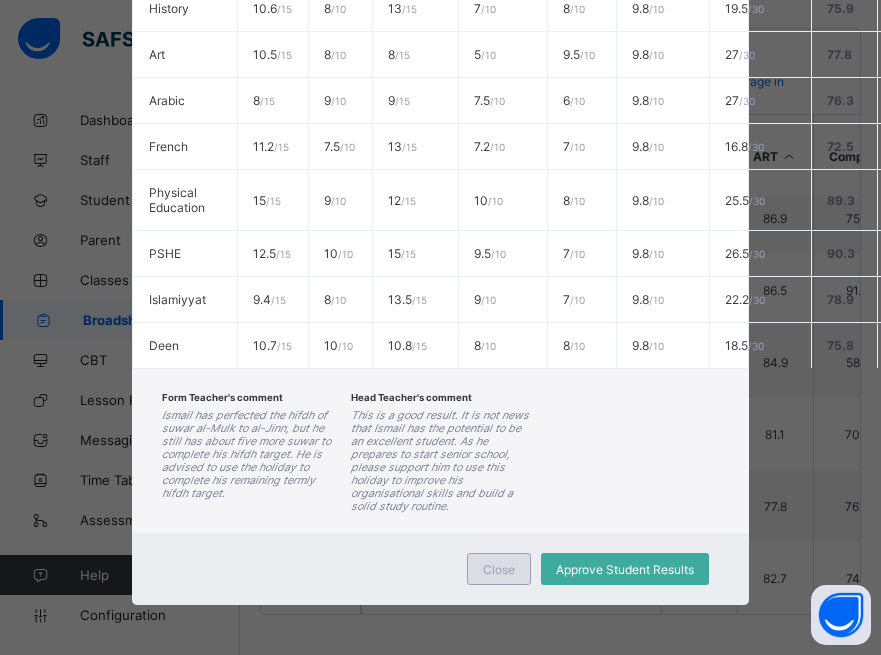 click on "Close" at bounding box center (499, 569) 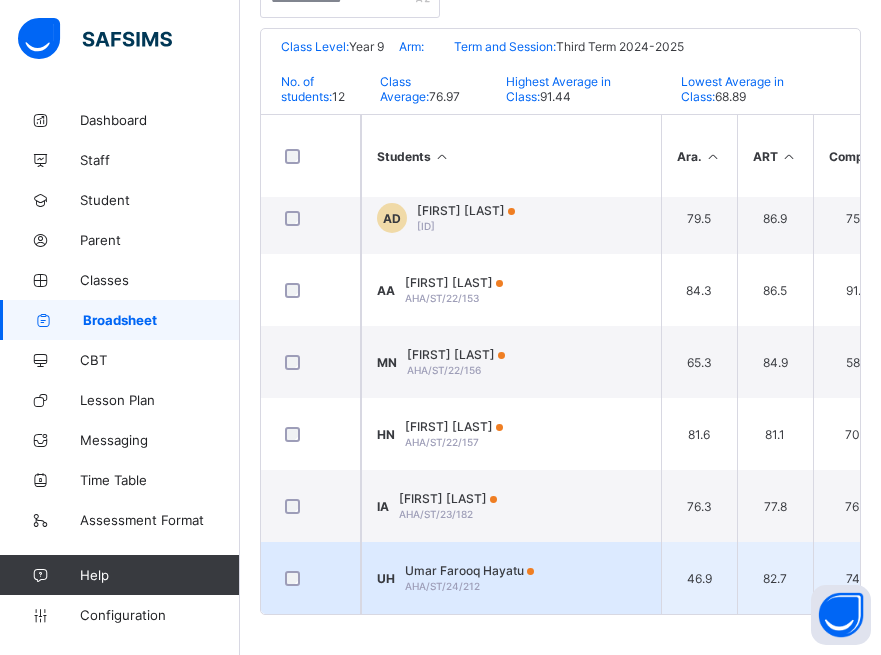 click on "Umar Farooq Hayatu" at bounding box center [469, 570] 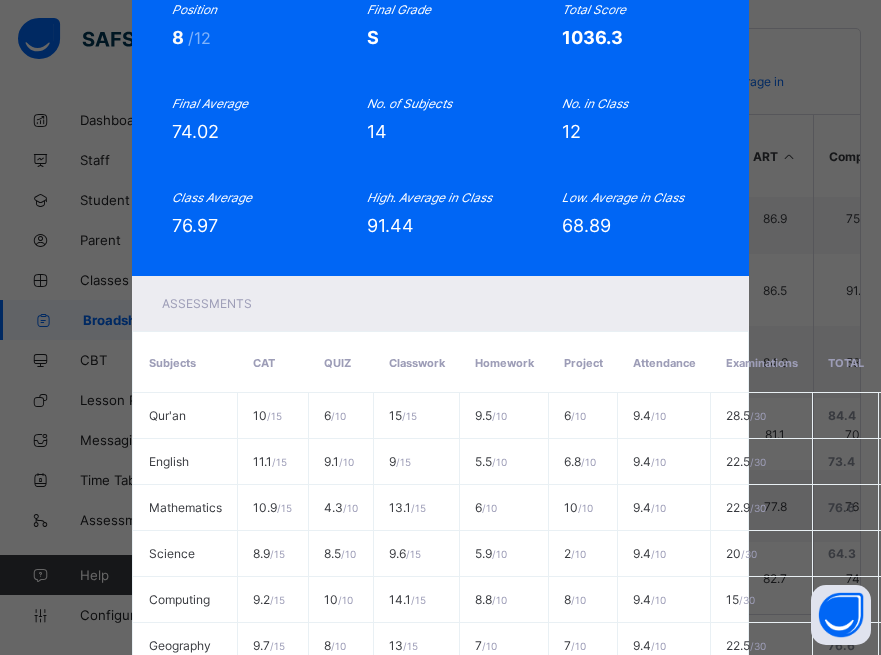 scroll, scrollTop: 0, scrollLeft: 0, axis: both 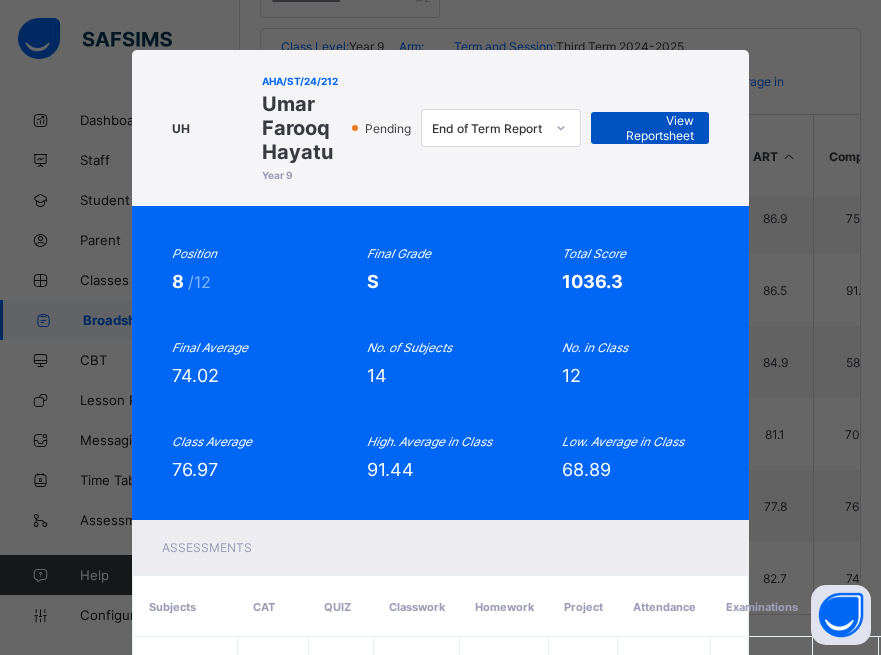 click on "View Reportsheet" at bounding box center [650, 128] 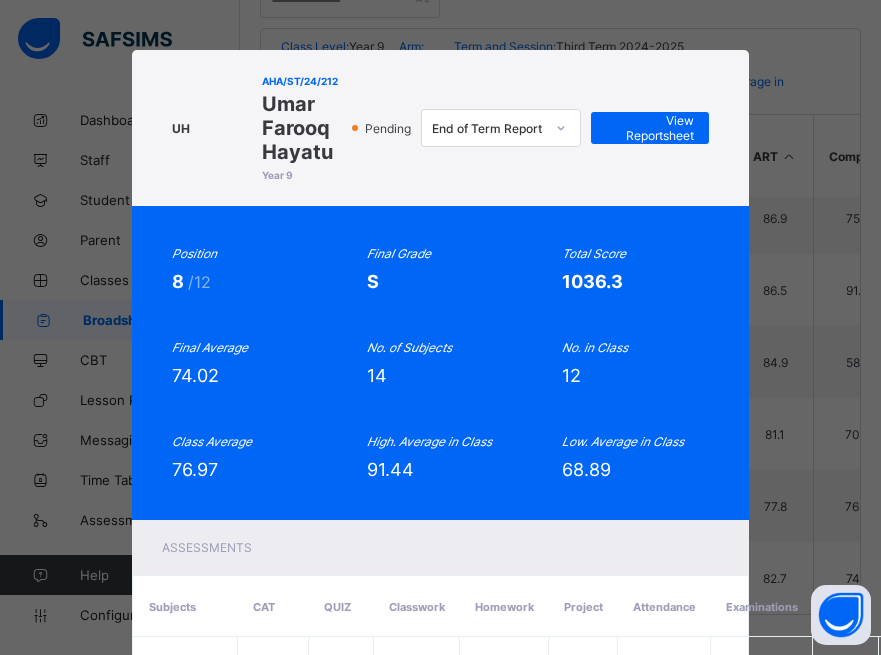 scroll, scrollTop: 942, scrollLeft: 0, axis: vertical 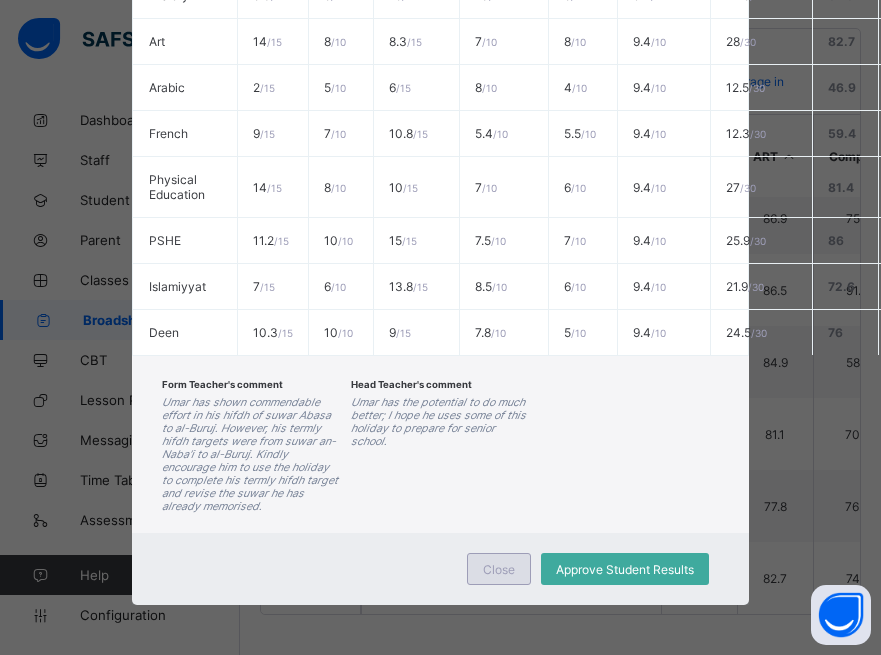 click on "Close" at bounding box center [499, 569] 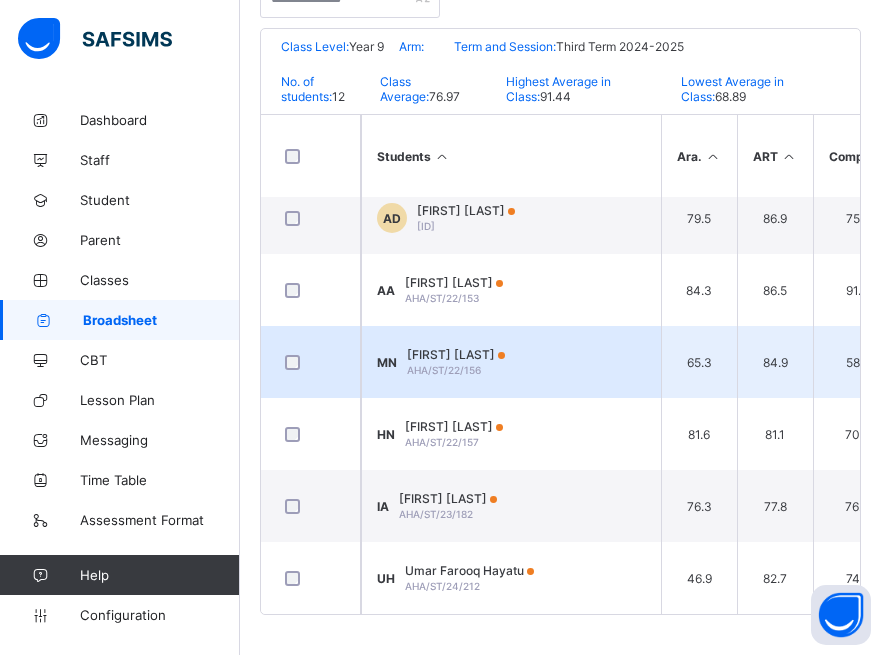 scroll, scrollTop: 0, scrollLeft: 0, axis: both 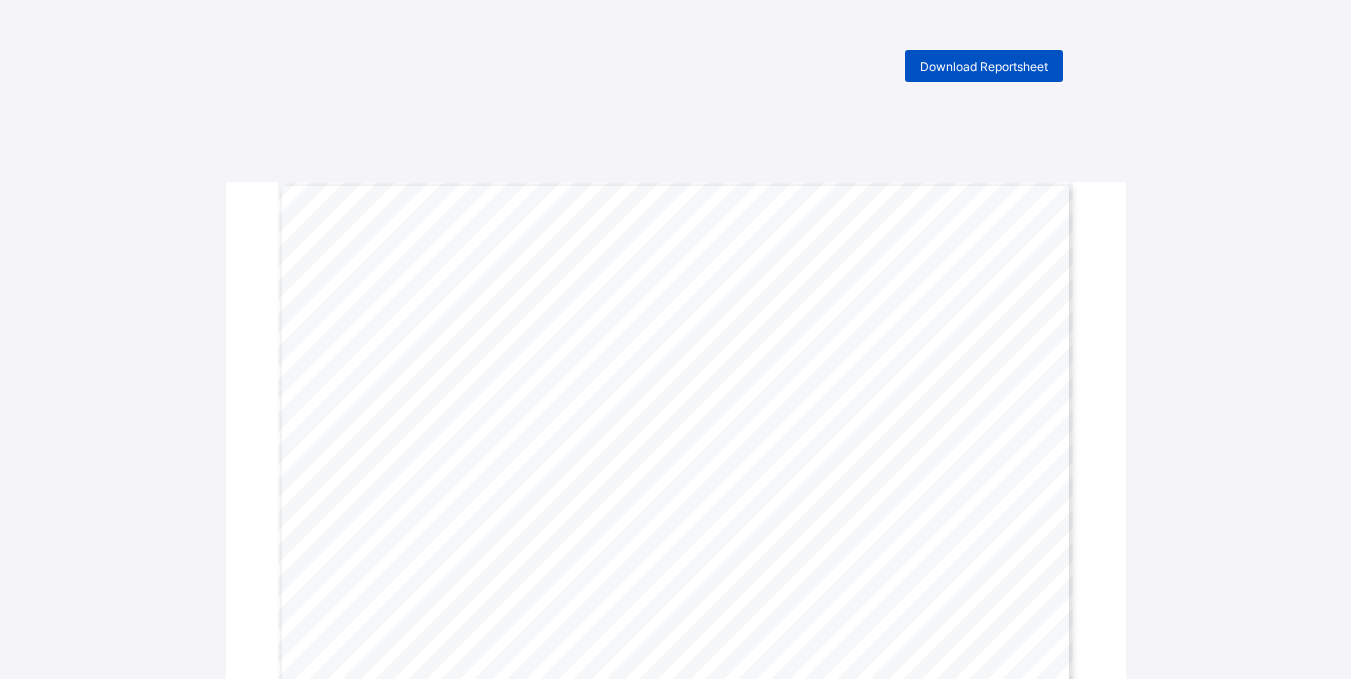 click on "Download Reportsheet" at bounding box center [984, 66] 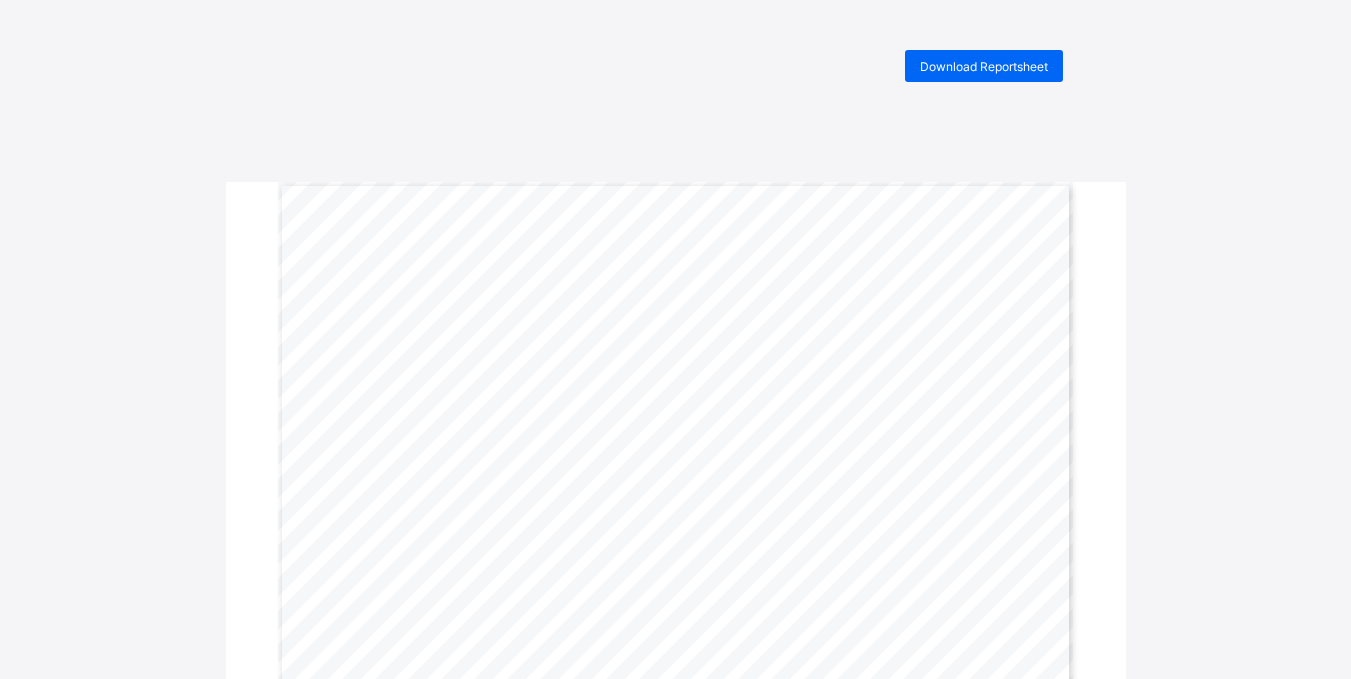 scroll, scrollTop: 0, scrollLeft: 0, axis: both 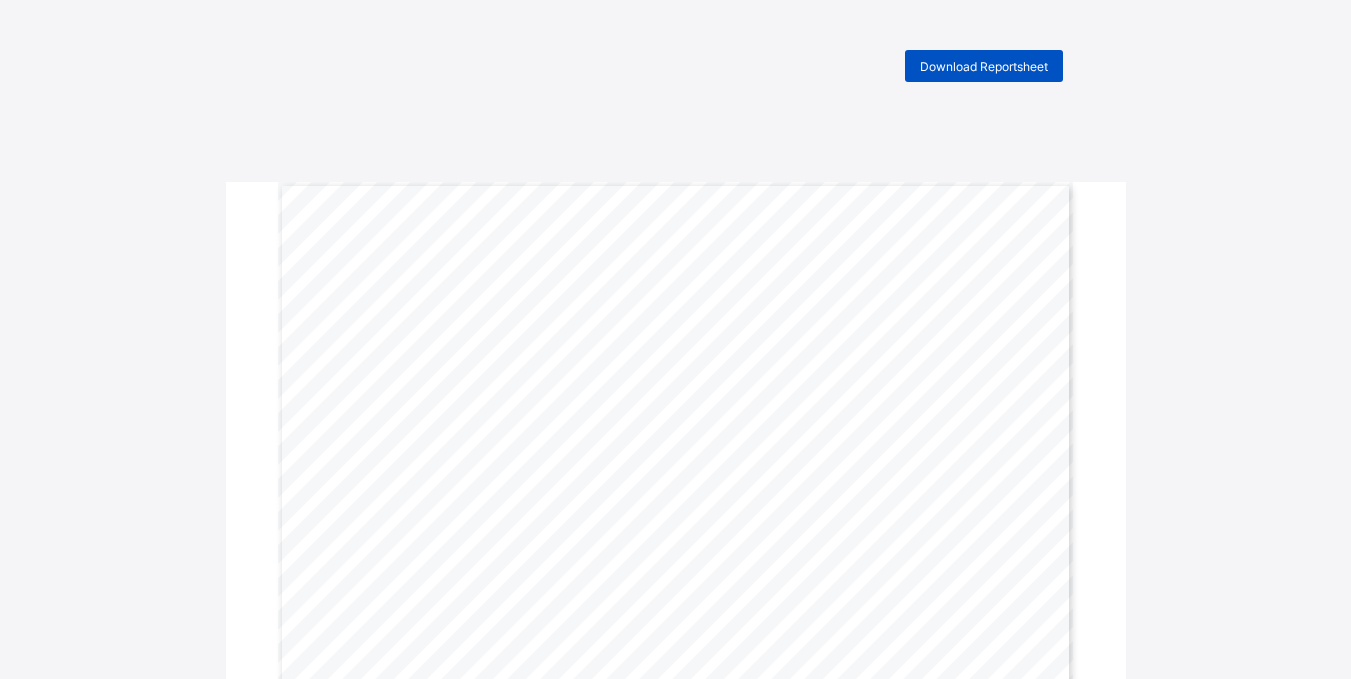 click on "Download Reportsheet" at bounding box center (984, 66) 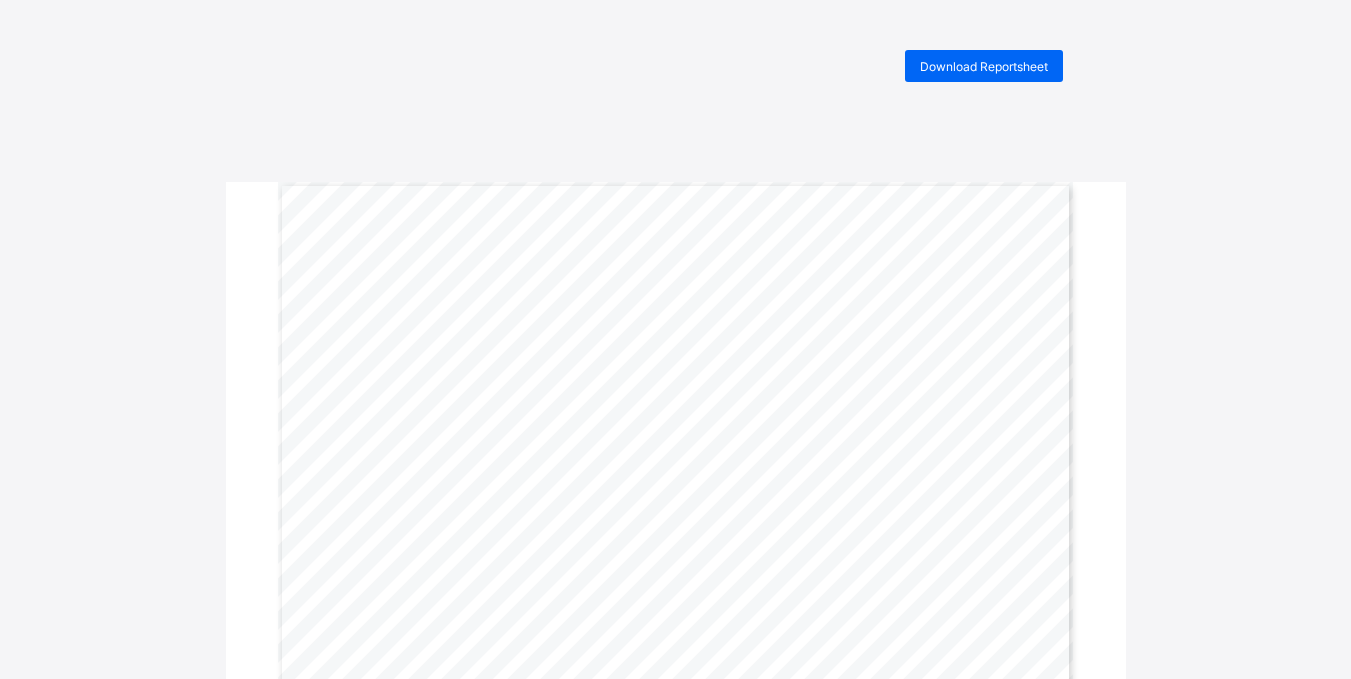 scroll, scrollTop: 0, scrollLeft: 0, axis: both 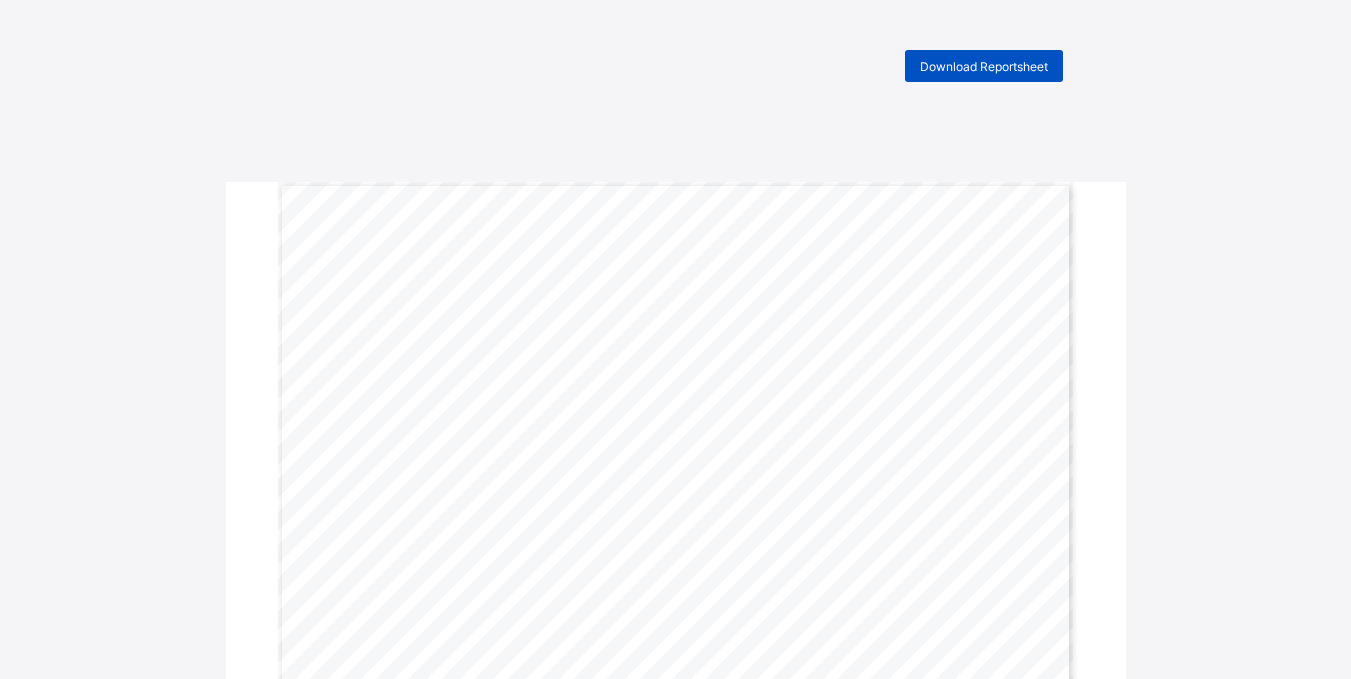 click on "Download Reportsheet" at bounding box center [984, 66] 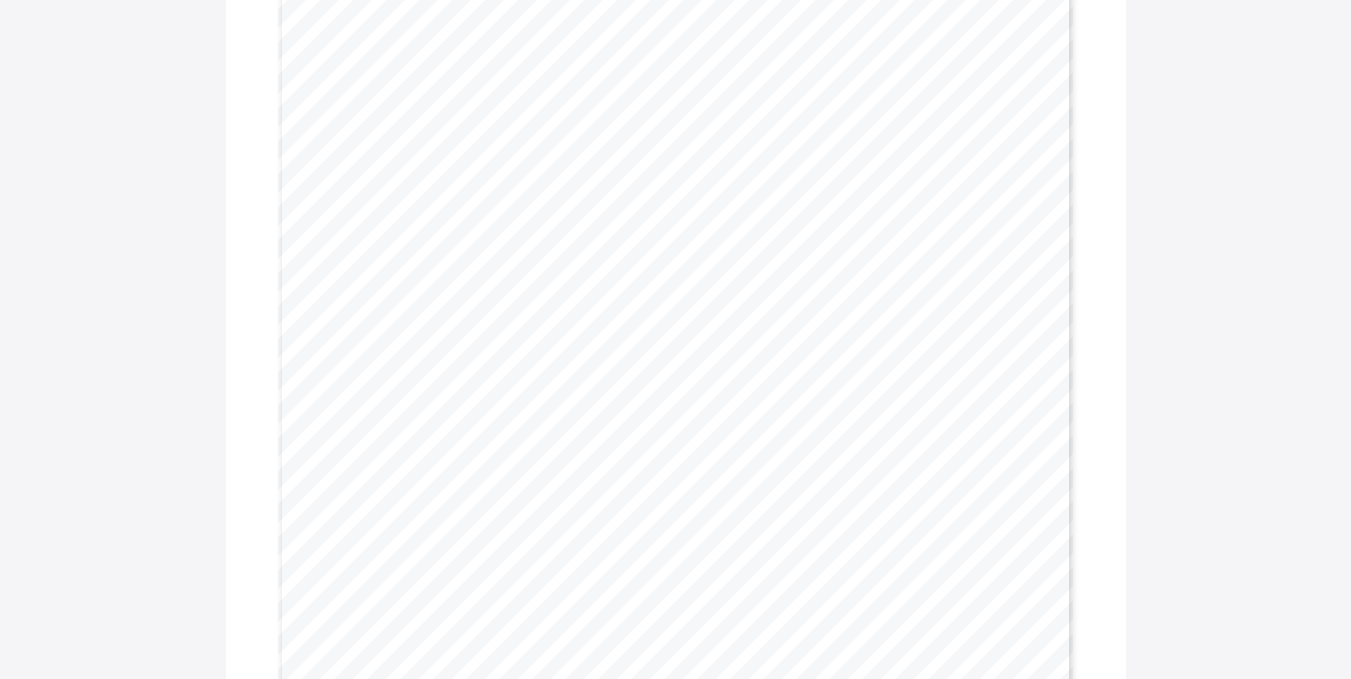 scroll, scrollTop: 0, scrollLeft: 0, axis: both 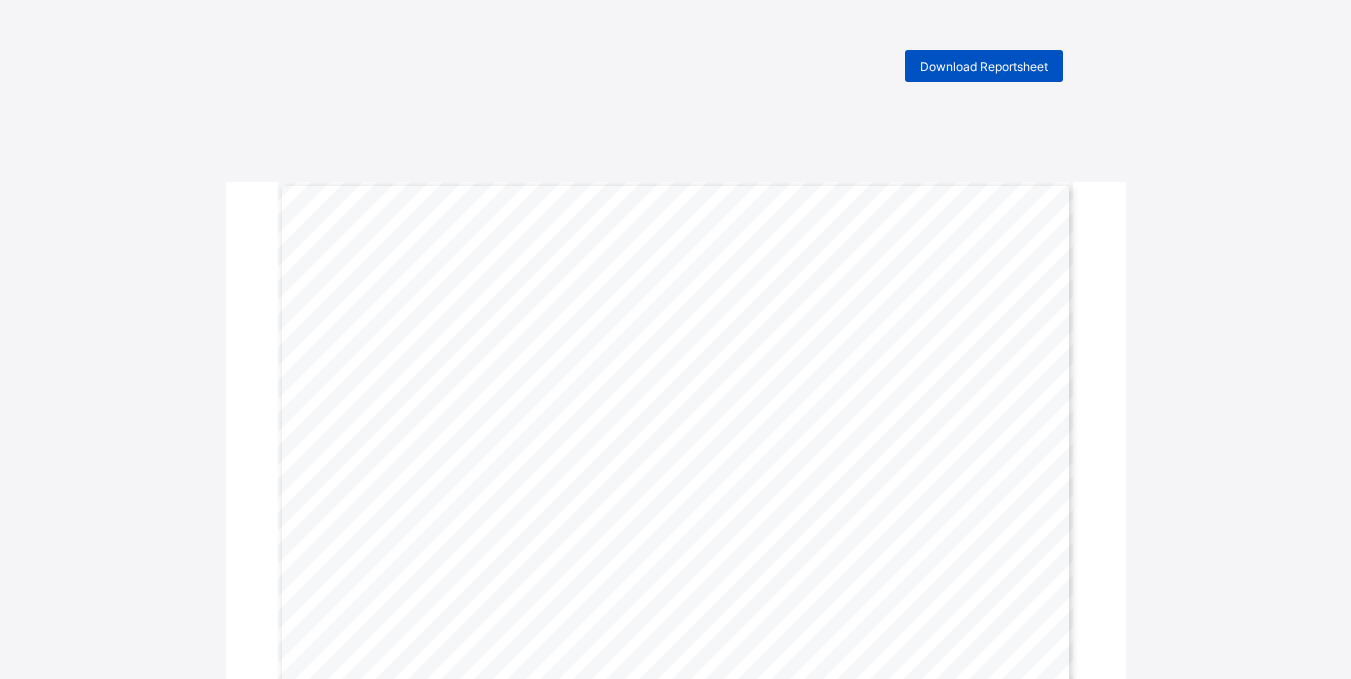 click on "Download Reportsheet" at bounding box center (984, 66) 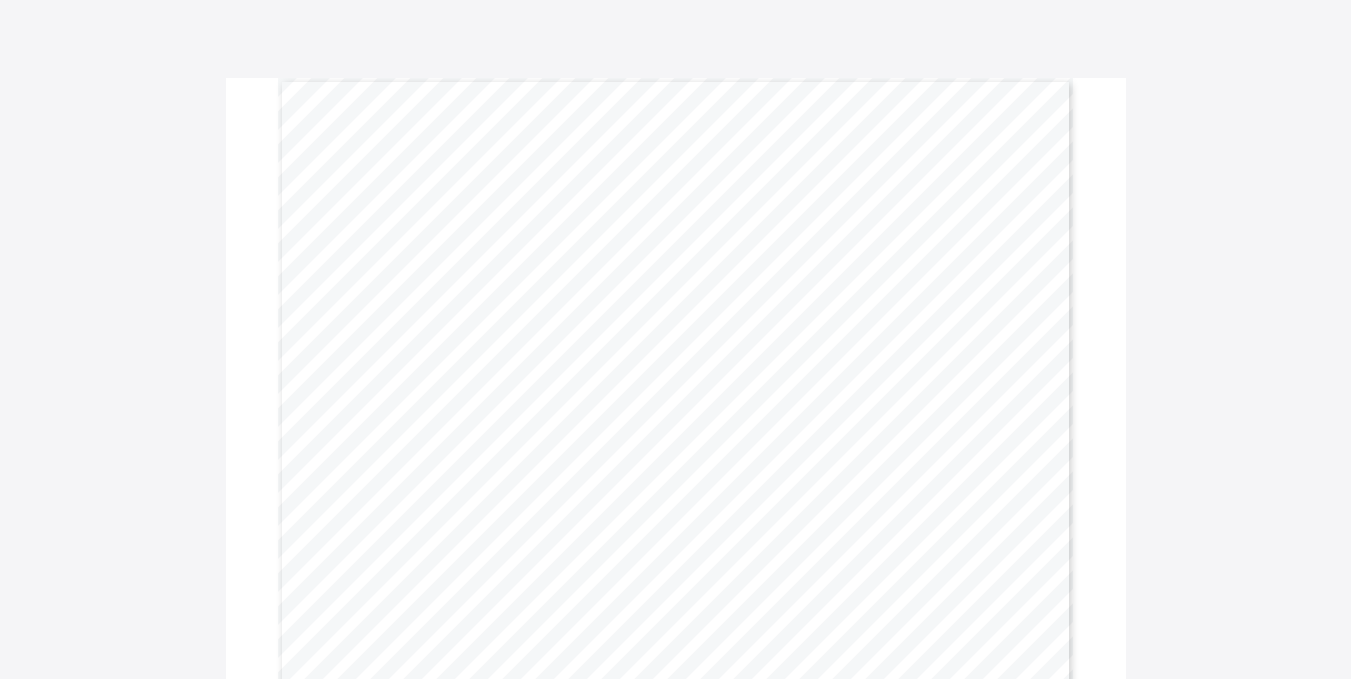 scroll, scrollTop: 0, scrollLeft: 0, axis: both 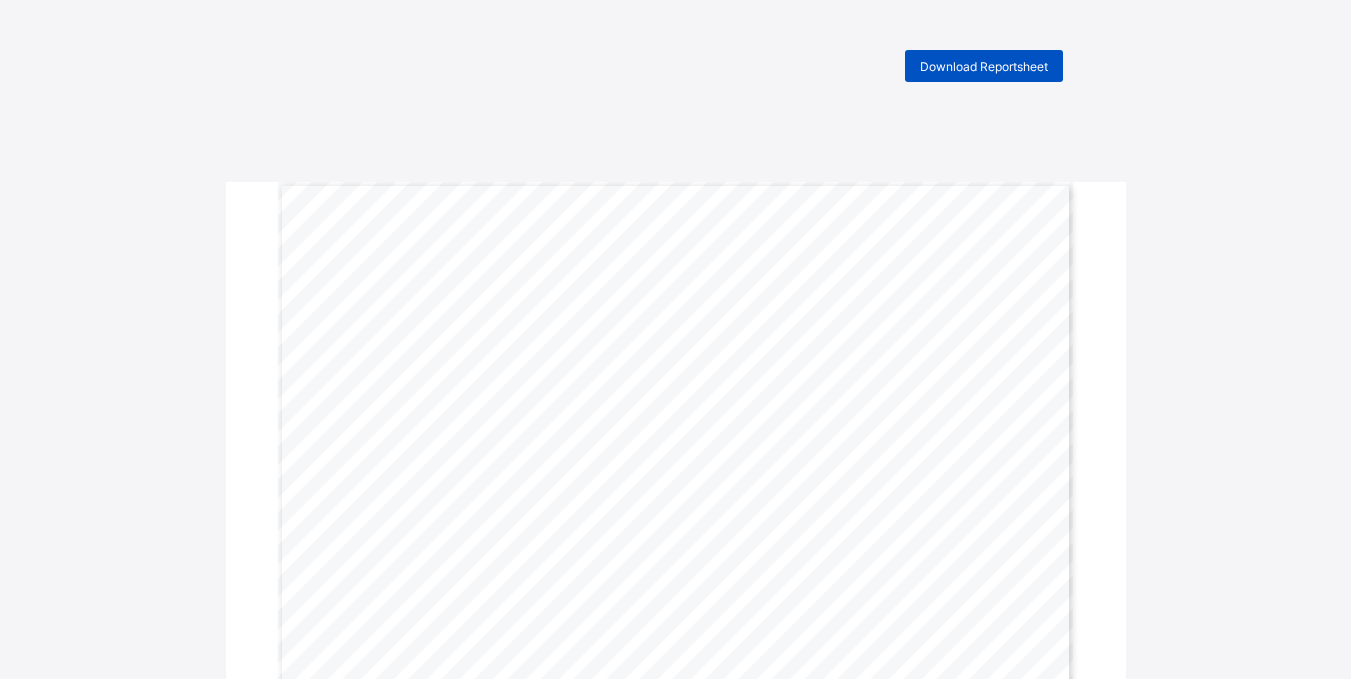 click on "Download Reportsheet" at bounding box center [984, 66] 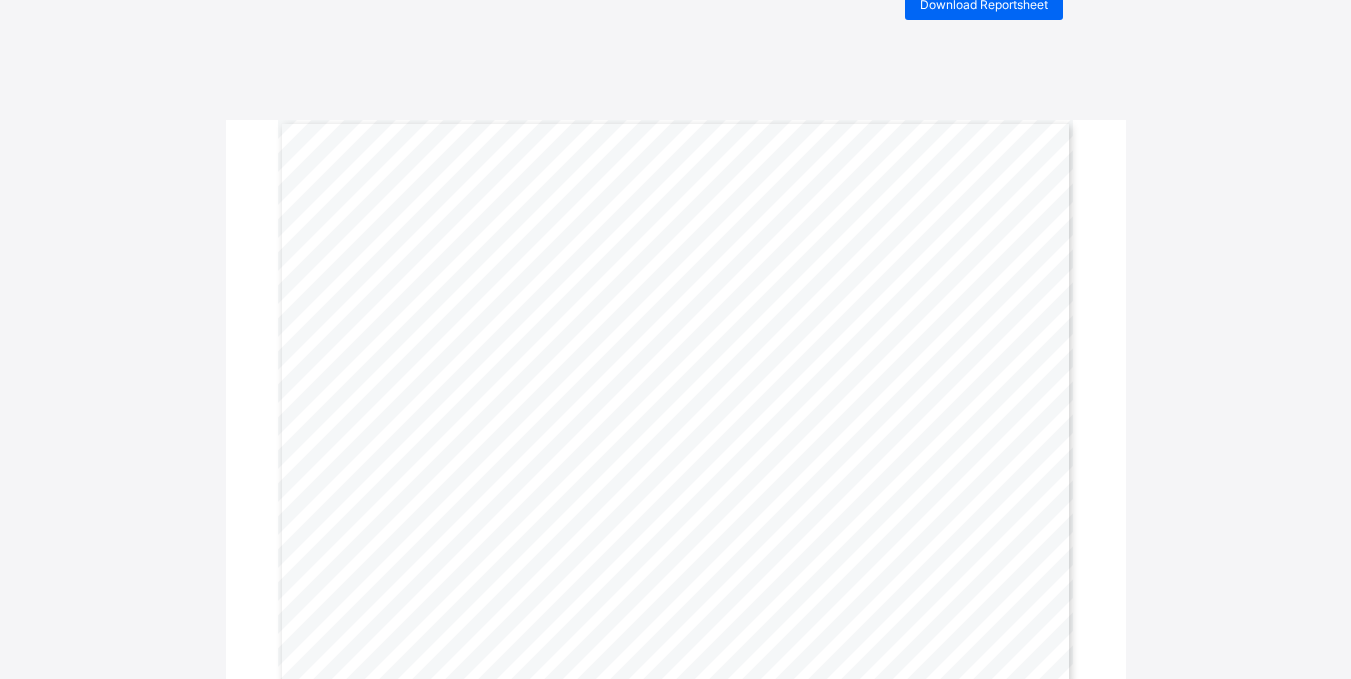 scroll, scrollTop: 0, scrollLeft: 0, axis: both 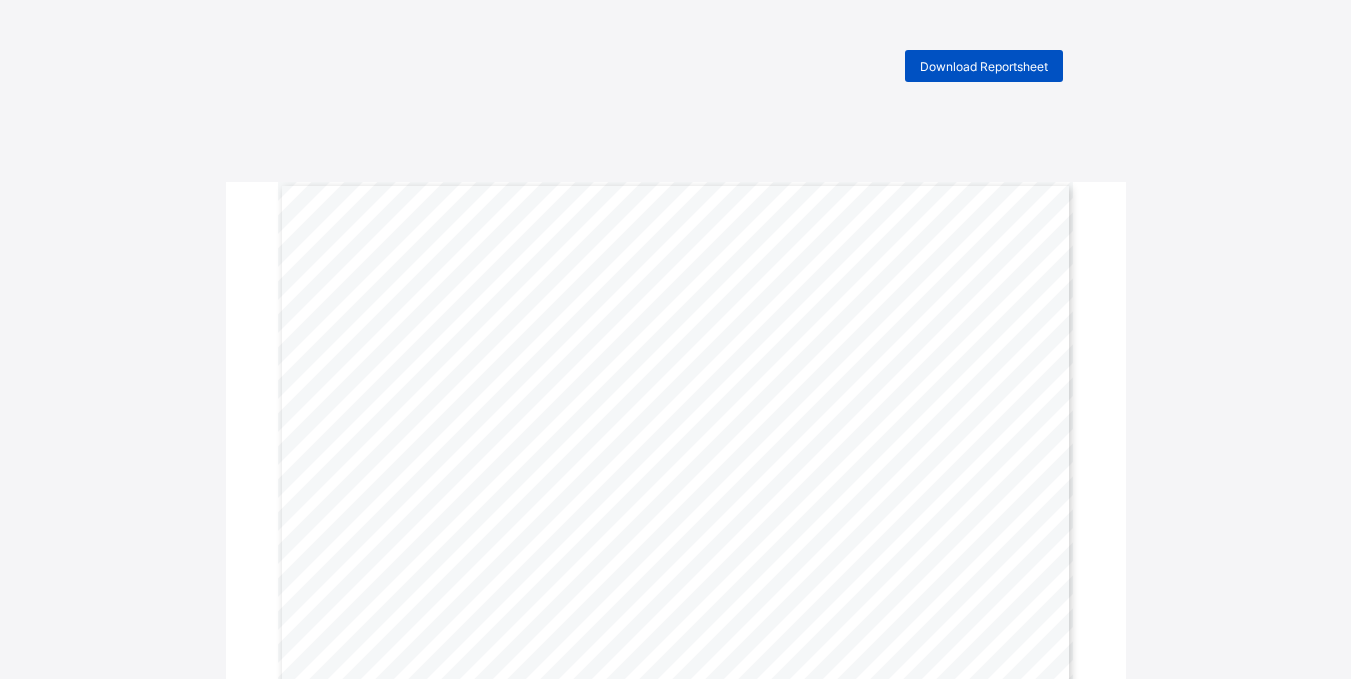 click on "Download Reportsheet" at bounding box center [984, 66] 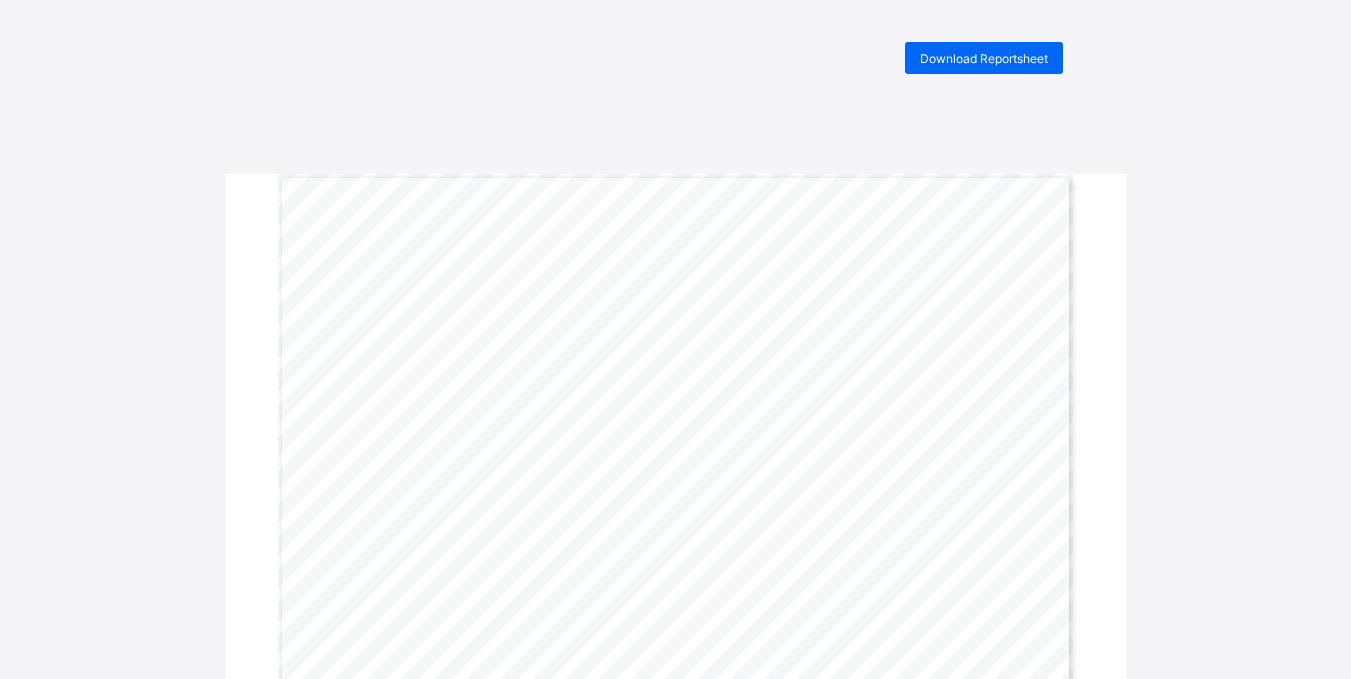 scroll, scrollTop: 0, scrollLeft: 0, axis: both 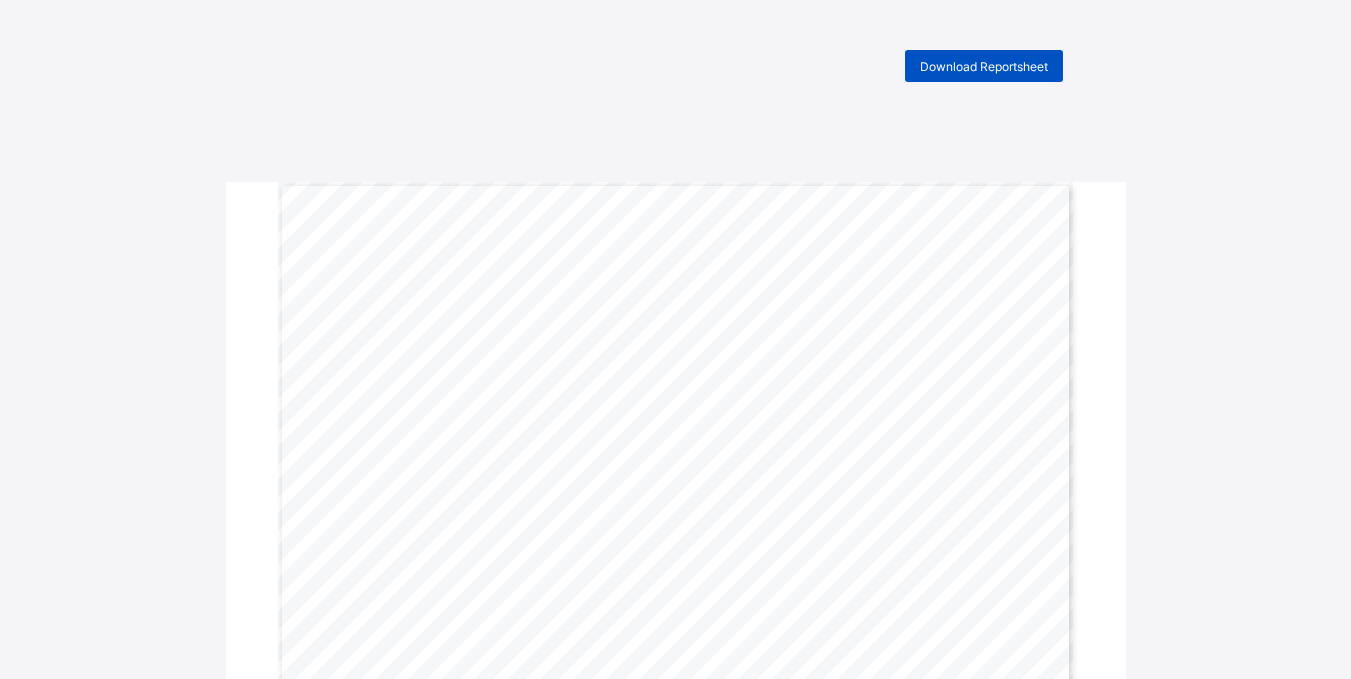 click on "Download Reportsheet" at bounding box center [984, 66] 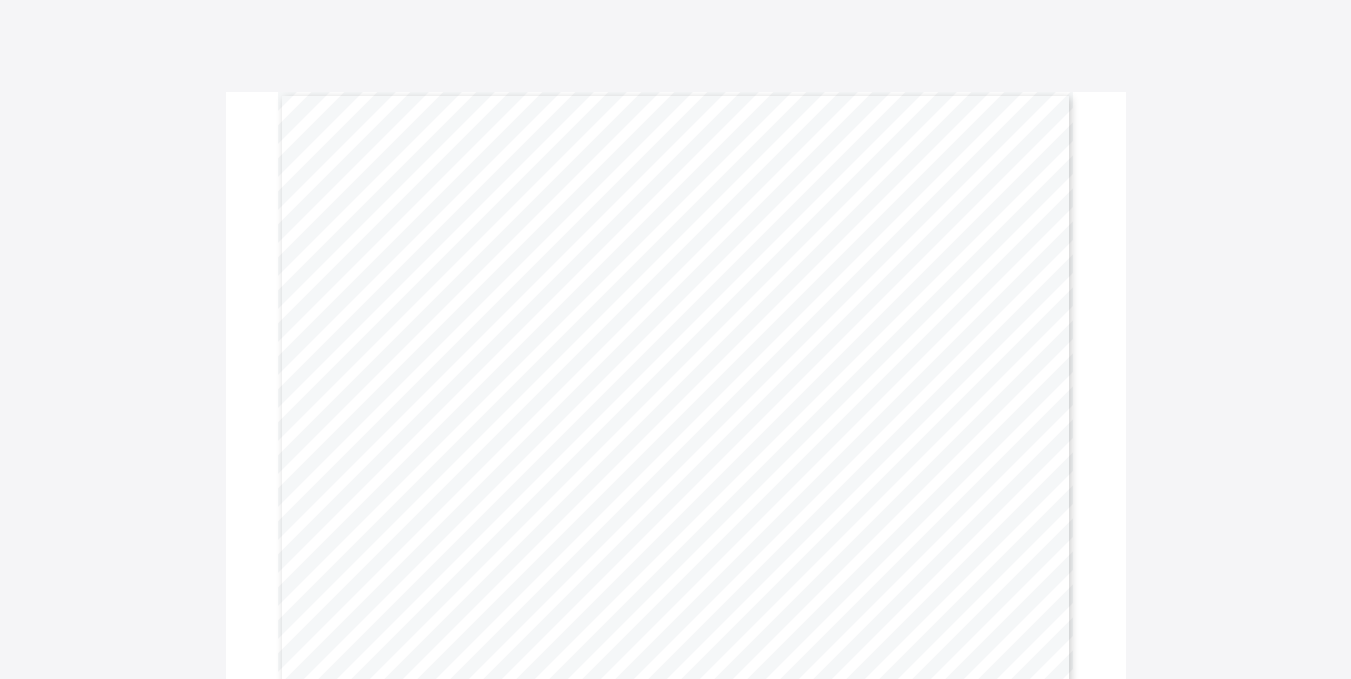 scroll, scrollTop: 0, scrollLeft: 0, axis: both 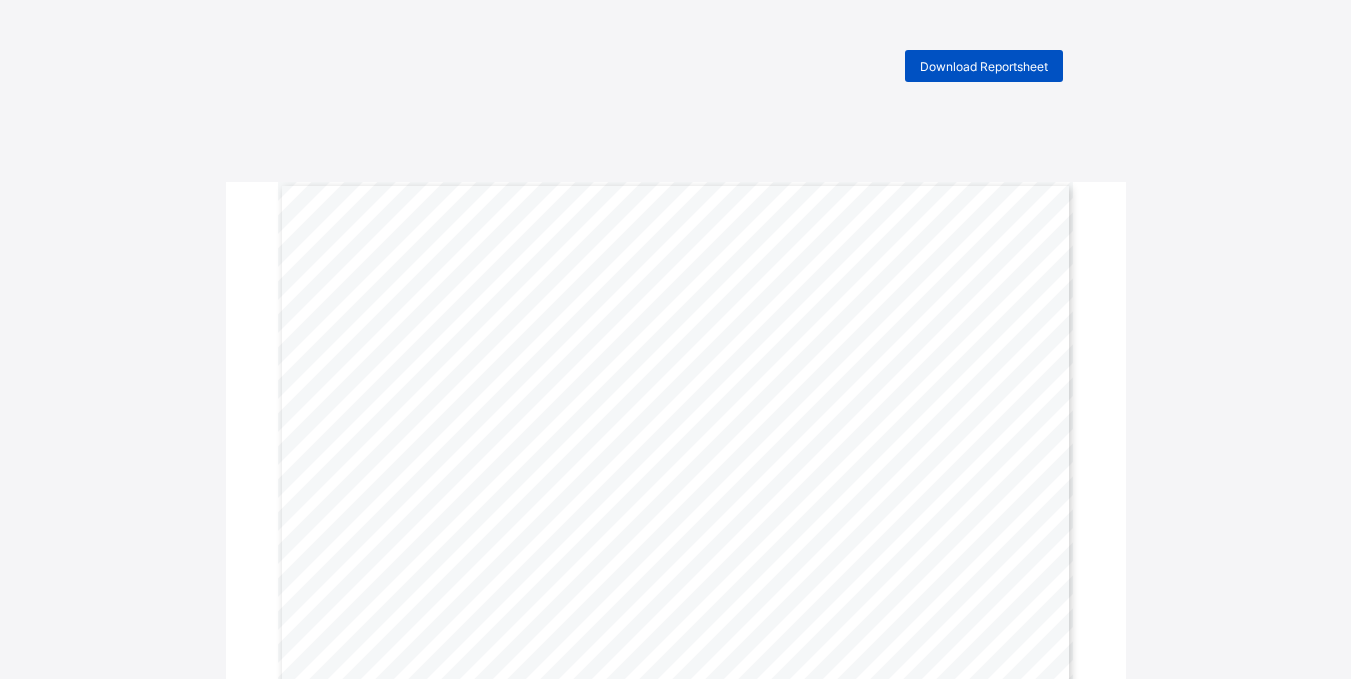click on "Download Reportsheet" at bounding box center [984, 66] 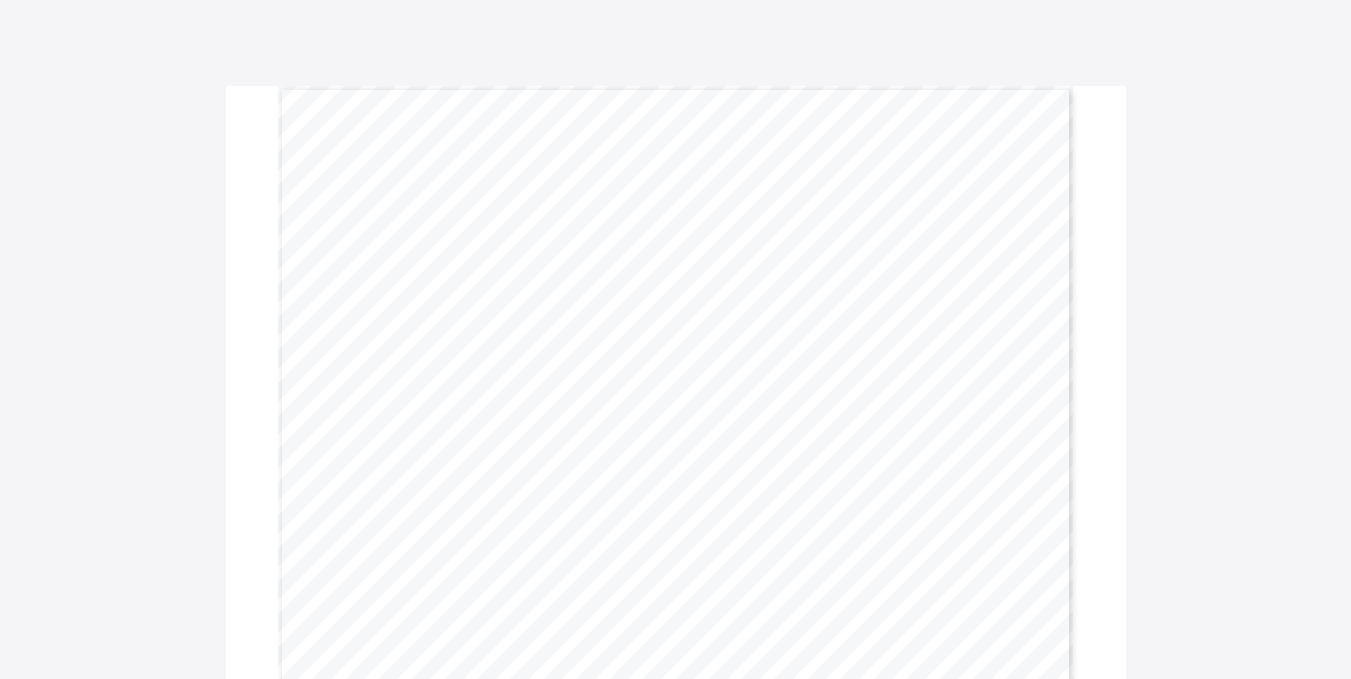 scroll, scrollTop: 0, scrollLeft: 0, axis: both 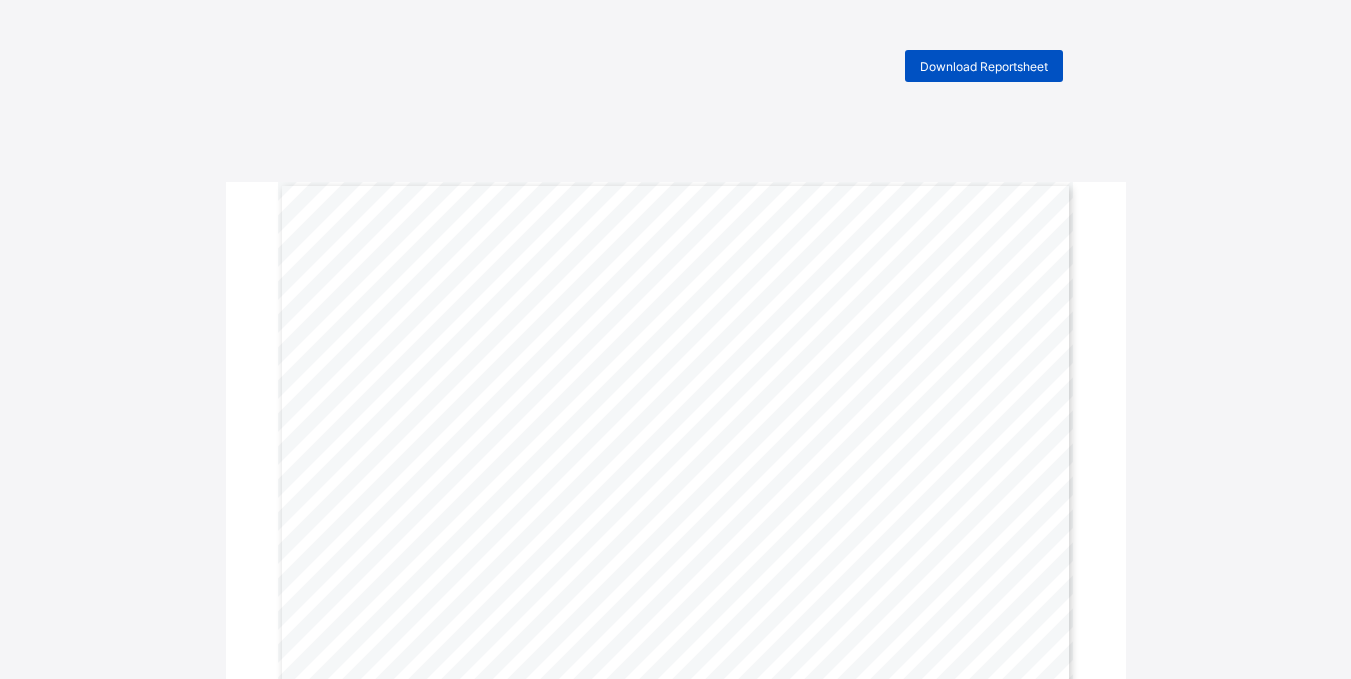 click on "Download Reportsheet" at bounding box center (984, 66) 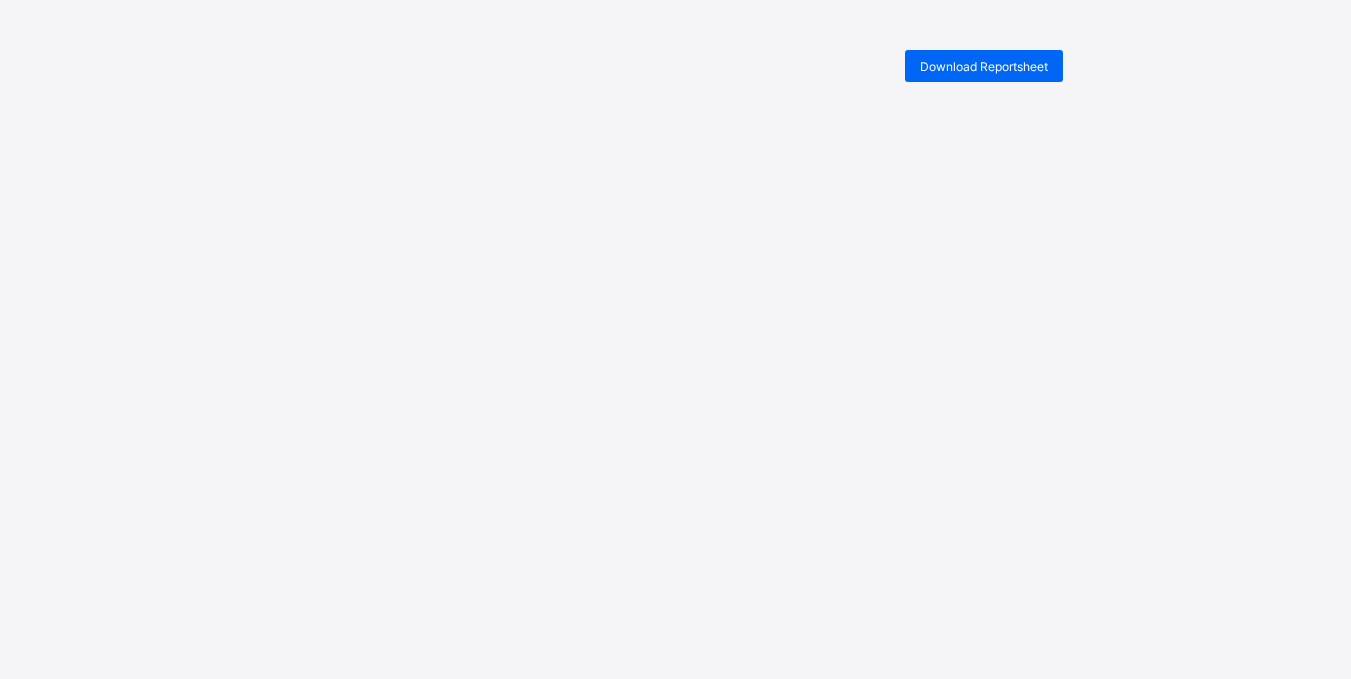 scroll, scrollTop: 0, scrollLeft: 0, axis: both 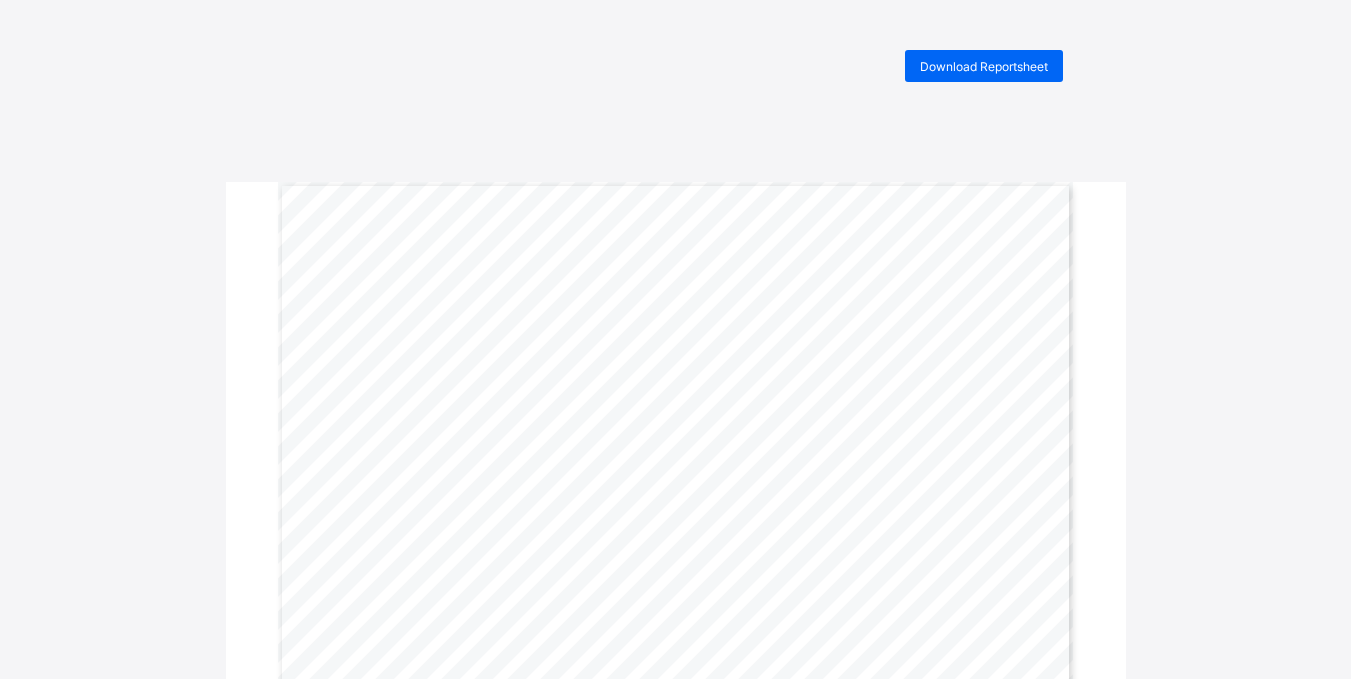 click on "Download Reportsheet A l - H i d a a y a h A c a d e m y Motto: Aspire. Act. Achieve Address: 7, [STREET], [ROAD], [AREA], [CITY] Name: [FIRST] [LAST] Total Score: 1086.3 Final Grade : S Gender: FEMALE Class Average: 73.79 Final Average: 77.6 Term: Third Term Highest In Class: 86.19 Session: 2024-2025 Lowest In Class: 58.67 Class: Year 8 No. in Class: 19 Student ID: AHA/ST/23/181 Academic Performance S u b j e c t s CAT (15) QUIZ (10) CLASSWO RK (15) HOMEWORK (10) PROJECT (10) ATTENDANCE (10) EXAM (30) TOTAL GRADE LOW. IN CLASS HIGH. IN CLASS CLASS AVERAGE REMARK Qur'an 7.8 8.0 10.8 8.0 8.0 8.8 27.5 78.9 S 59.3 86.1 73.4 Secure English 10.0 8.0 13.0 9.0 7.0 8.8 20.0 75.8 S 51.8 86.6 72.3 Secure Mathematics 9.9 8.0 14.1 9.7 7.0 8.8 14.1 71.6 S 26.0 86.8 60.0 Secure Science 12.7 8.0 10.2 7.2 8.0 8.8 19.0 73.9 S 45.7 90.6" at bounding box center (675, 631) 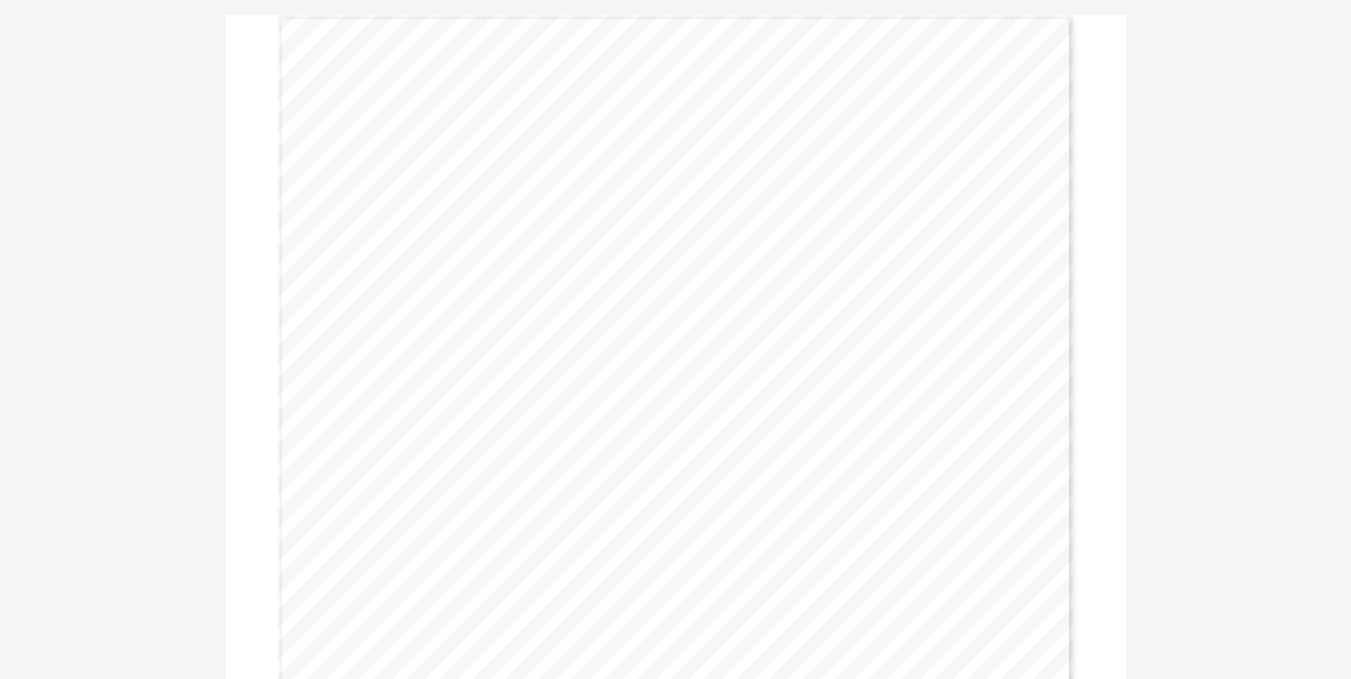 scroll, scrollTop: 0, scrollLeft: 0, axis: both 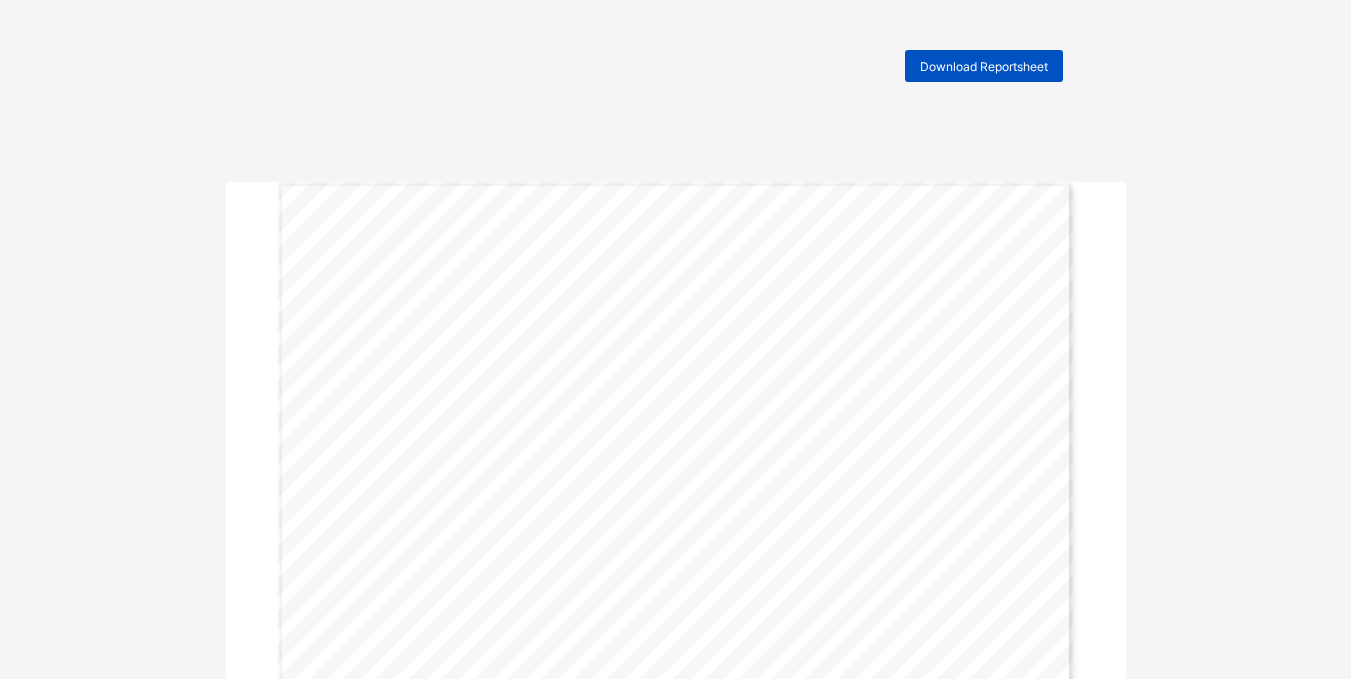 click on "Download Reportsheet" at bounding box center (984, 66) 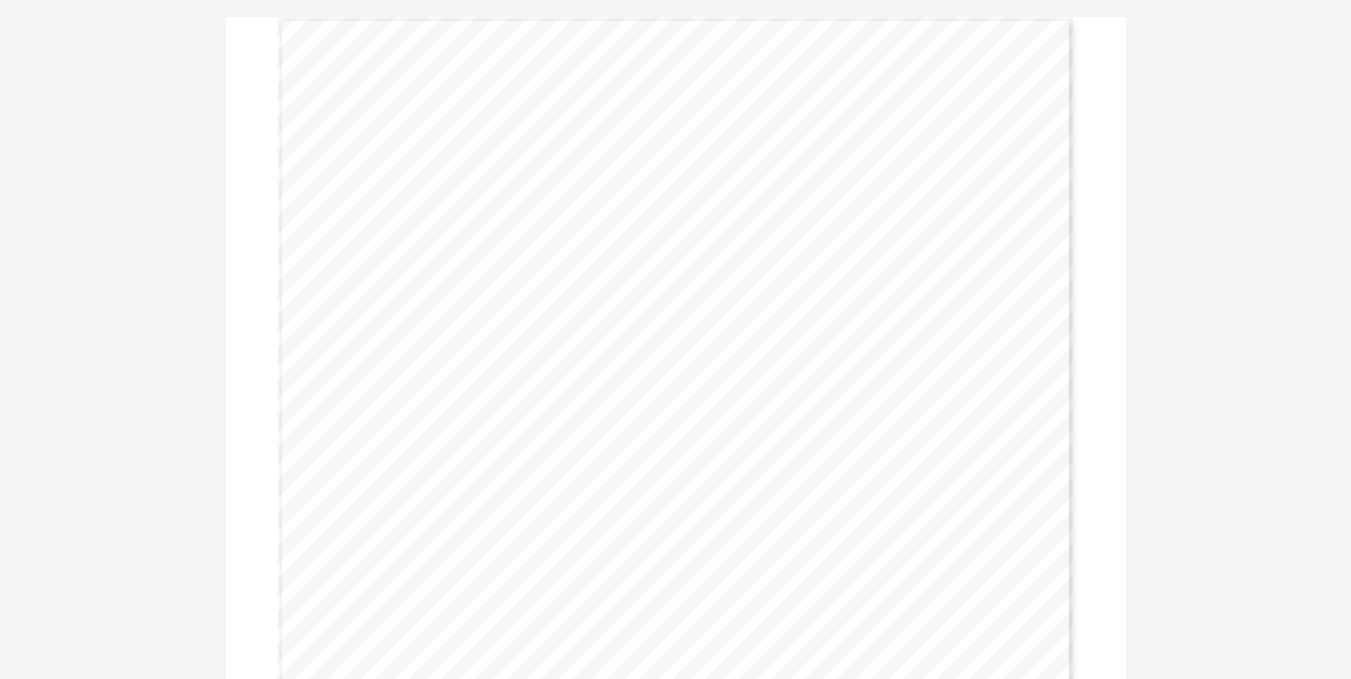 scroll, scrollTop: 0, scrollLeft: 0, axis: both 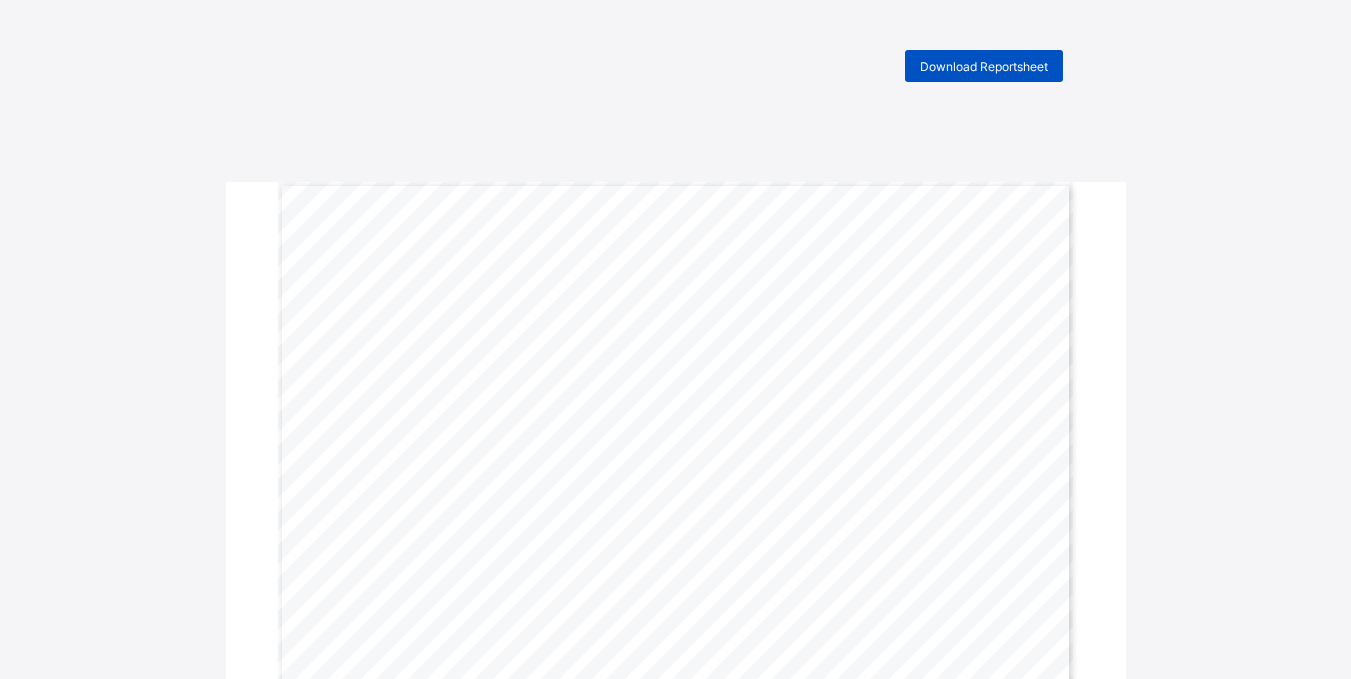 click on "Download Reportsheet" at bounding box center [984, 66] 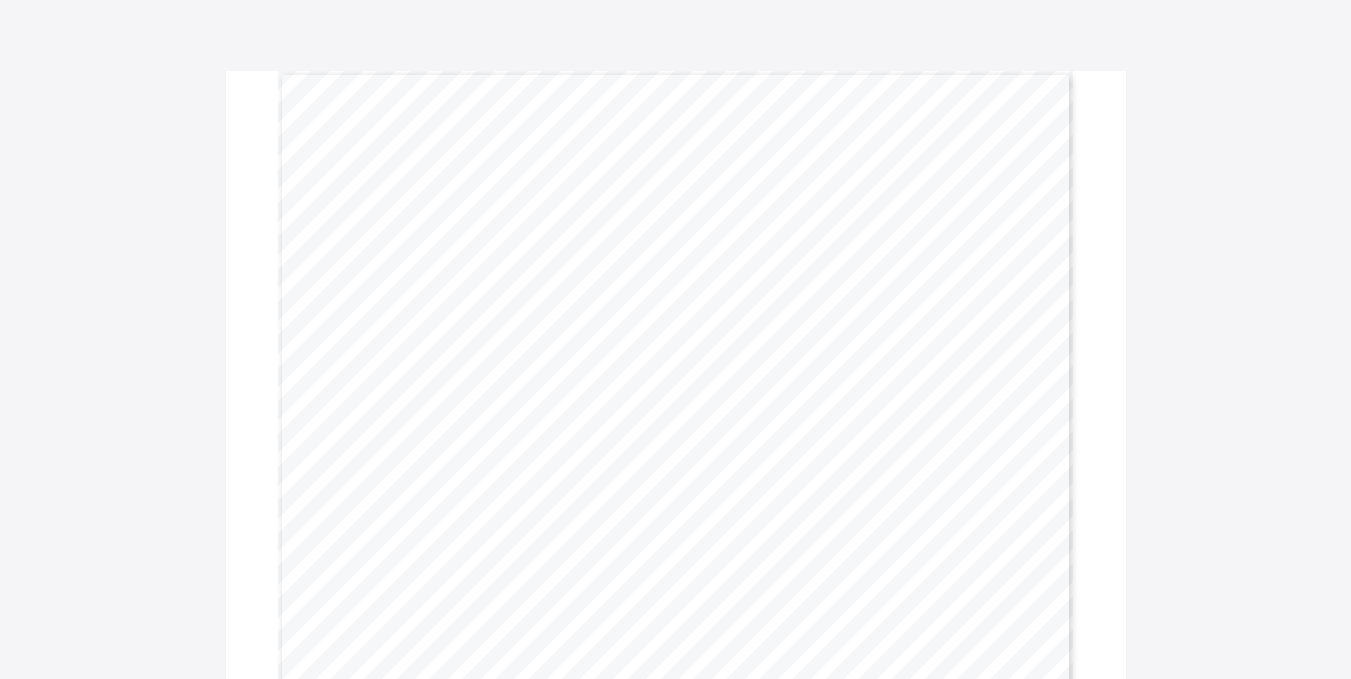 scroll, scrollTop: 0, scrollLeft: 0, axis: both 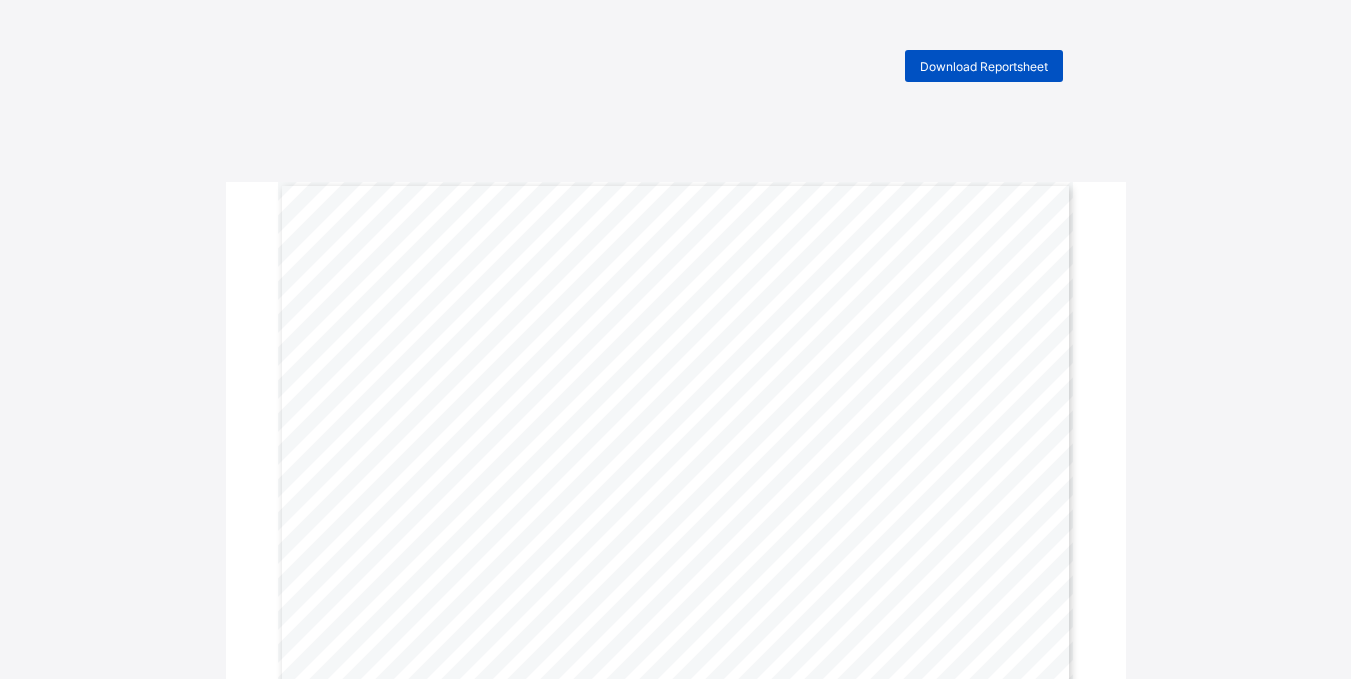 click on "Download Reportsheet" at bounding box center [984, 66] 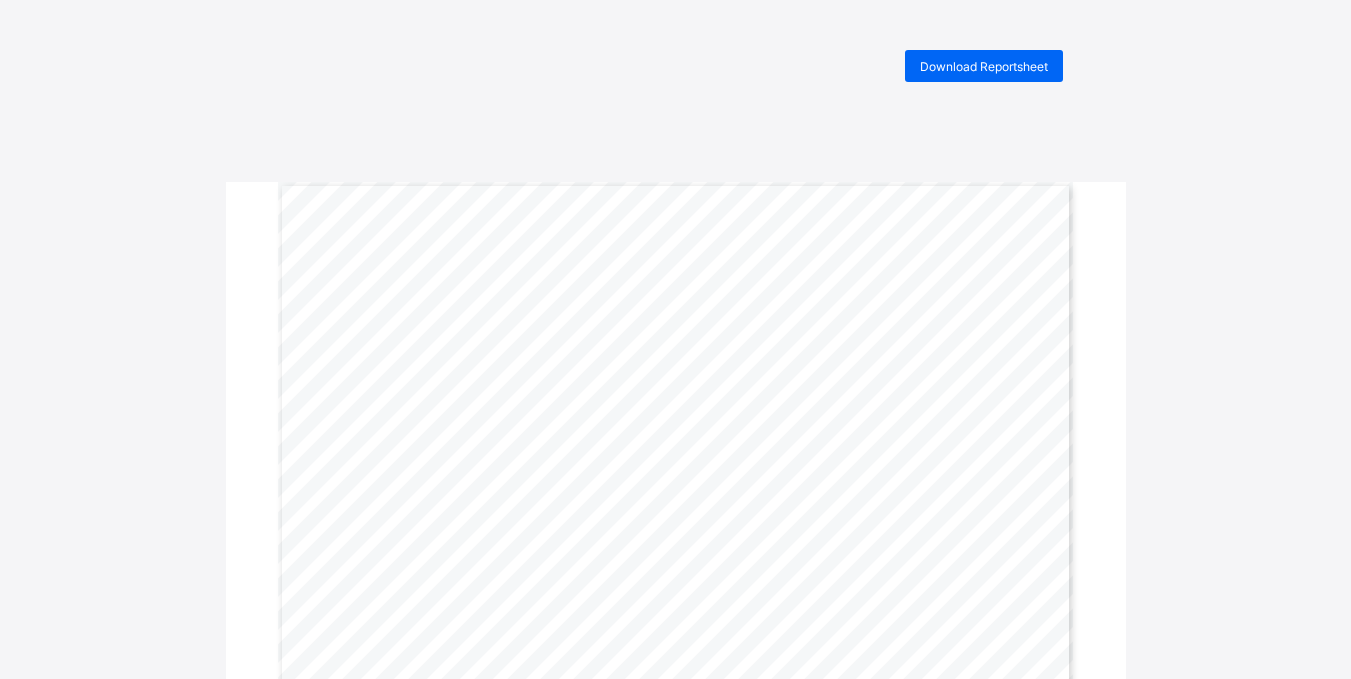 scroll, scrollTop: 0, scrollLeft: 0, axis: both 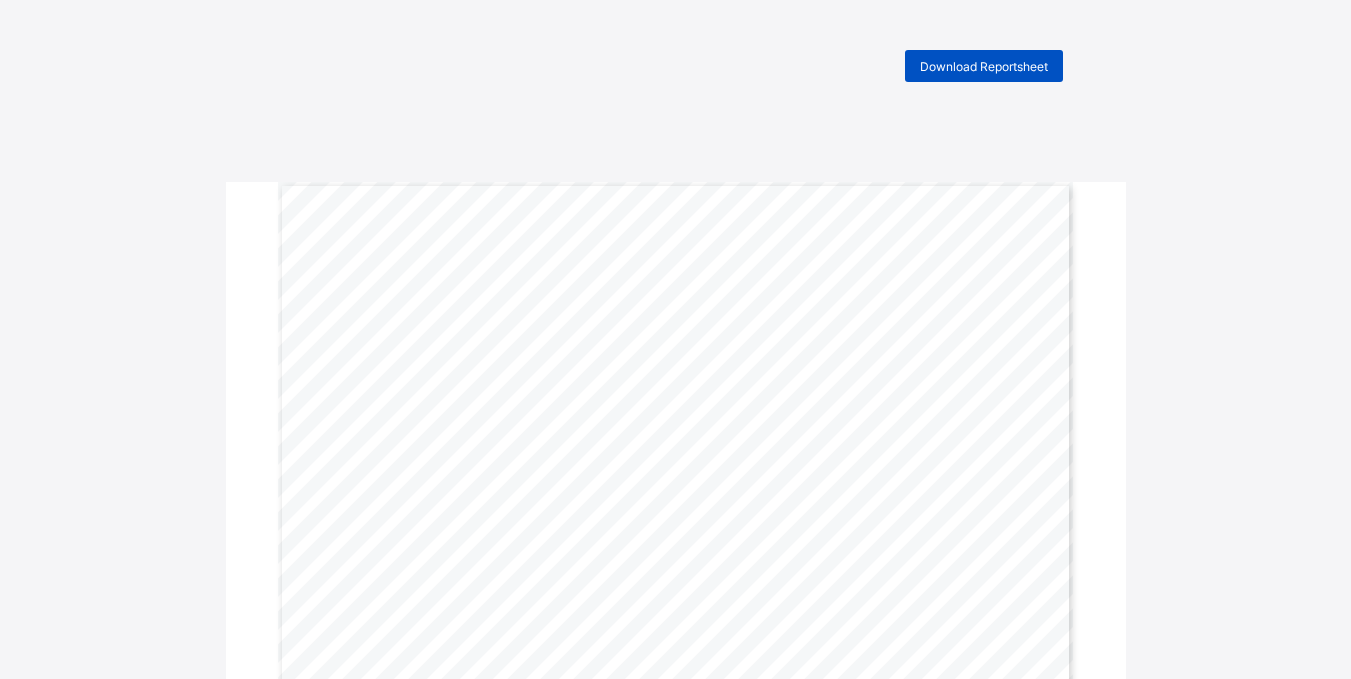 click on "Download Reportsheet" at bounding box center (984, 66) 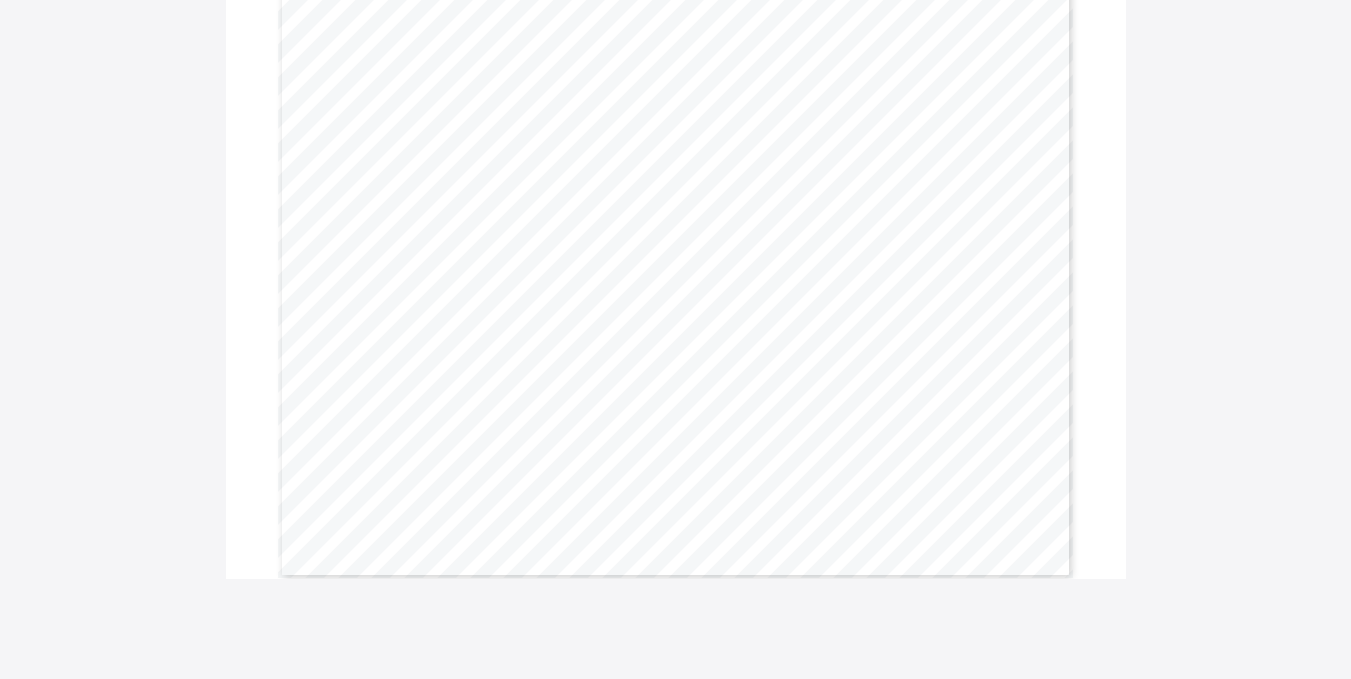 scroll, scrollTop: 0, scrollLeft: 0, axis: both 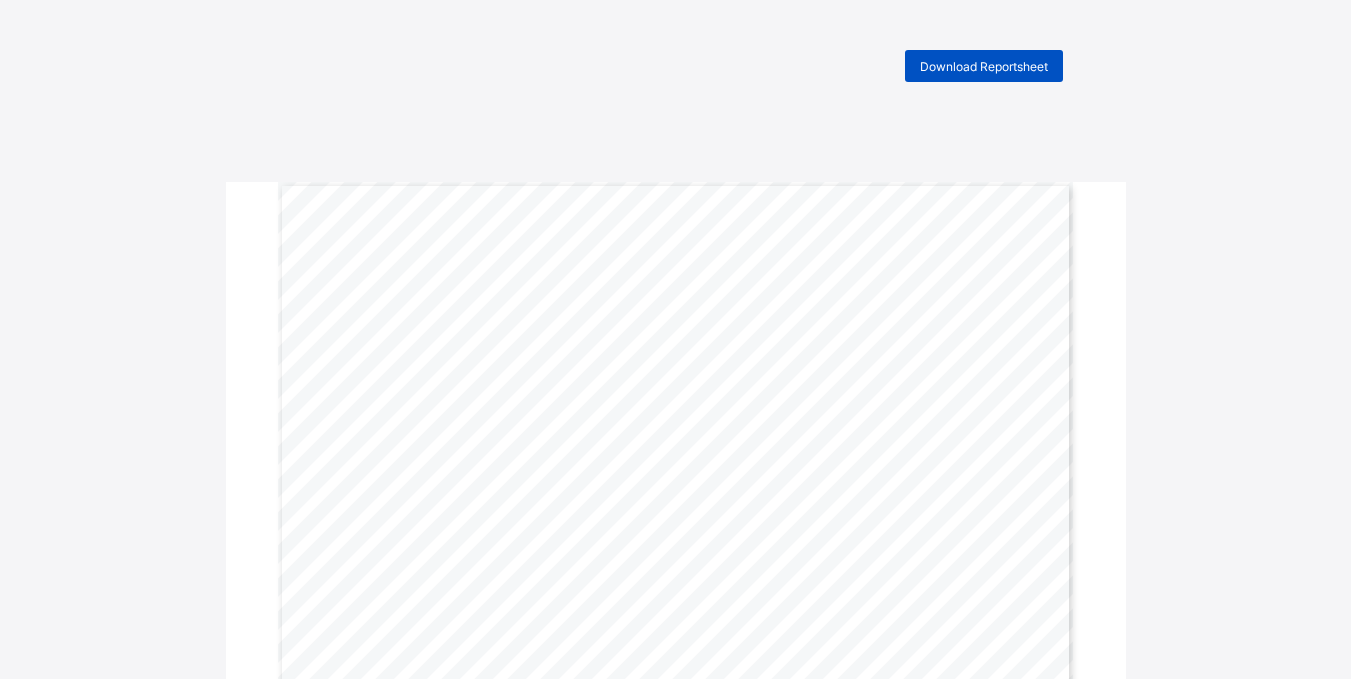click on "Download Reportsheet" at bounding box center (984, 66) 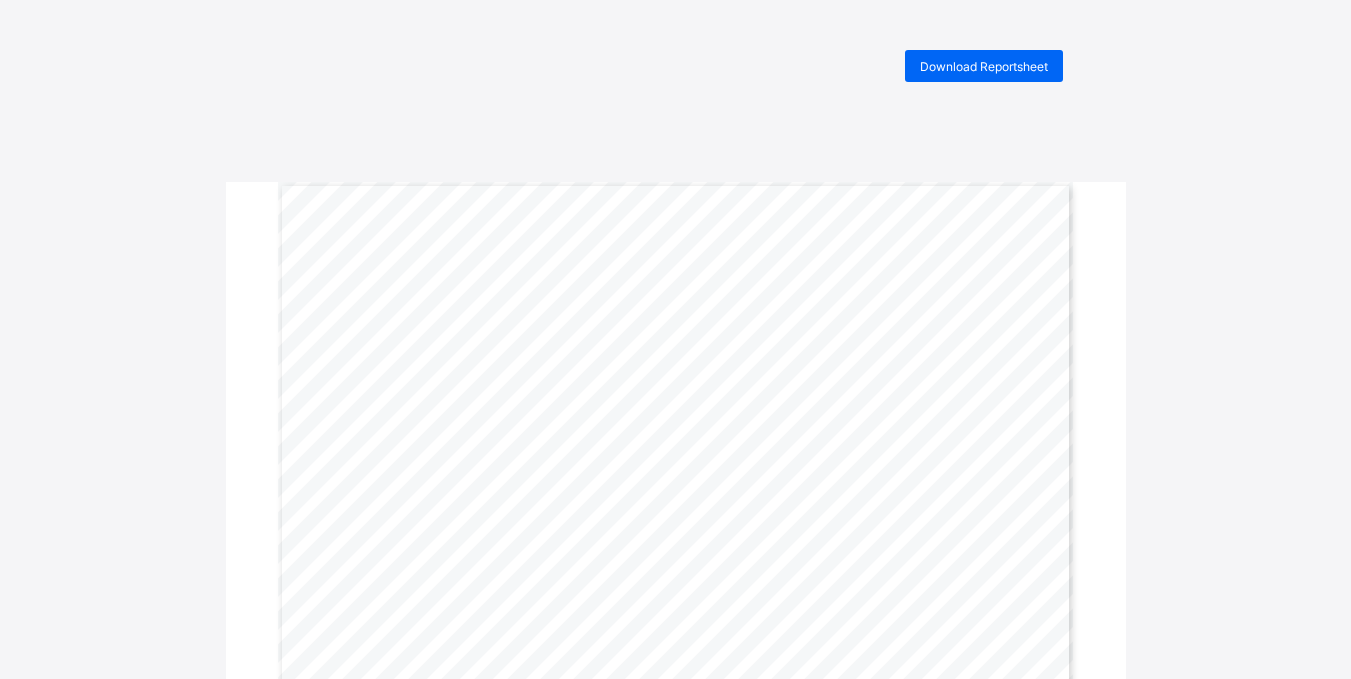 scroll, scrollTop: 0, scrollLeft: 0, axis: both 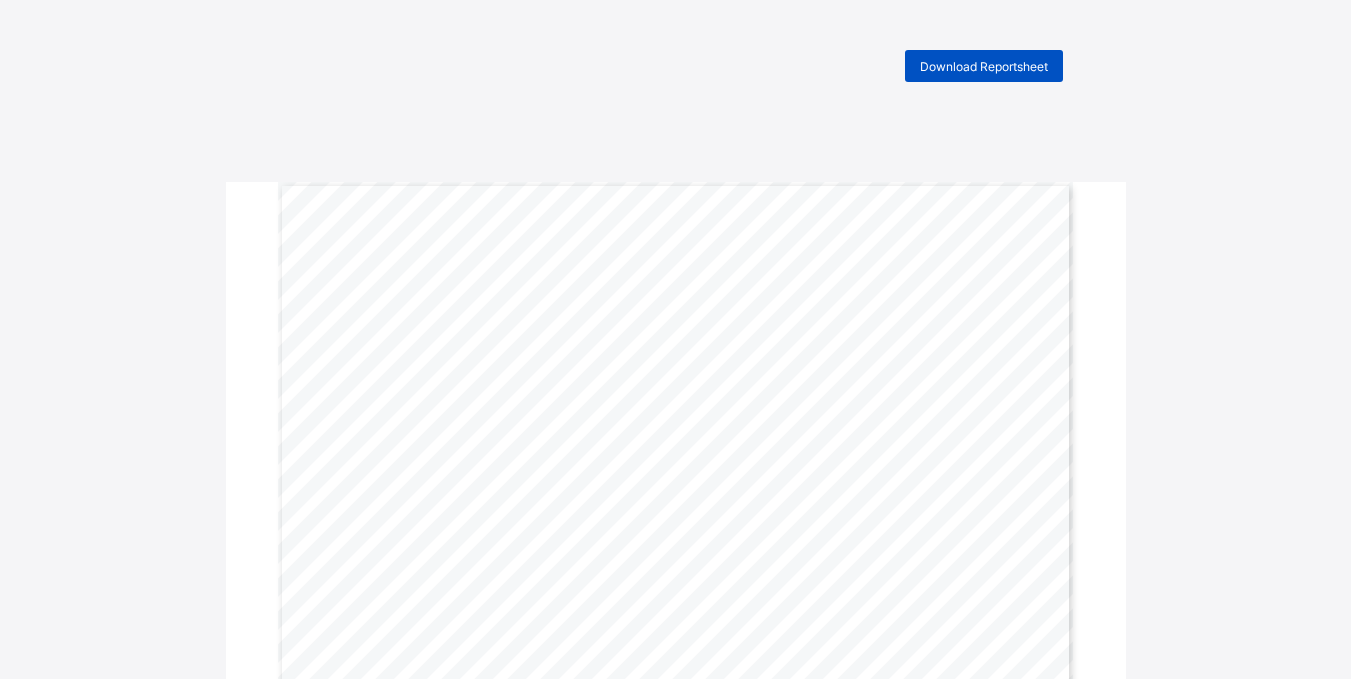 click on "Download Reportsheet" at bounding box center (984, 66) 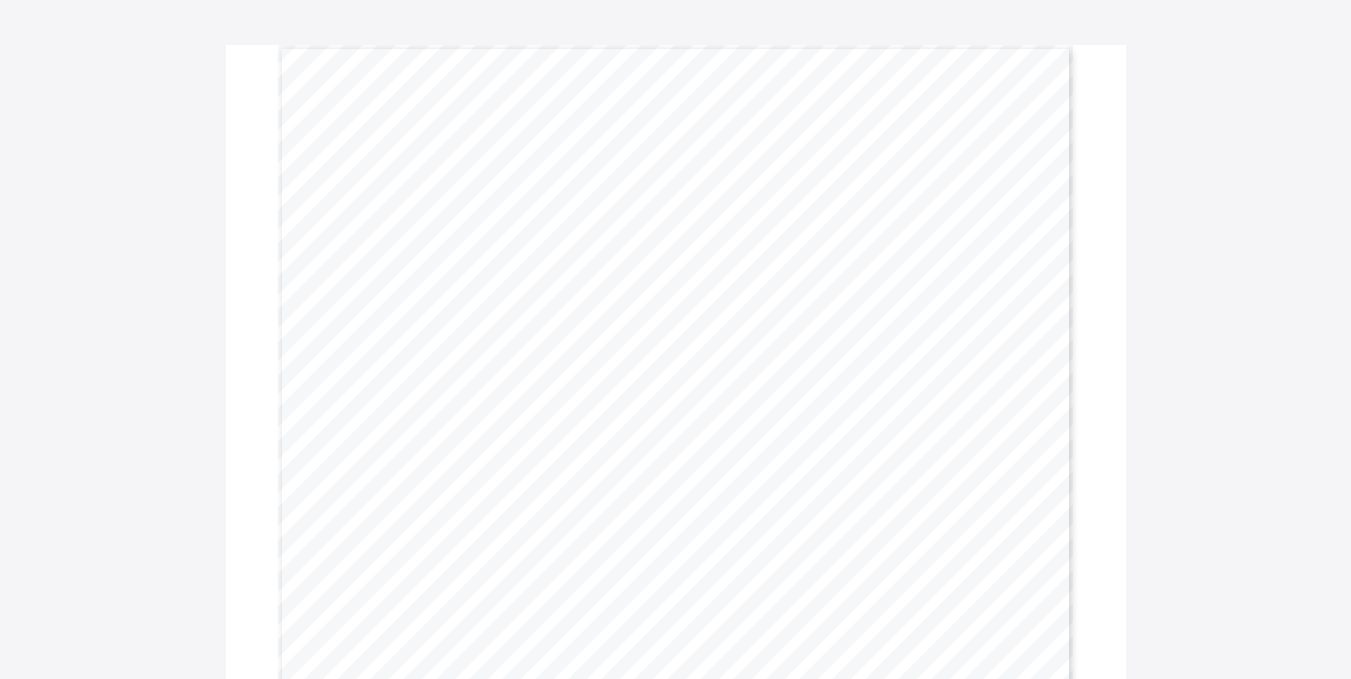 scroll, scrollTop: 0, scrollLeft: 0, axis: both 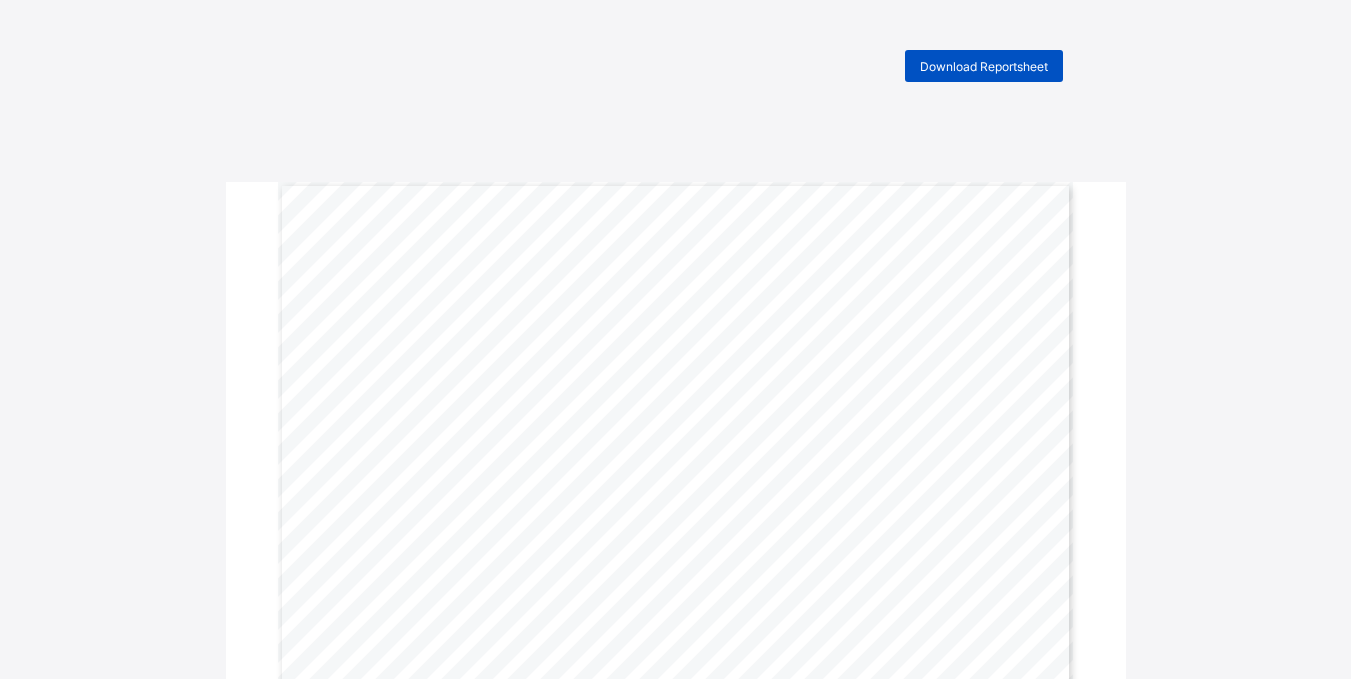 click on "Download Reportsheet" at bounding box center (984, 66) 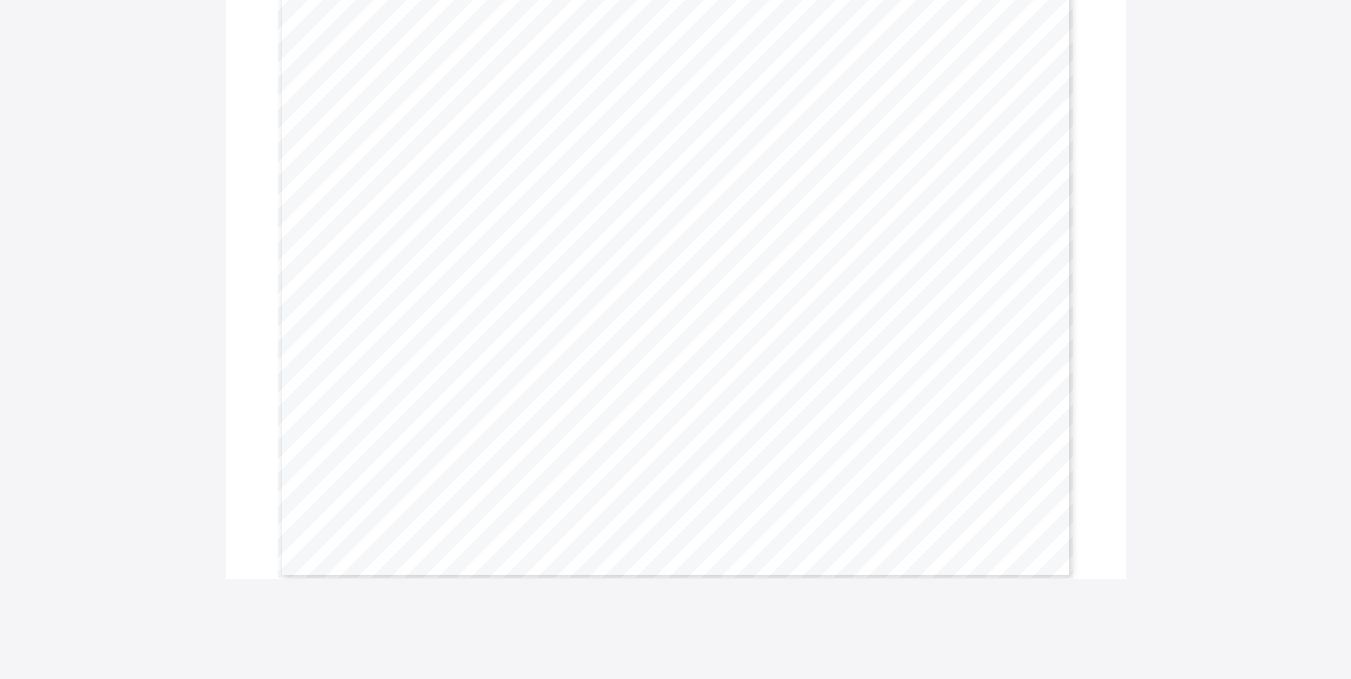 scroll, scrollTop: 0, scrollLeft: 0, axis: both 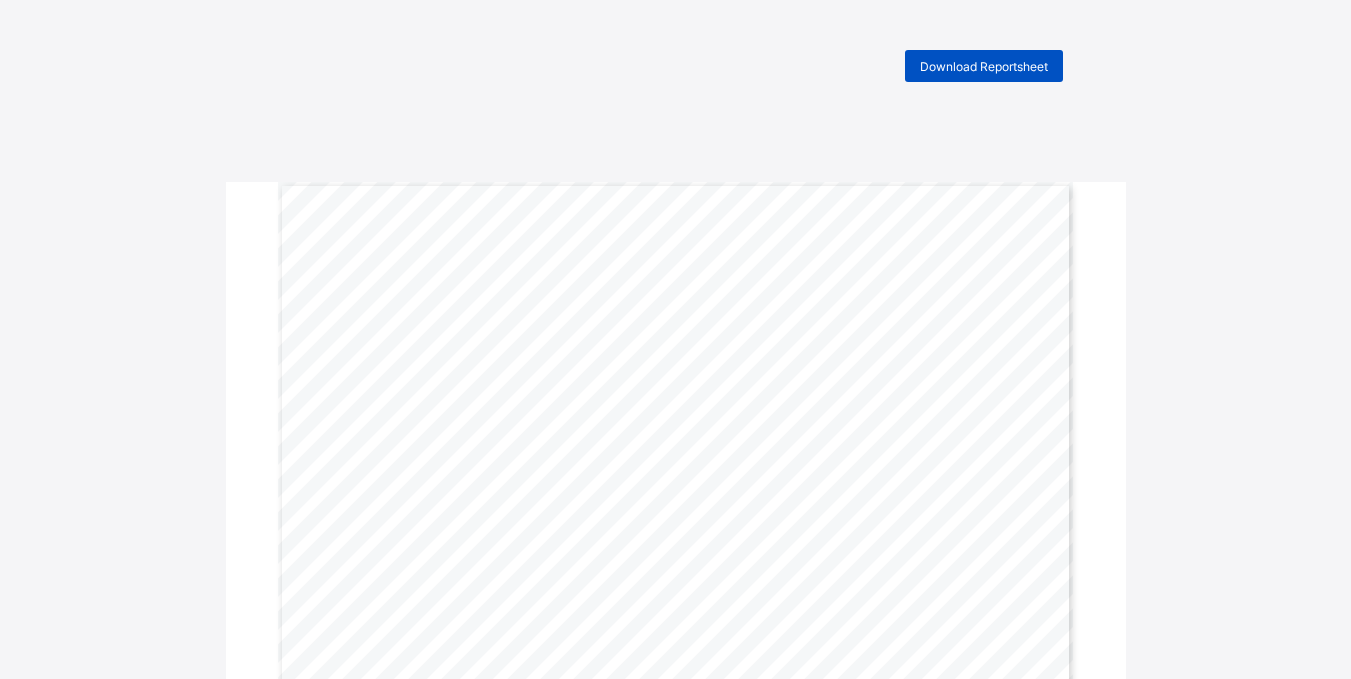 click on "Download Reportsheet" at bounding box center [984, 66] 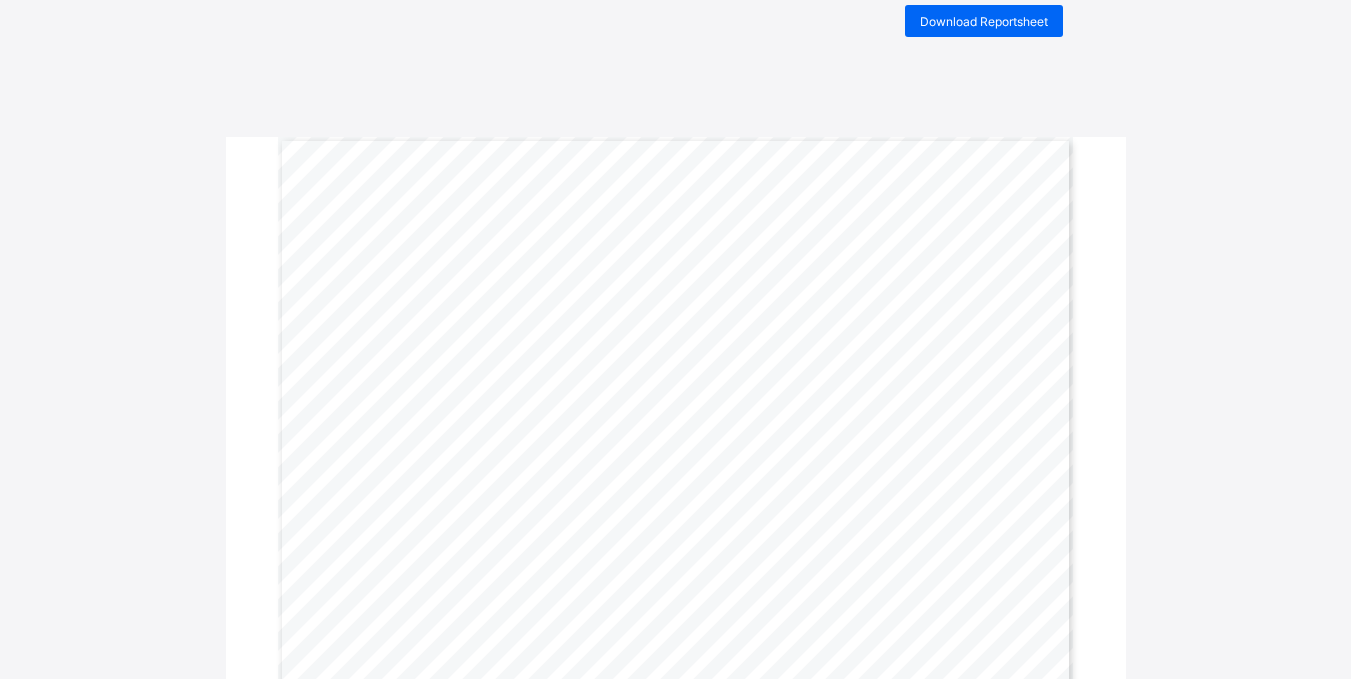 scroll, scrollTop: 0, scrollLeft: 0, axis: both 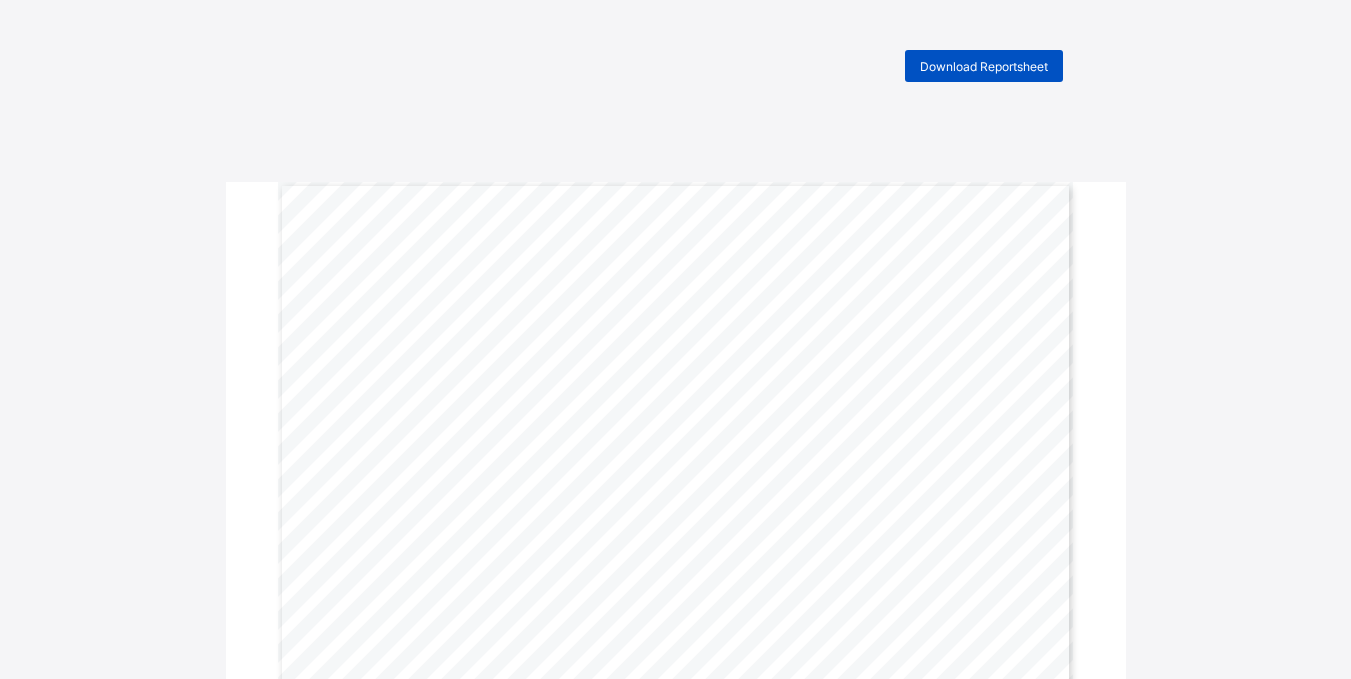 click on "Download Reportsheet" at bounding box center (984, 66) 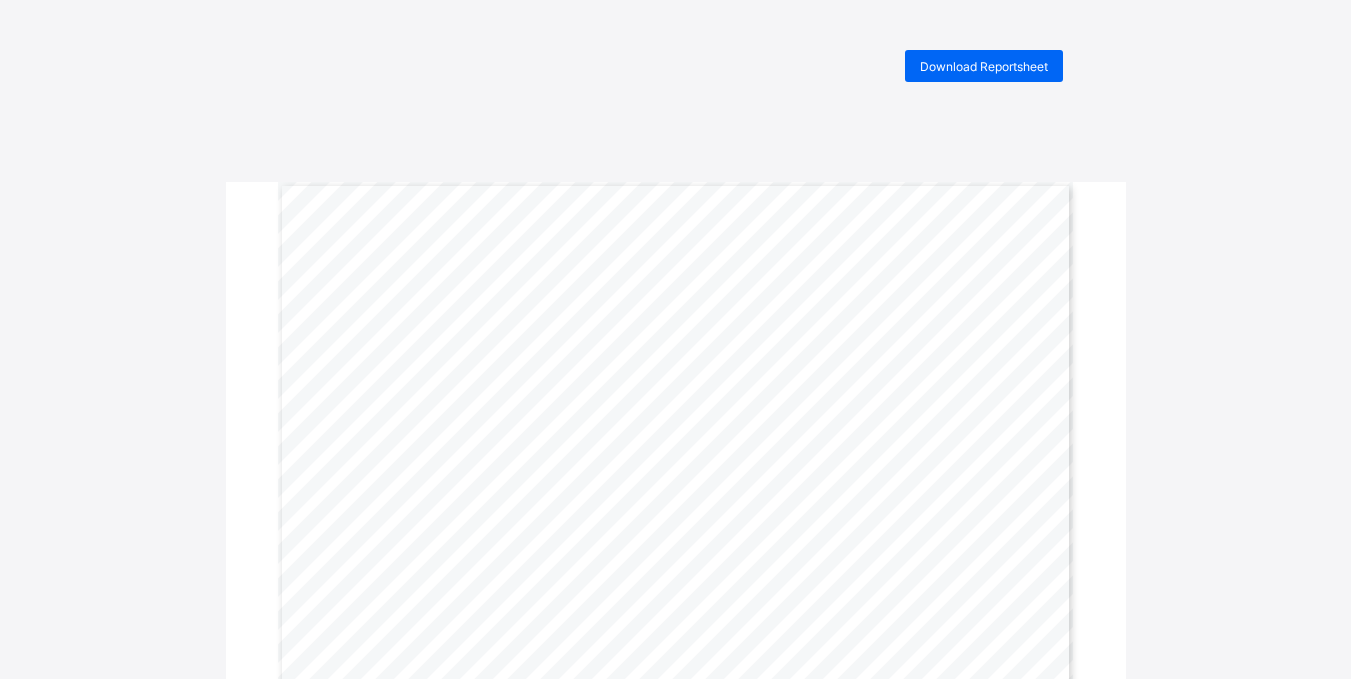 scroll, scrollTop: 0, scrollLeft: 0, axis: both 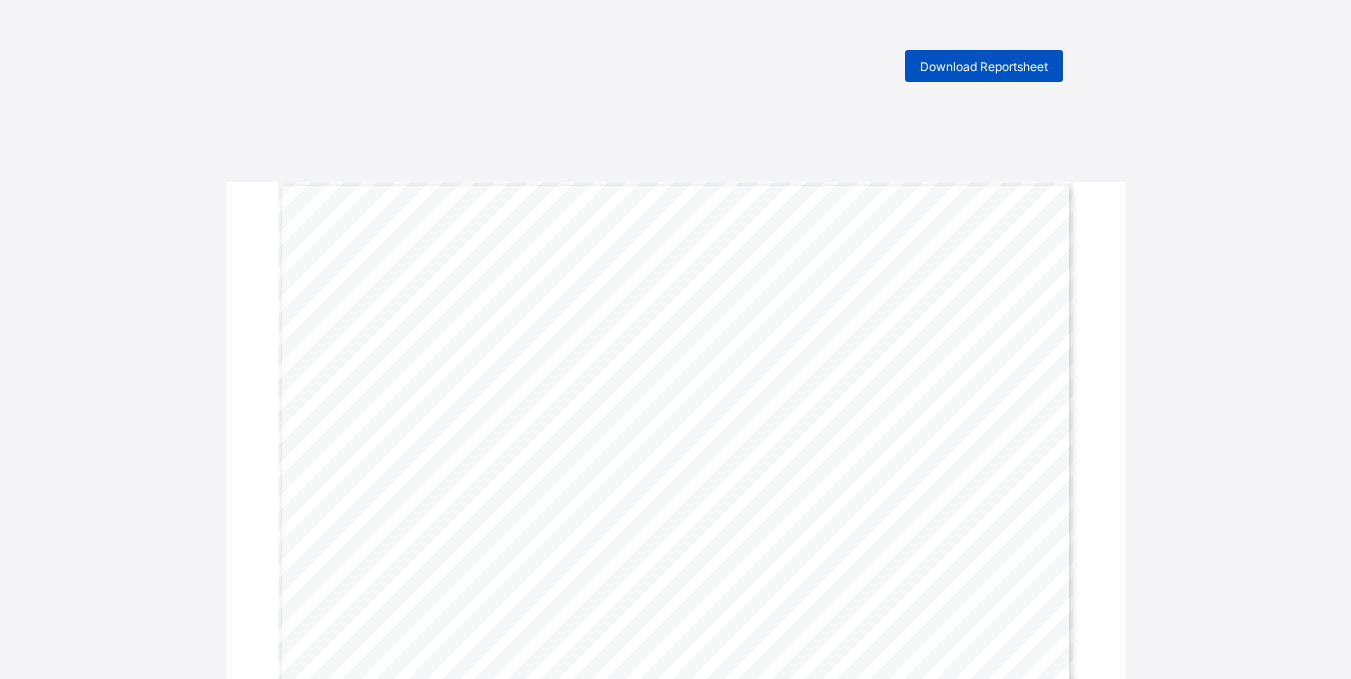 click on "Download Reportsheet" at bounding box center [984, 66] 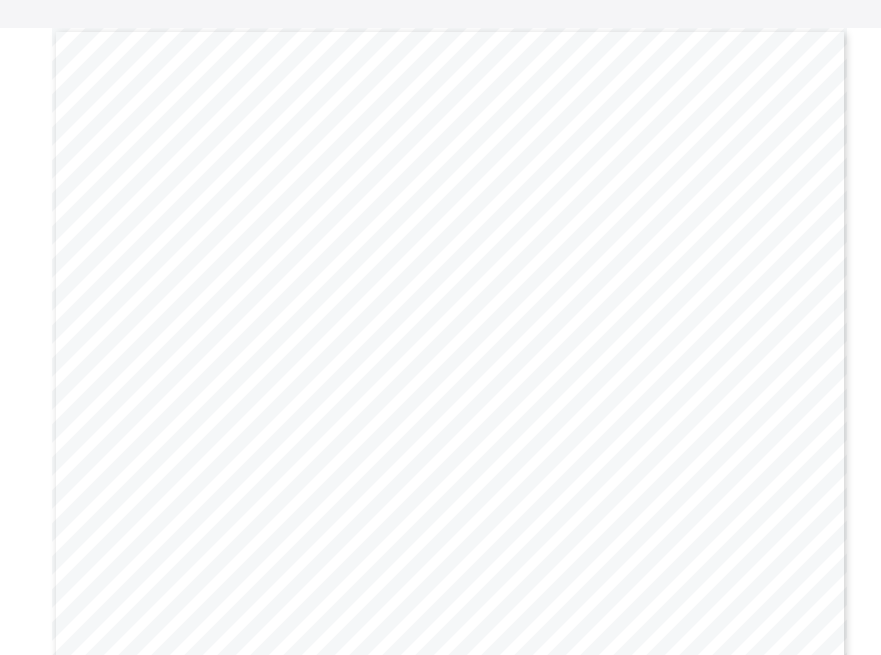 scroll, scrollTop: 0, scrollLeft: 0, axis: both 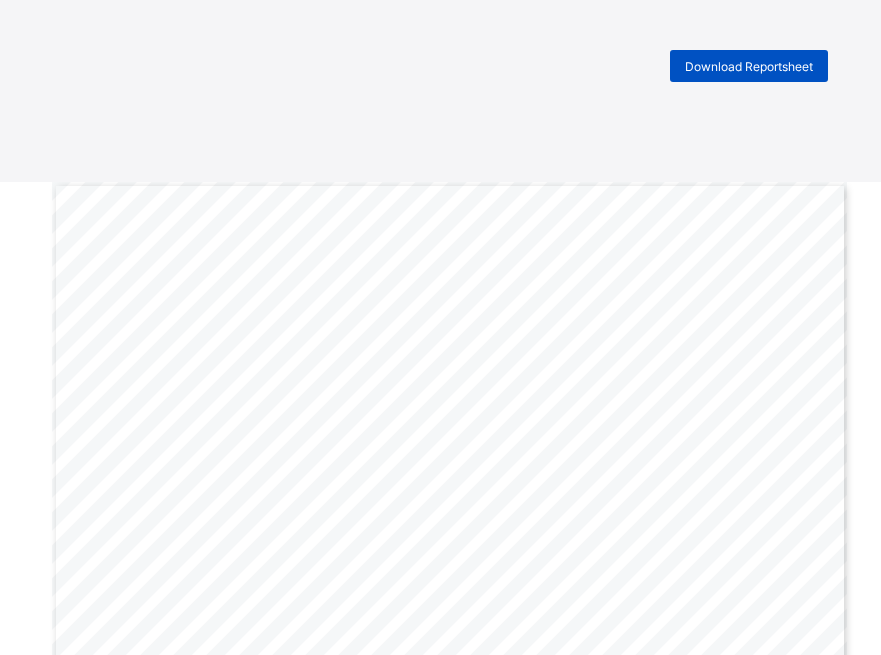 click on "Download Reportsheet" at bounding box center [749, 66] 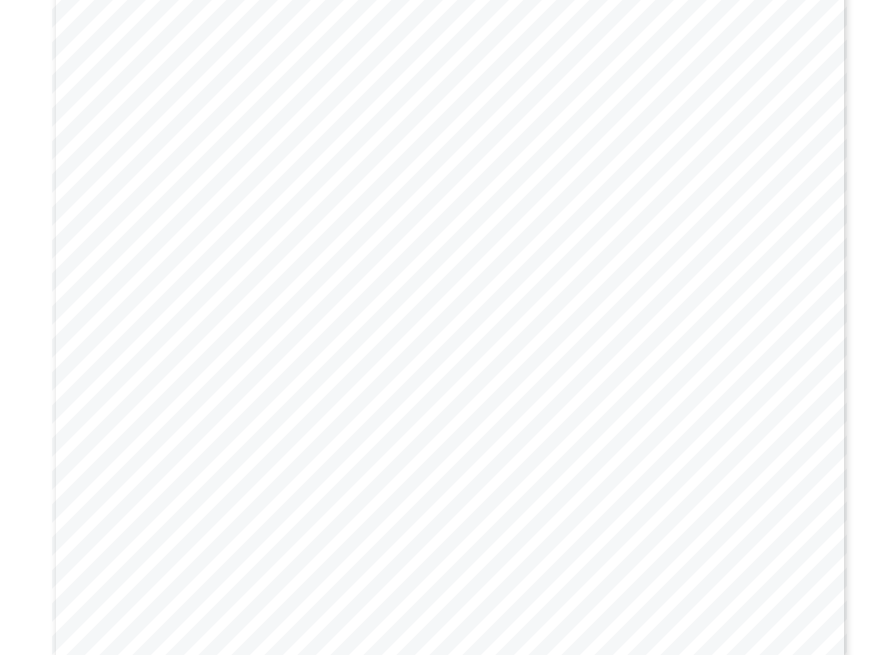 scroll, scrollTop: 0, scrollLeft: 0, axis: both 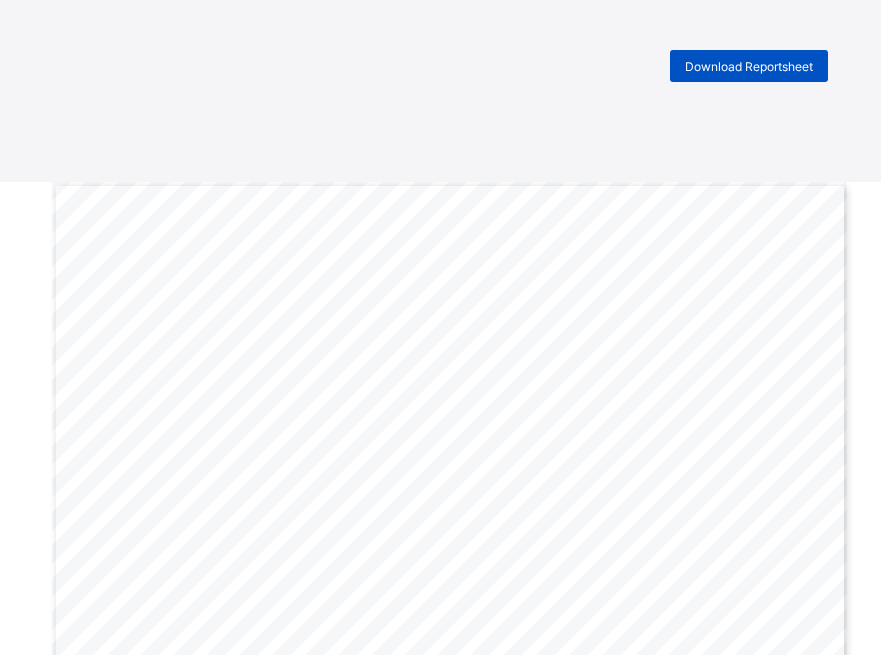 click on "Download Reportsheet" at bounding box center [749, 66] 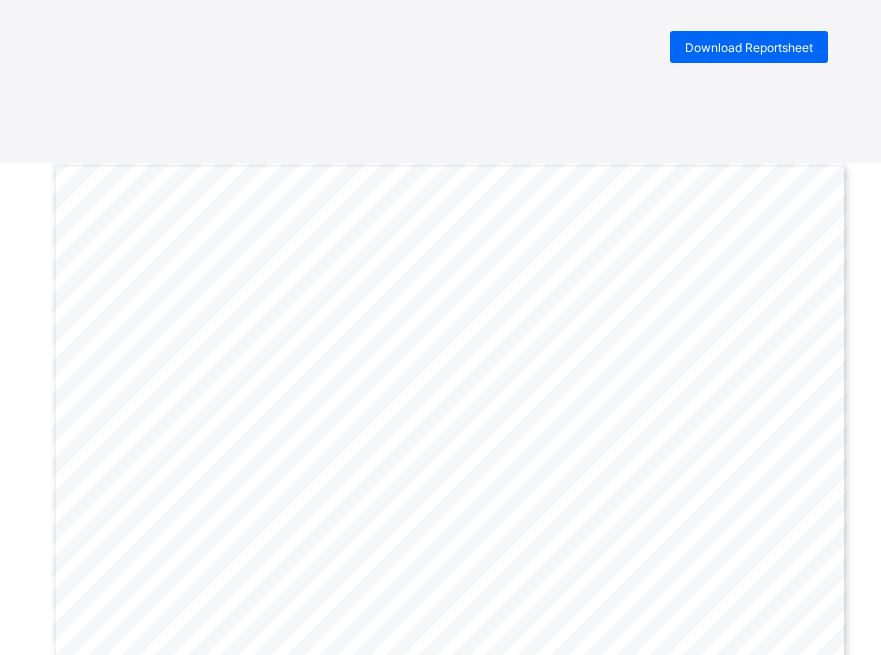 scroll, scrollTop: 0, scrollLeft: 0, axis: both 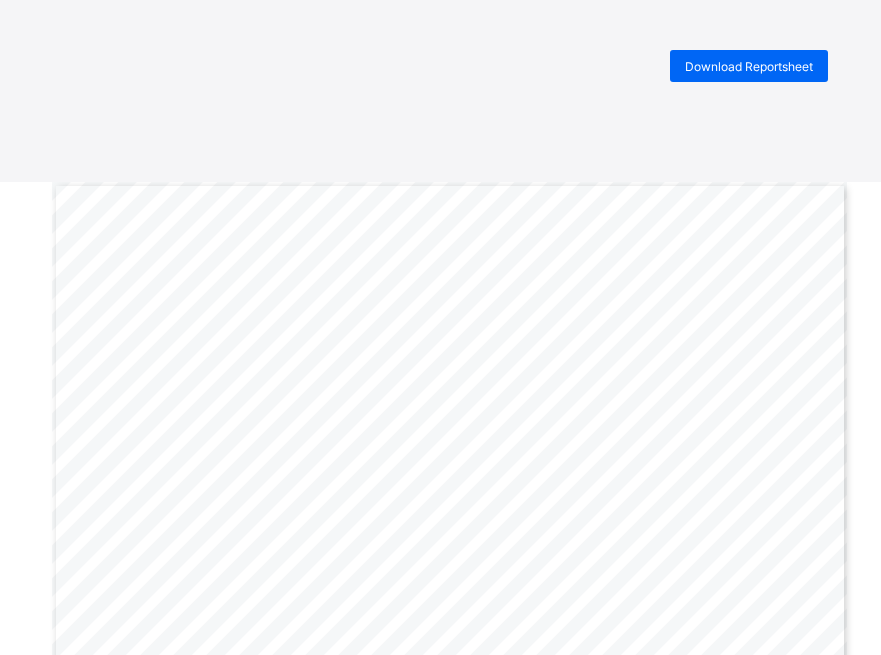 click on "Download Reportsheet A l - H i d a a y a h   A c a d e m y Motto:   Aspire. Act. Achieve Address:   [NUMBER], [STREET], [AREA], [CITY] Name:   [FIRST] [LAST]   Total Score:   1004.2   Final Grade :   S   Gender:   MALE   Class Average:   76.97   Final Average:   71.7 Term:   Third Term   Highest In Class:   91.44 Session:   2024-2025   Lowest In Class:   68.89 Class:   Year 9   No. in Class:   12   Student ID:   AHA/ST/22/143 Academic Performance S u b j e c t s   CAT (15) QUIZ (10) CLASSWO RK (15) HOMEWORK (10) PROJECT (10) ATTENDANCE (10) EXAM (30)   TOTAL   GRADE   LOW. IN CLASS HIGH. IN CLASS CLASS AVERAGE   REMARK Qur'an   11.0   6.0   11.4   9.5   7.0   9.4   25.0   79.3   S   54.8   91.7   77.0   Secure English   6.9   7.1   11.0   7.0   8.8   9.4   15.5   65.7   S   51.2   92.8   73.0   Secure Mathematics   11.3   5.7   13.1   7.2   5.0   9.4   17.3   69.0   S   55.4   93.2   70.5   Secure Science   8.4   5.5   11.8   5.7   2.0   9.4   21.6   64.4   S" at bounding box center [440, 656] 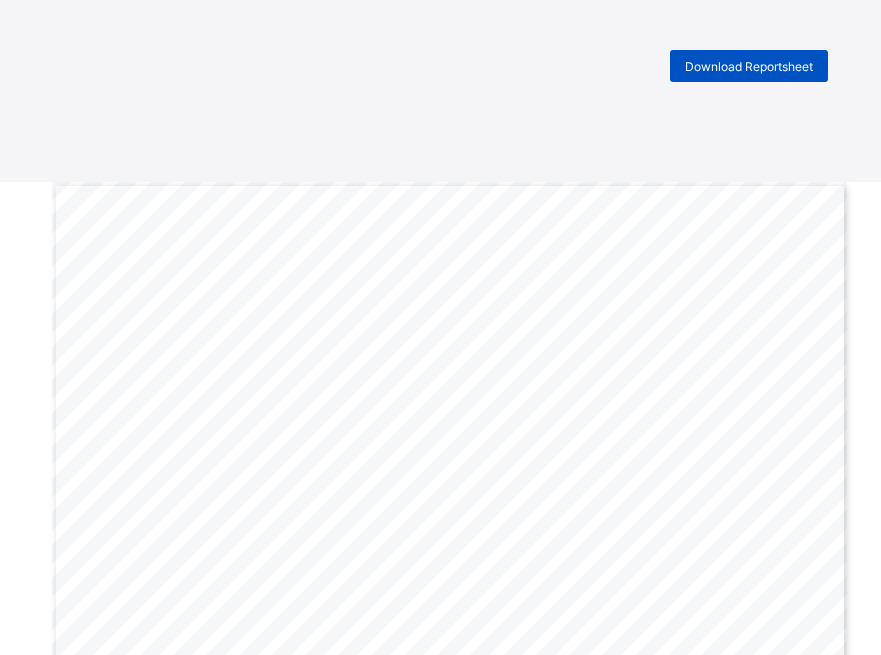 click on "Download Reportsheet" at bounding box center [749, 66] 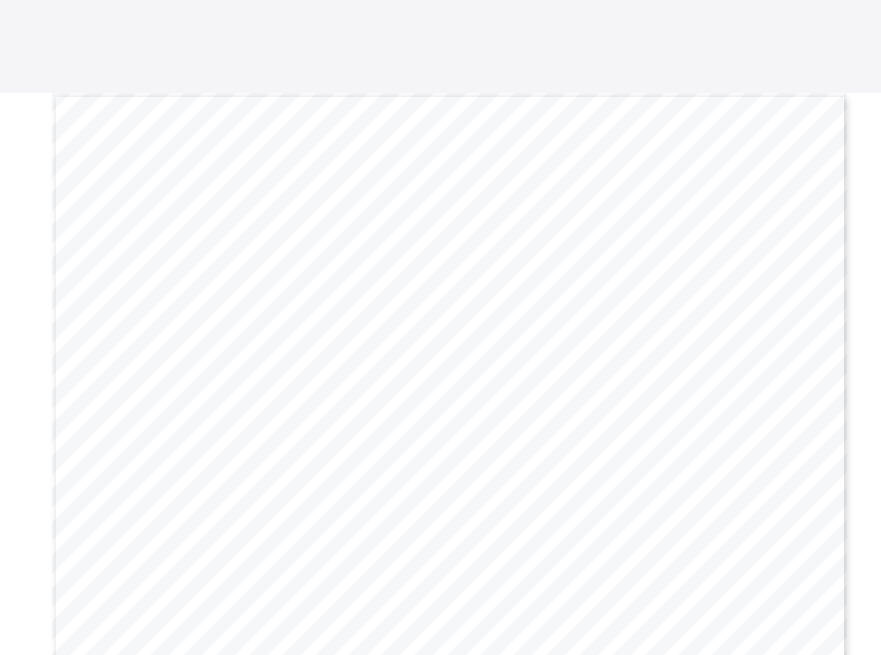 scroll, scrollTop: 0, scrollLeft: 0, axis: both 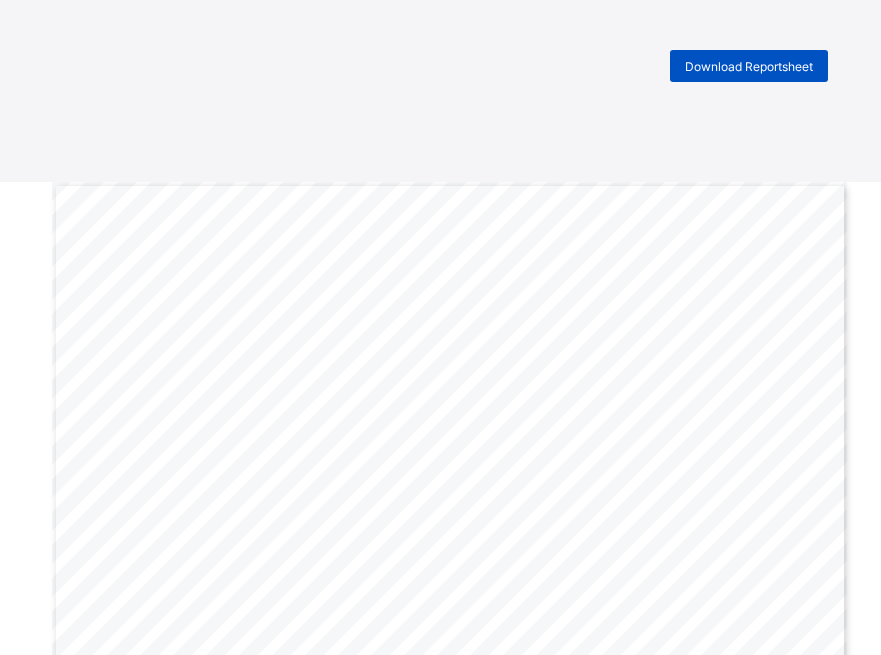 click on "Download Reportsheet" at bounding box center (749, 66) 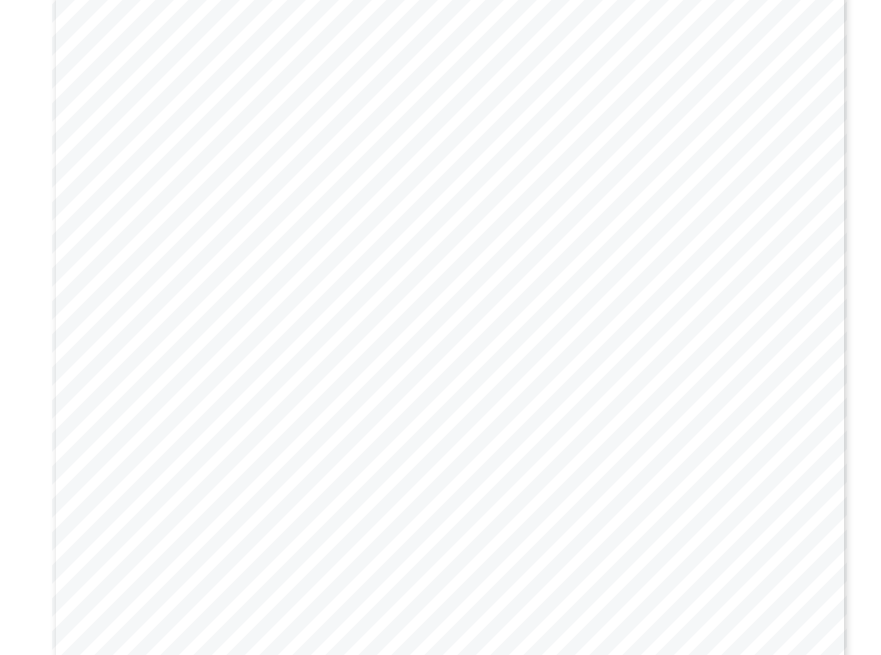 scroll, scrollTop: 0, scrollLeft: 0, axis: both 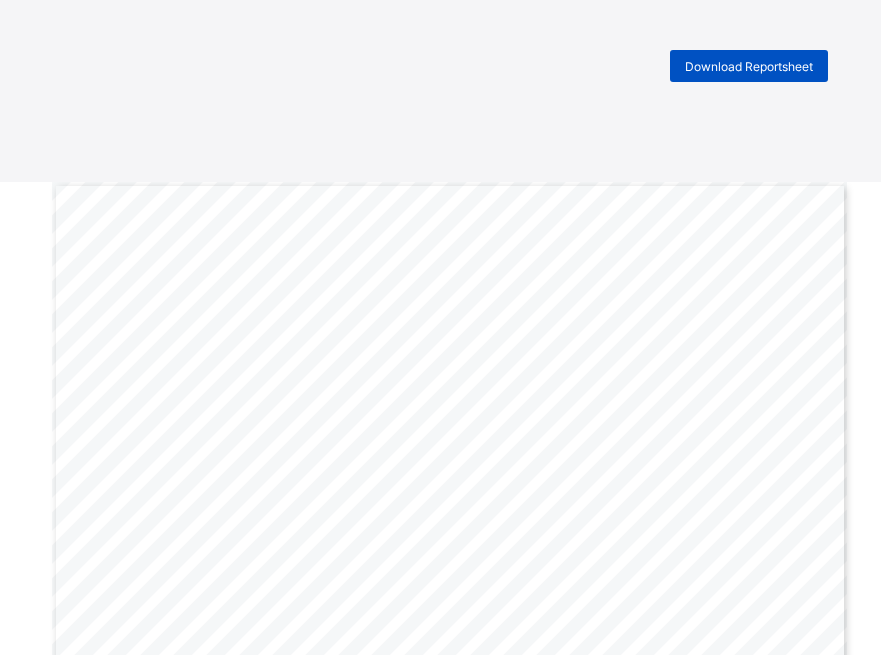 click on "Download Reportsheet" at bounding box center (749, 66) 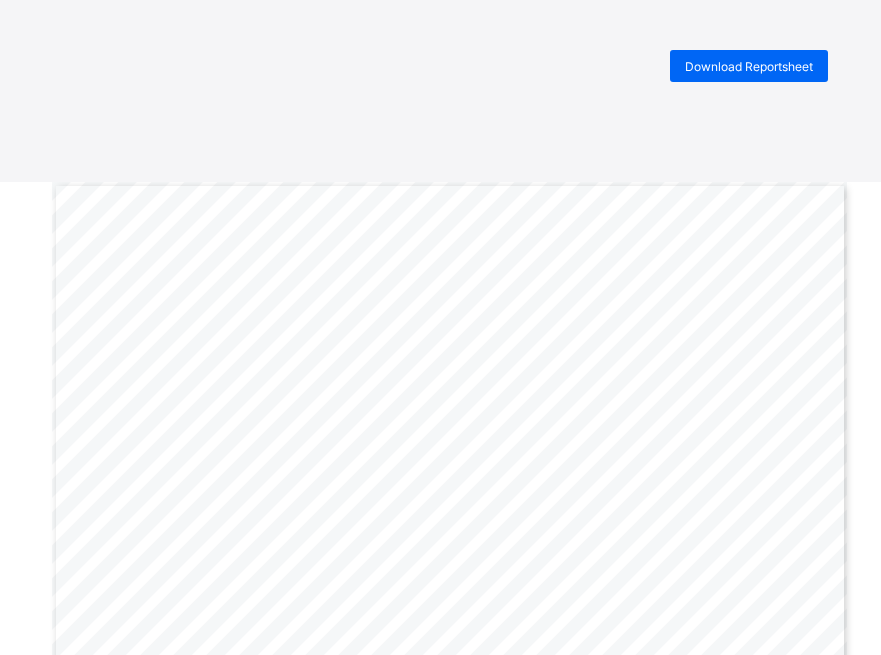 scroll, scrollTop: 1, scrollLeft: 0, axis: vertical 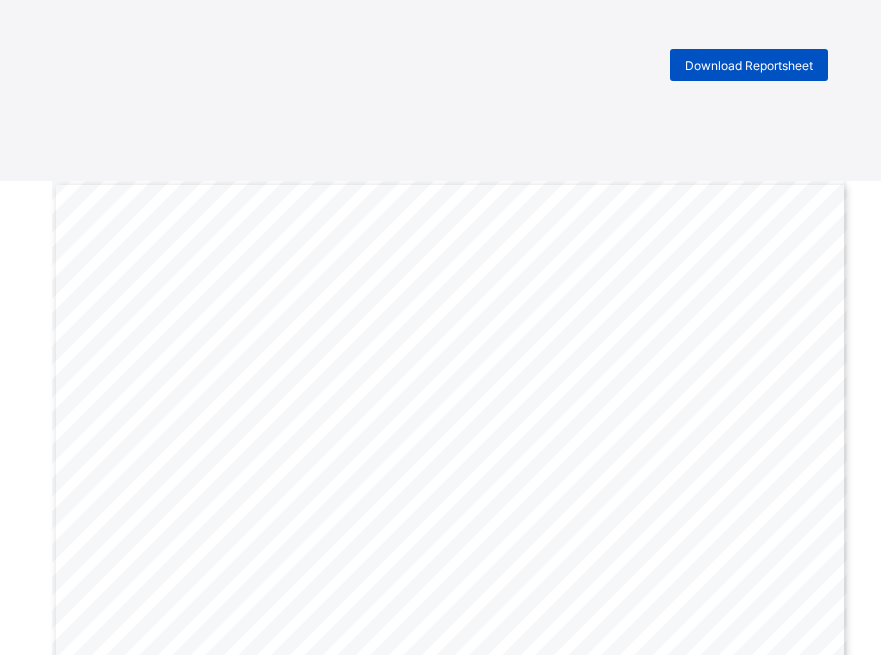 click on "Download Reportsheet" at bounding box center [749, 65] 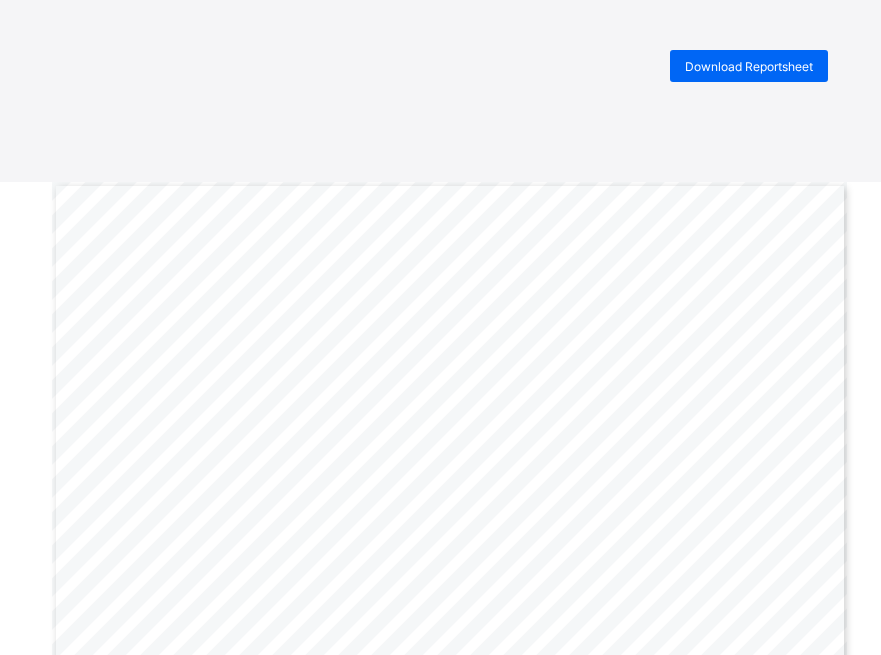 scroll, scrollTop: 0, scrollLeft: 0, axis: both 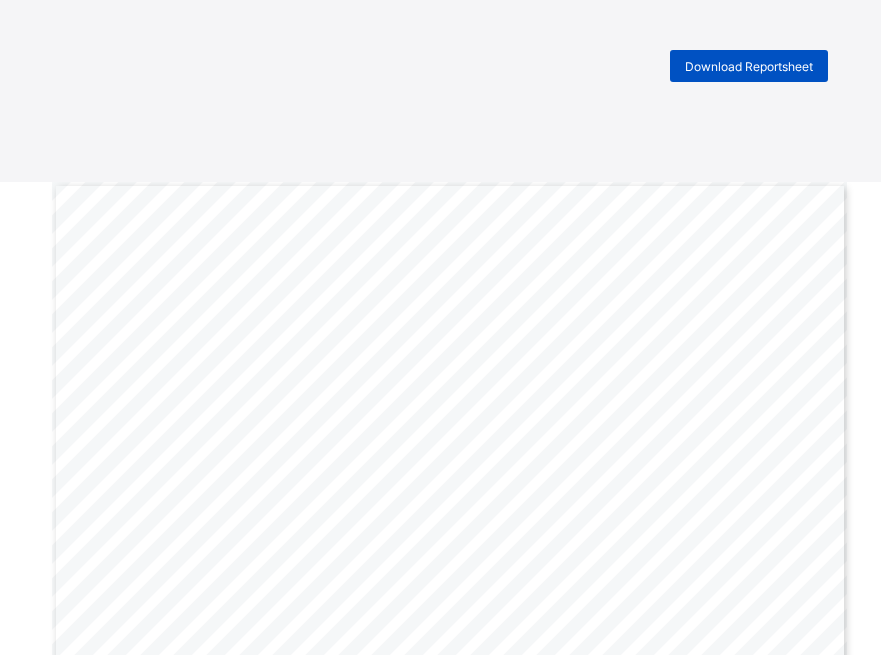 click on "Download Reportsheet" at bounding box center (749, 66) 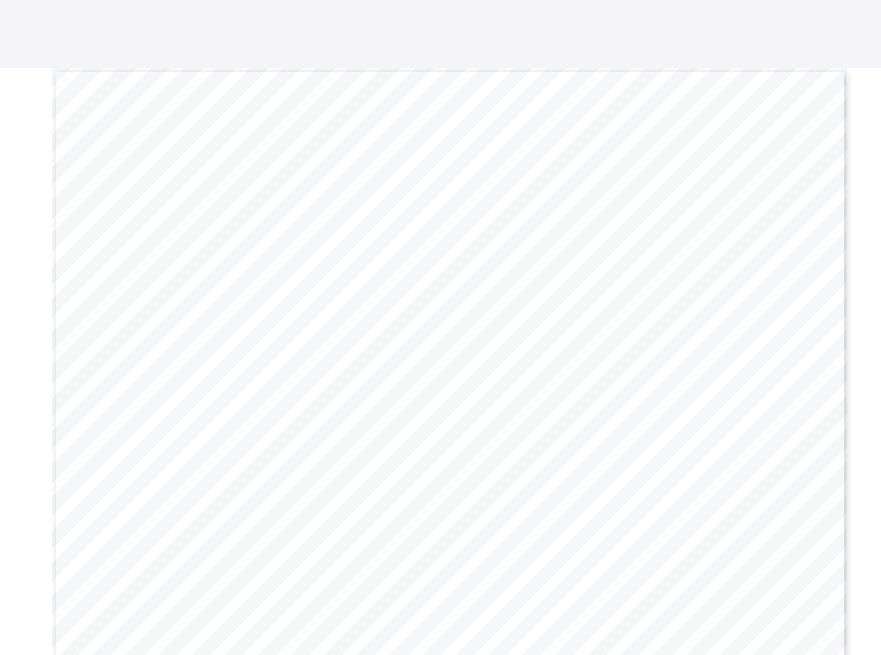 scroll, scrollTop: 0, scrollLeft: 0, axis: both 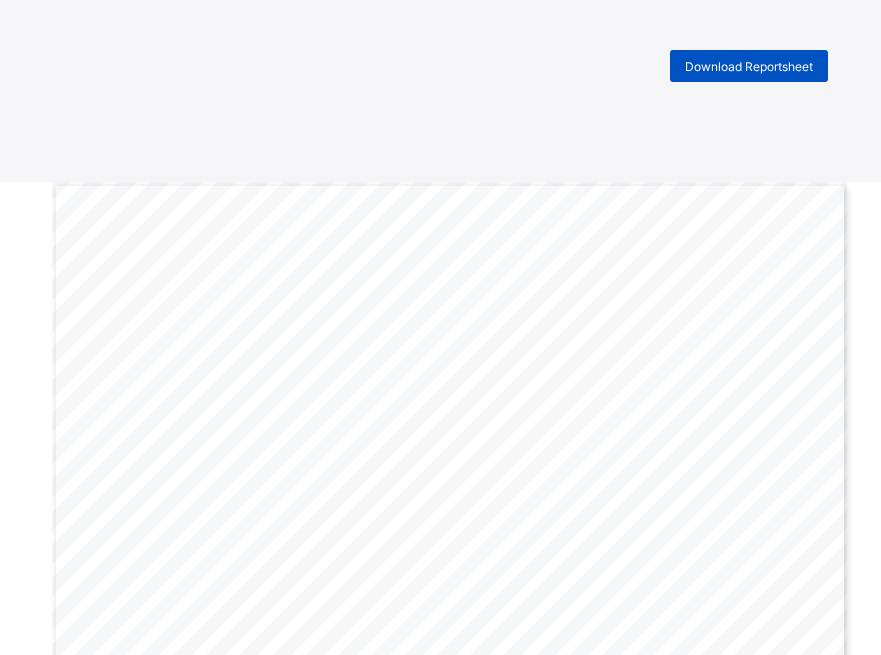 click on "Download Reportsheet" at bounding box center (749, 66) 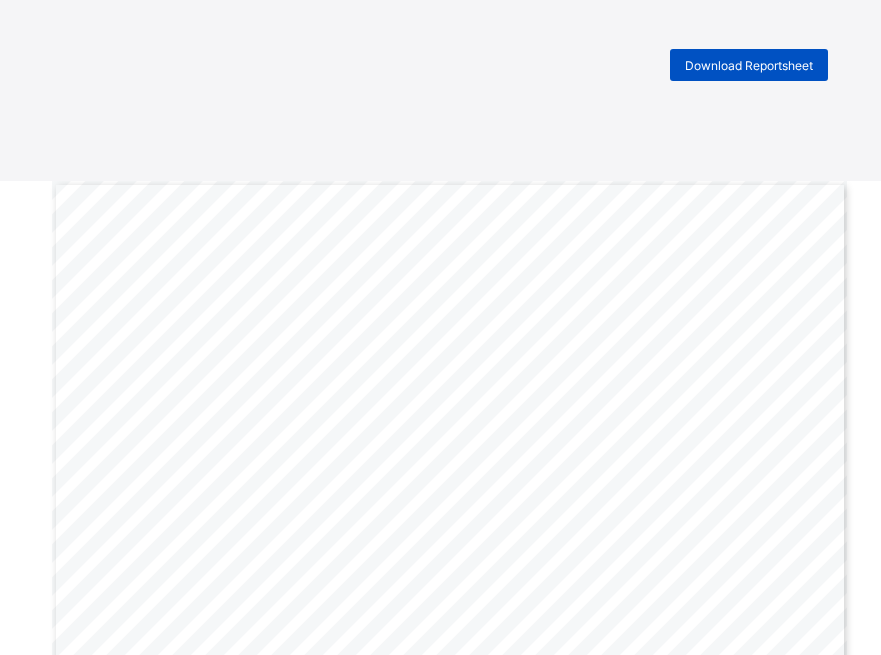 click on "Download Reportsheet" at bounding box center [749, 65] 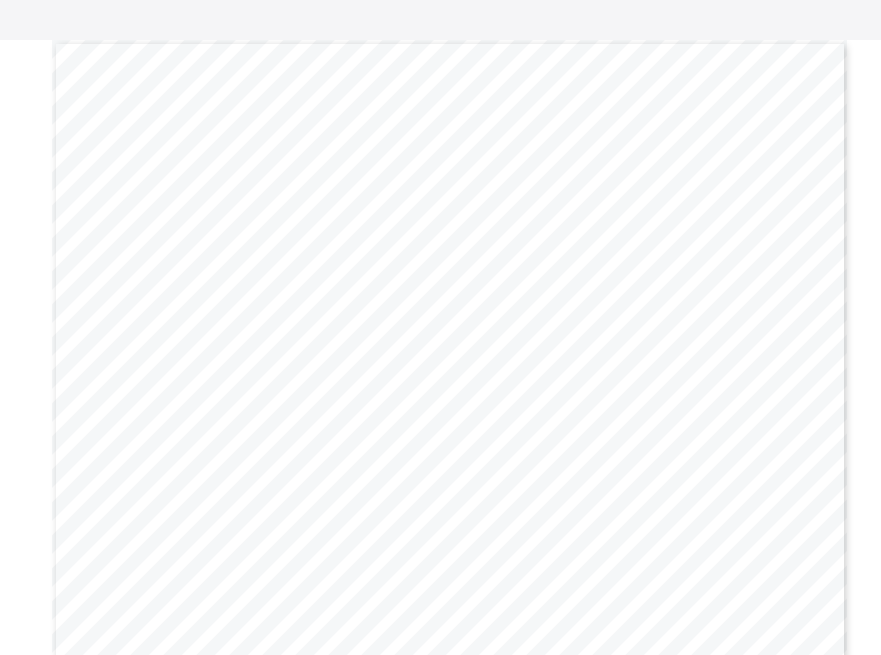 scroll, scrollTop: 0, scrollLeft: 0, axis: both 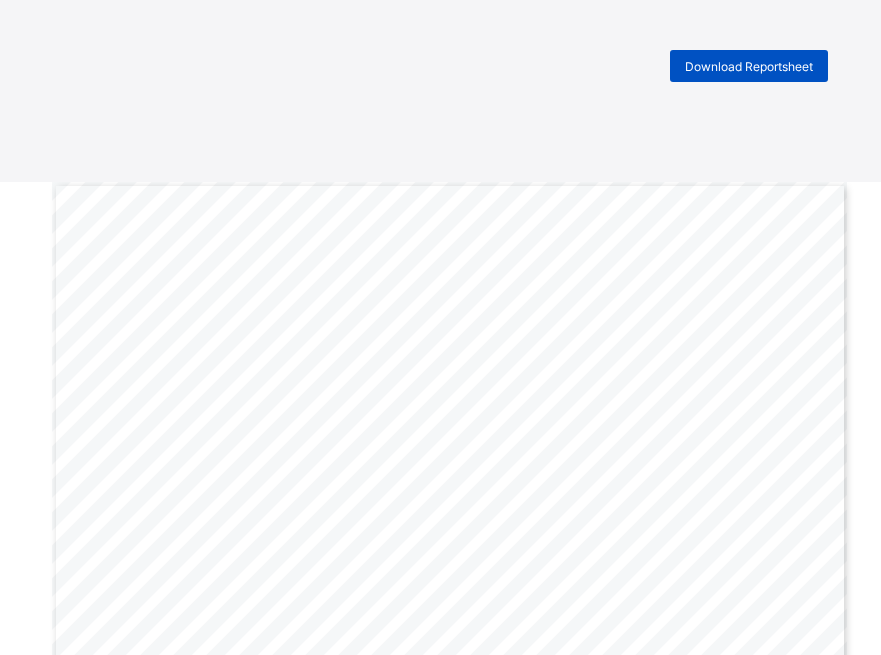 click on "Download Reportsheet" at bounding box center [749, 66] 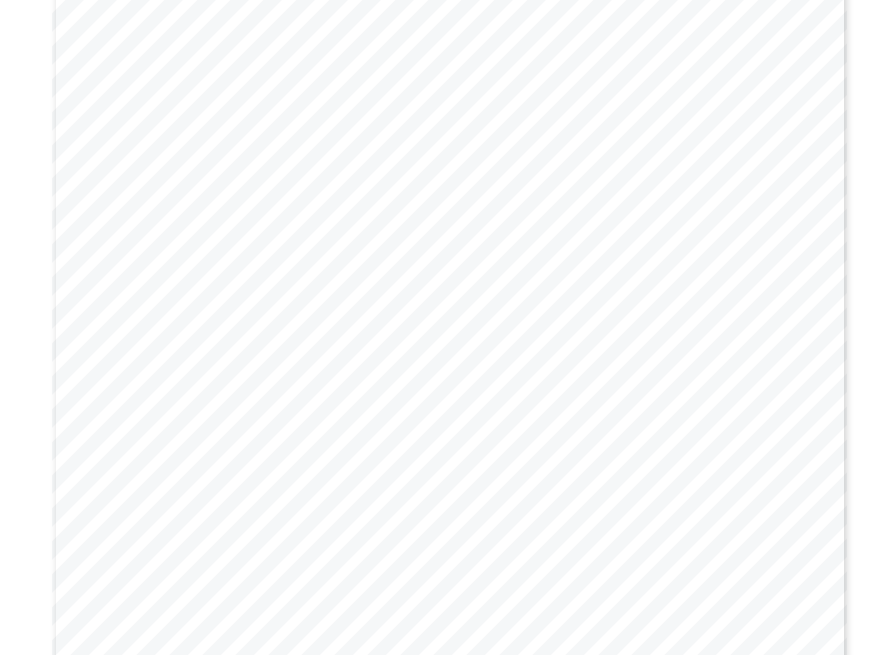 scroll, scrollTop: 0, scrollLeft: 0, axis: both 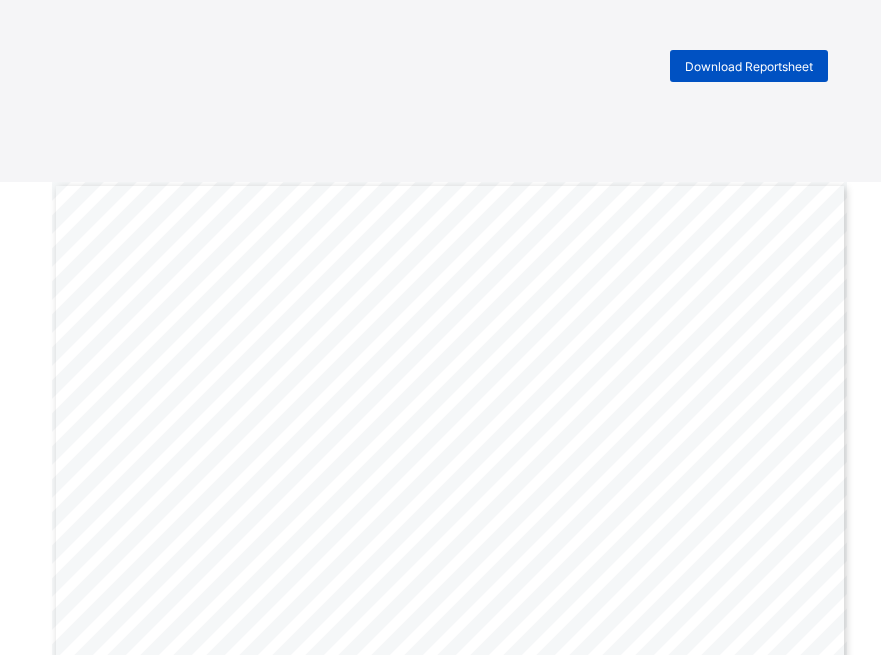 click on "Download Reportsheet" at bounding box center [749, 66] 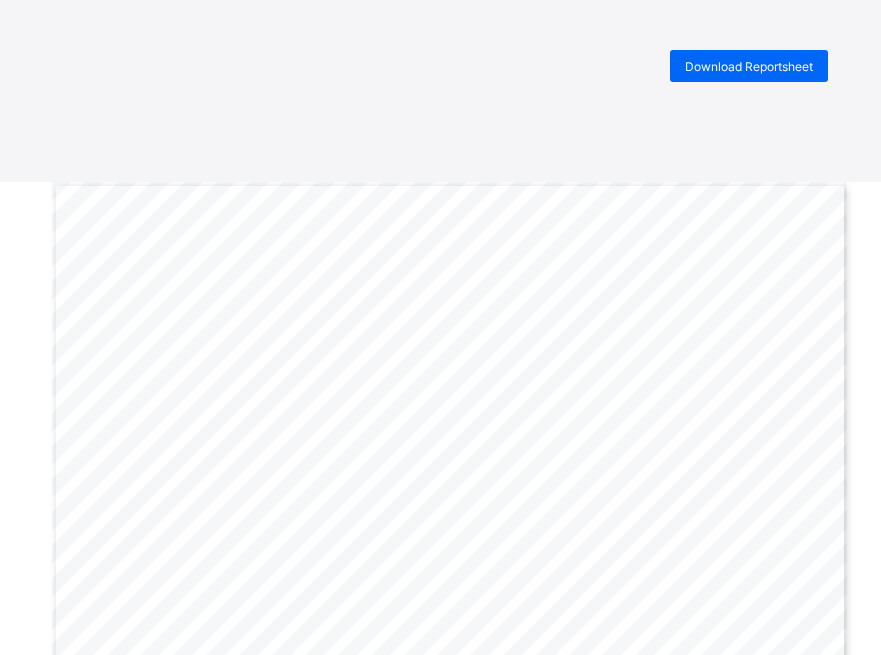 scroll, scrollTop: 657, scrollLeft: 0, axis: vertical 